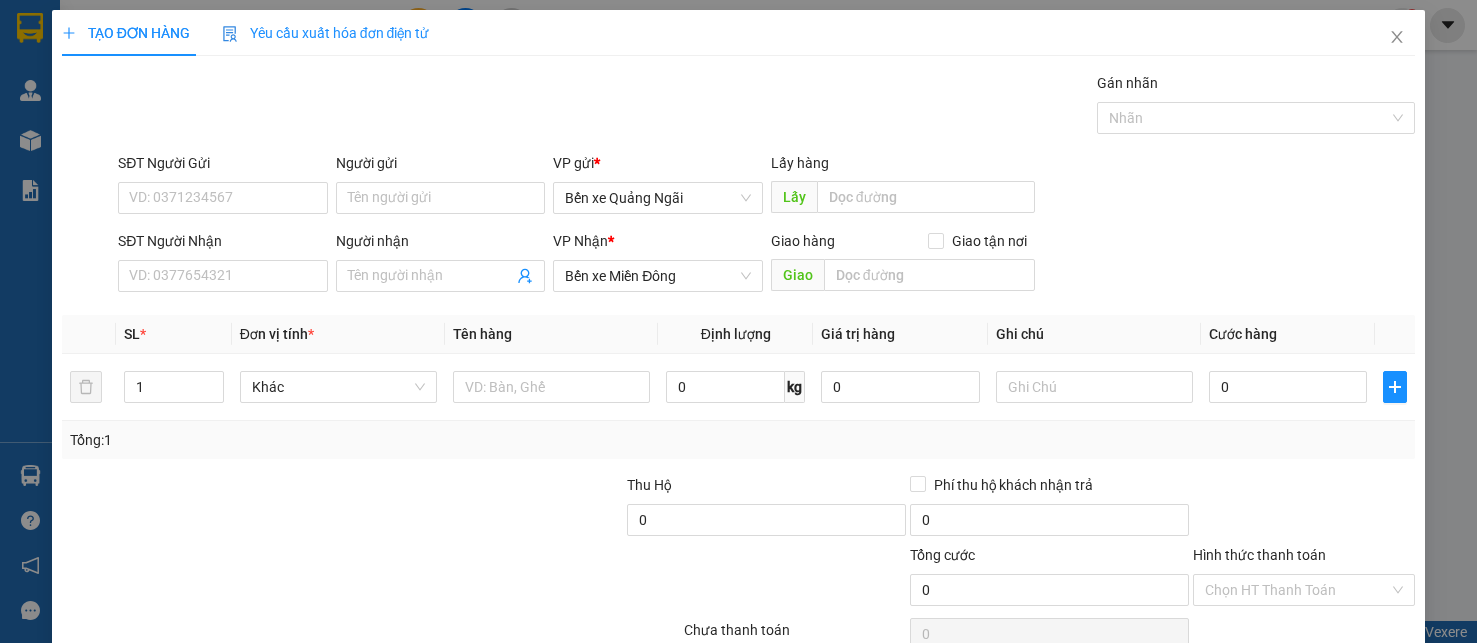 scroll, scrollTop: 0, scrollLeft: 0, axis: both 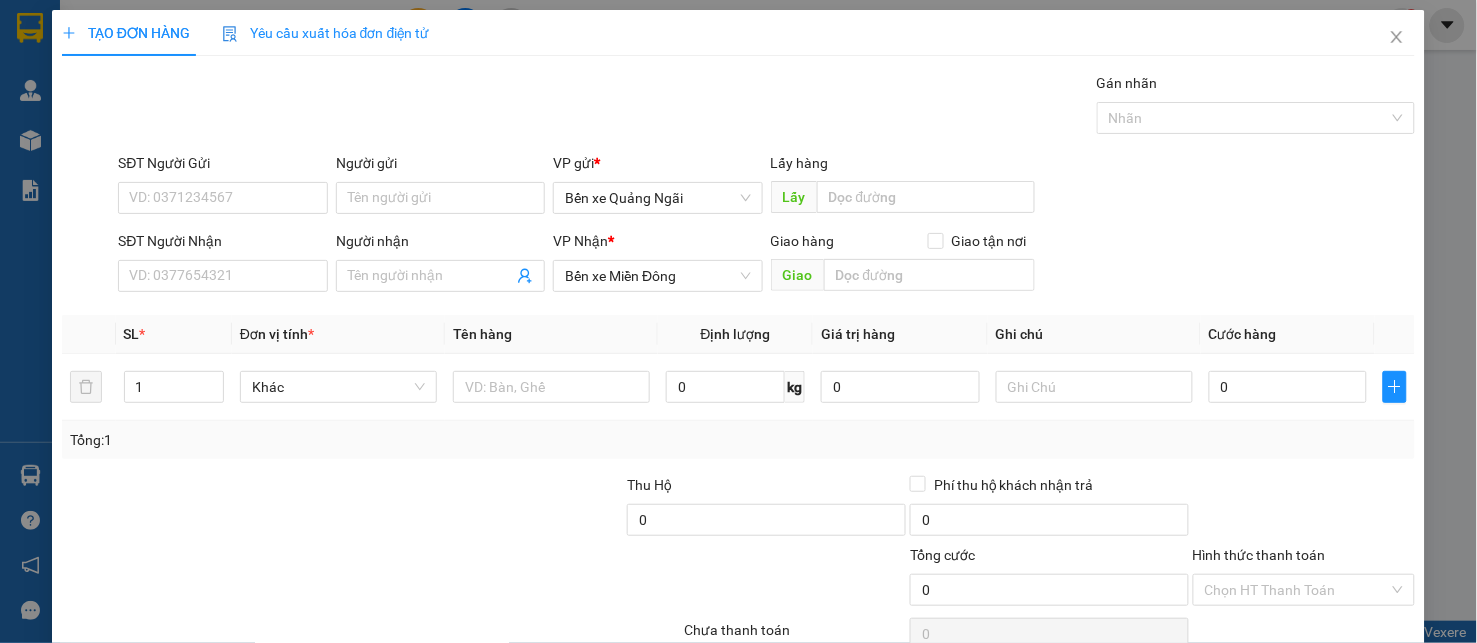click on "SĐT Người Nhận" at bounding box center [223, 276] 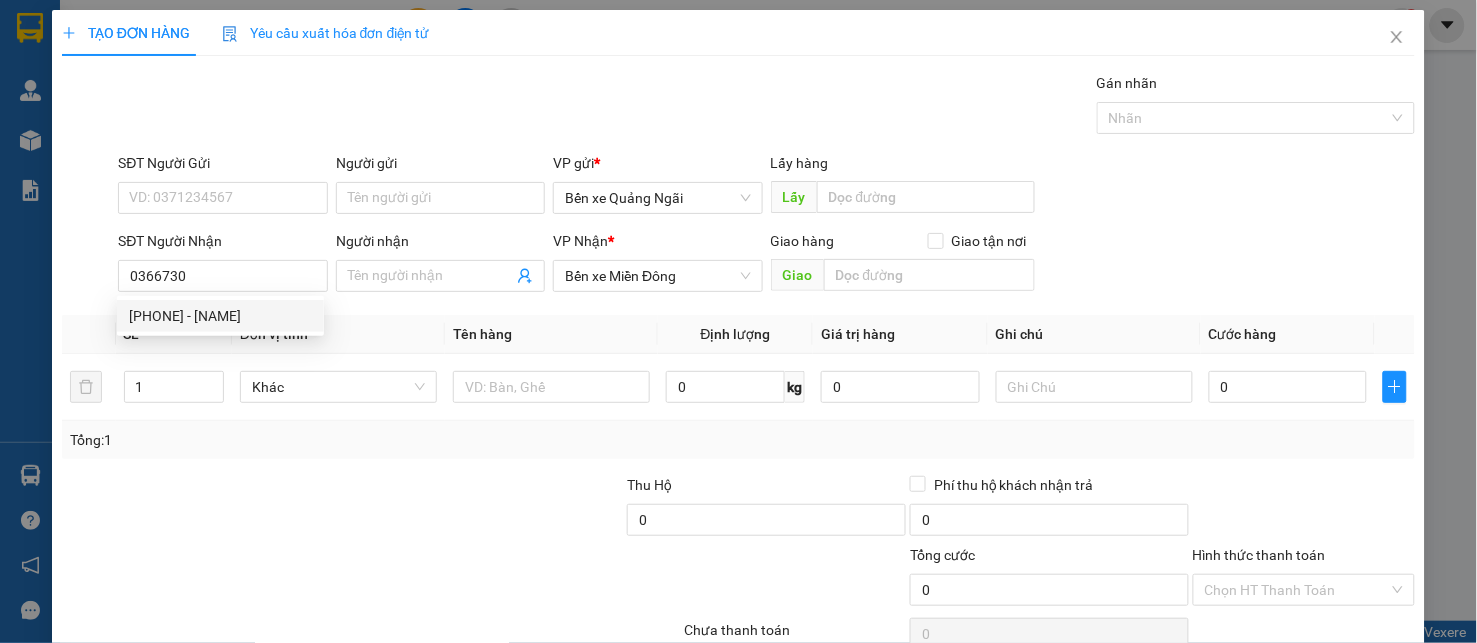 click on "[PHONE] - [NAME]" at bounding box center (220, 316) 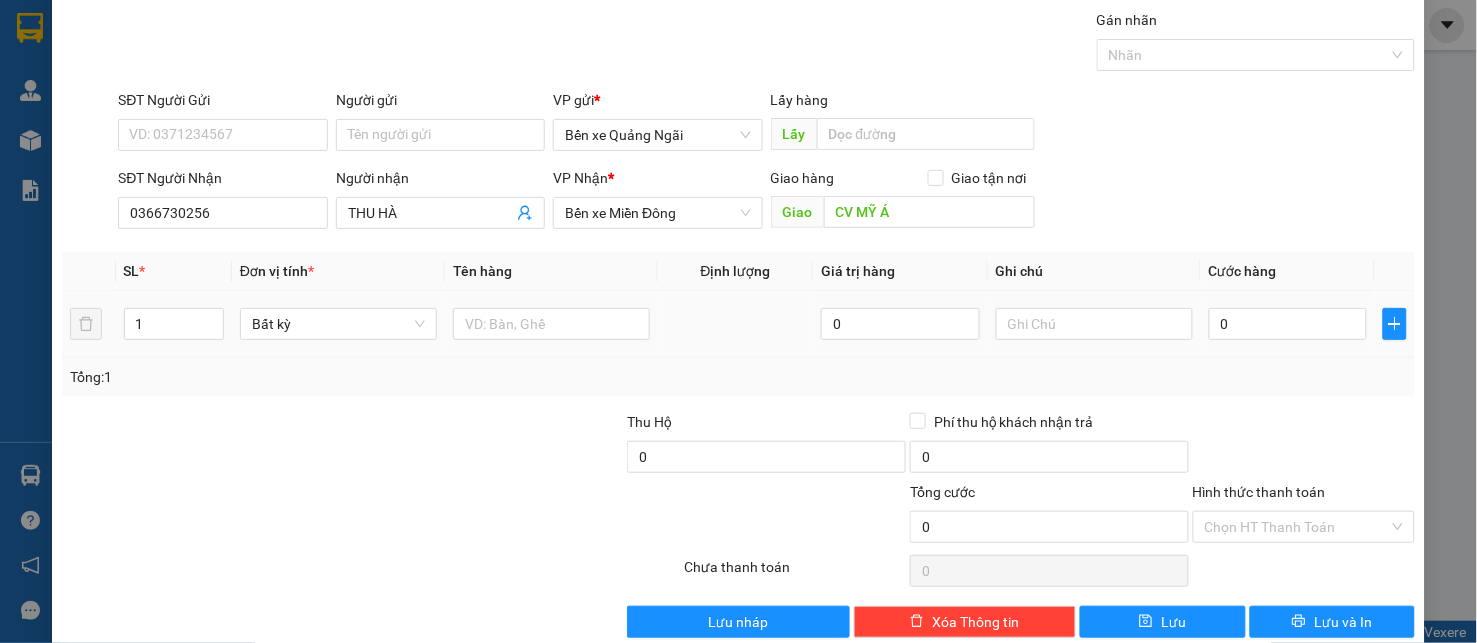 scroll, scrollTop: 96, scrollLeft: 0, axis: vertical 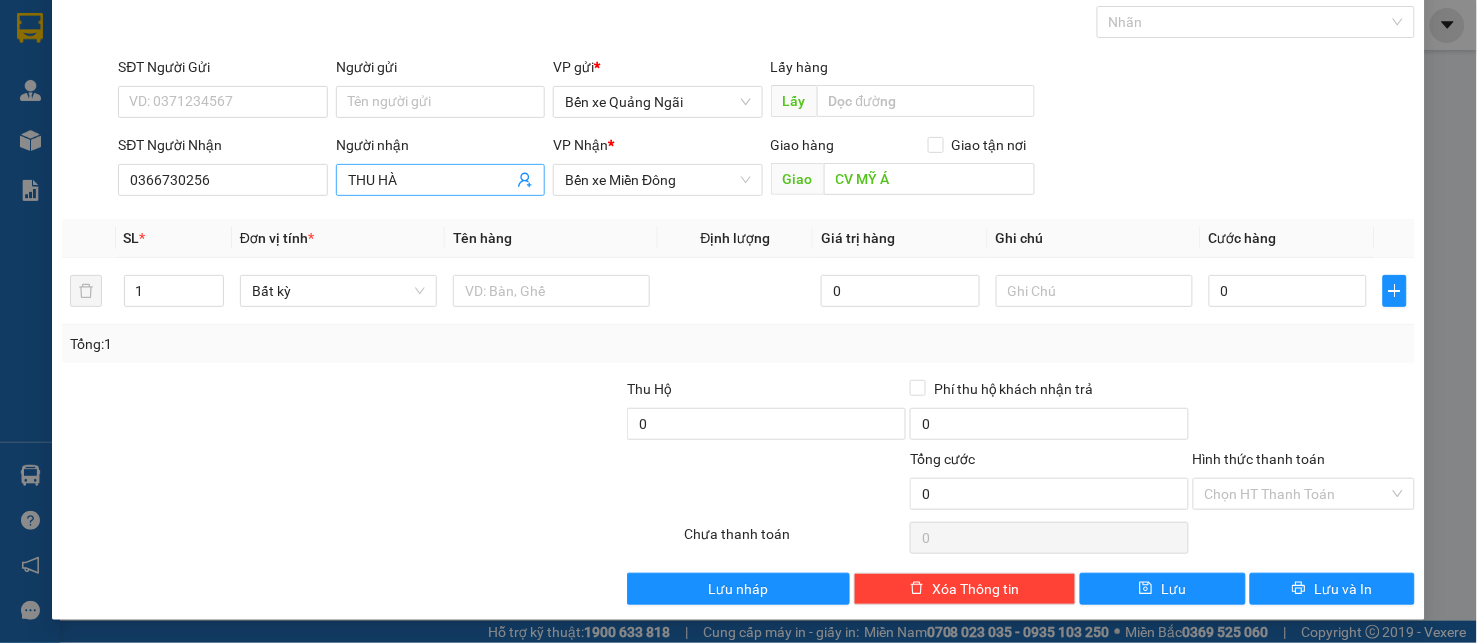 type on "0366730256" 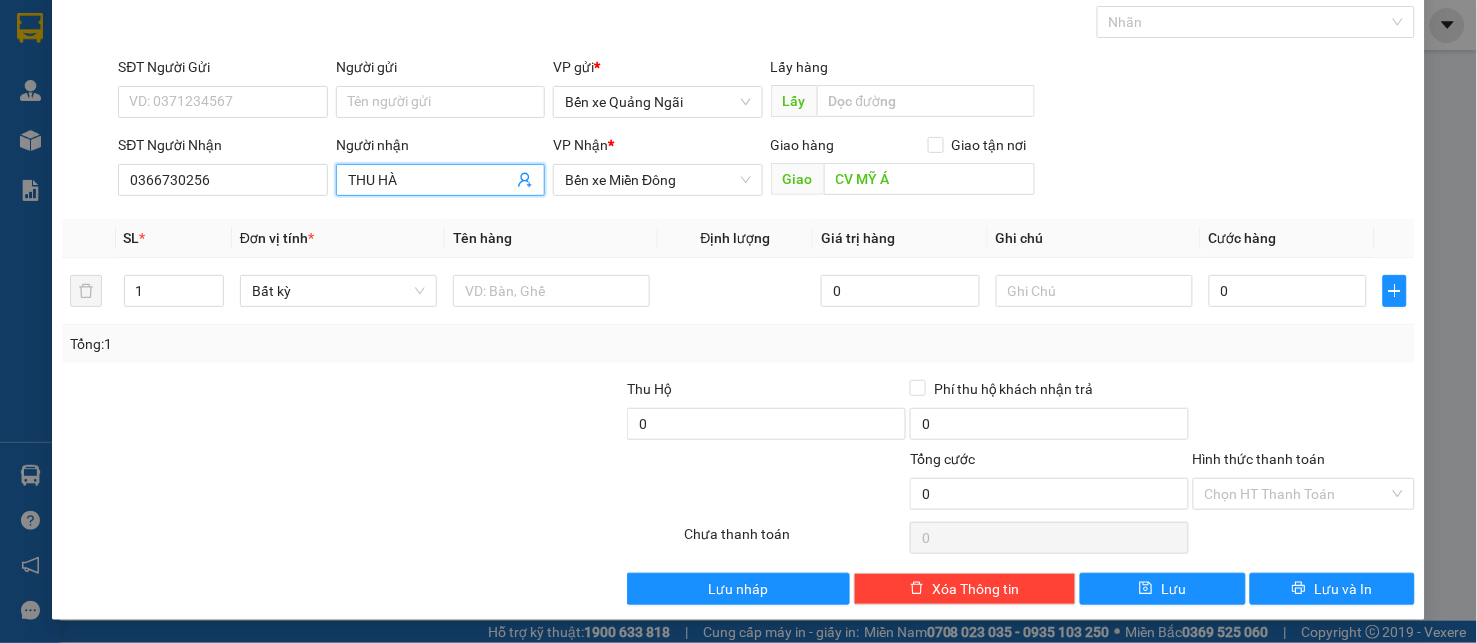 drag, startPoint x: 422, startPoint y: 178, endPoint x: 210, endPoint y: 130, distance: 217.36604 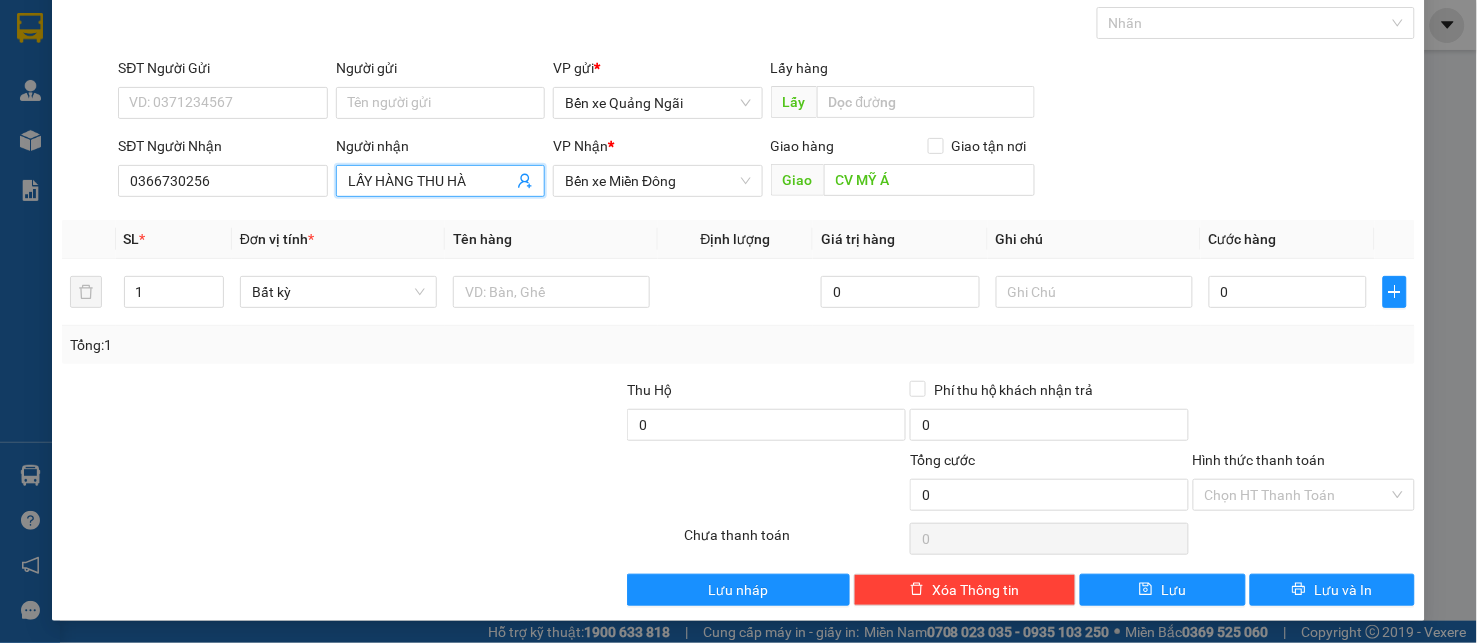scroll, scrollTop: 96, scrollLeft: 0, axis: vertical 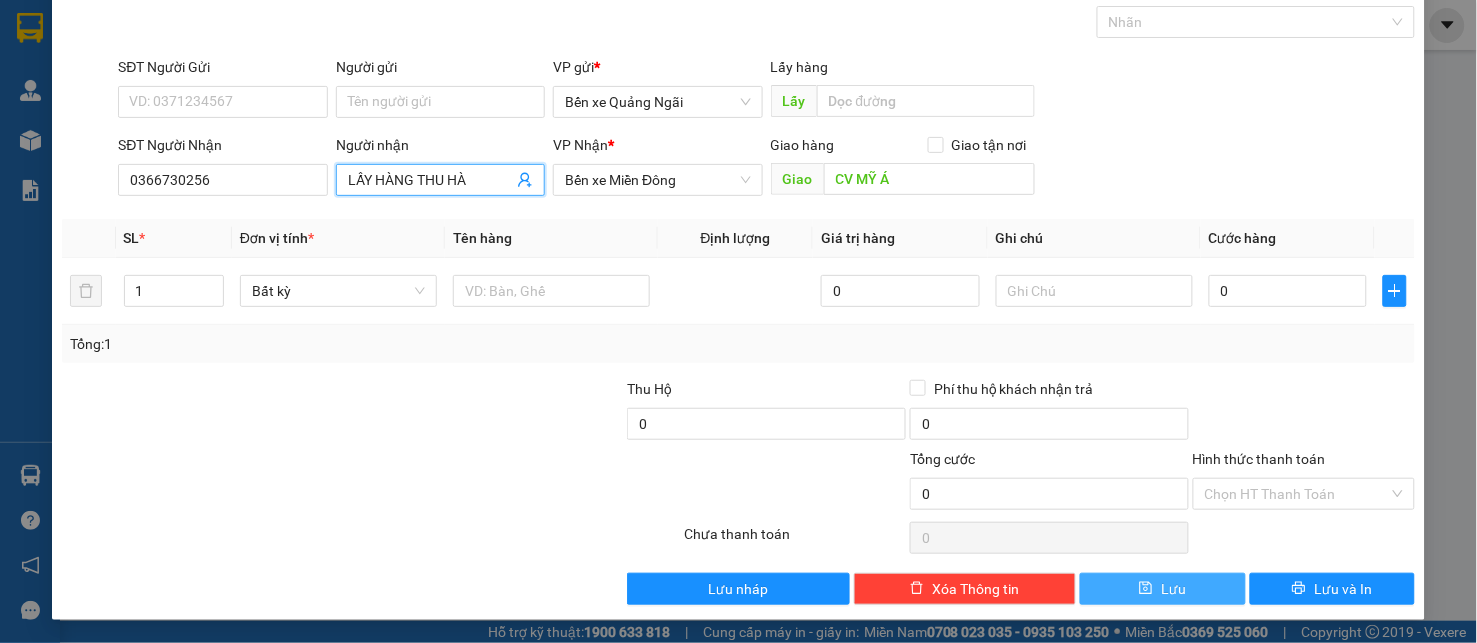 type on "LẤY HÀNG THU HÀ" 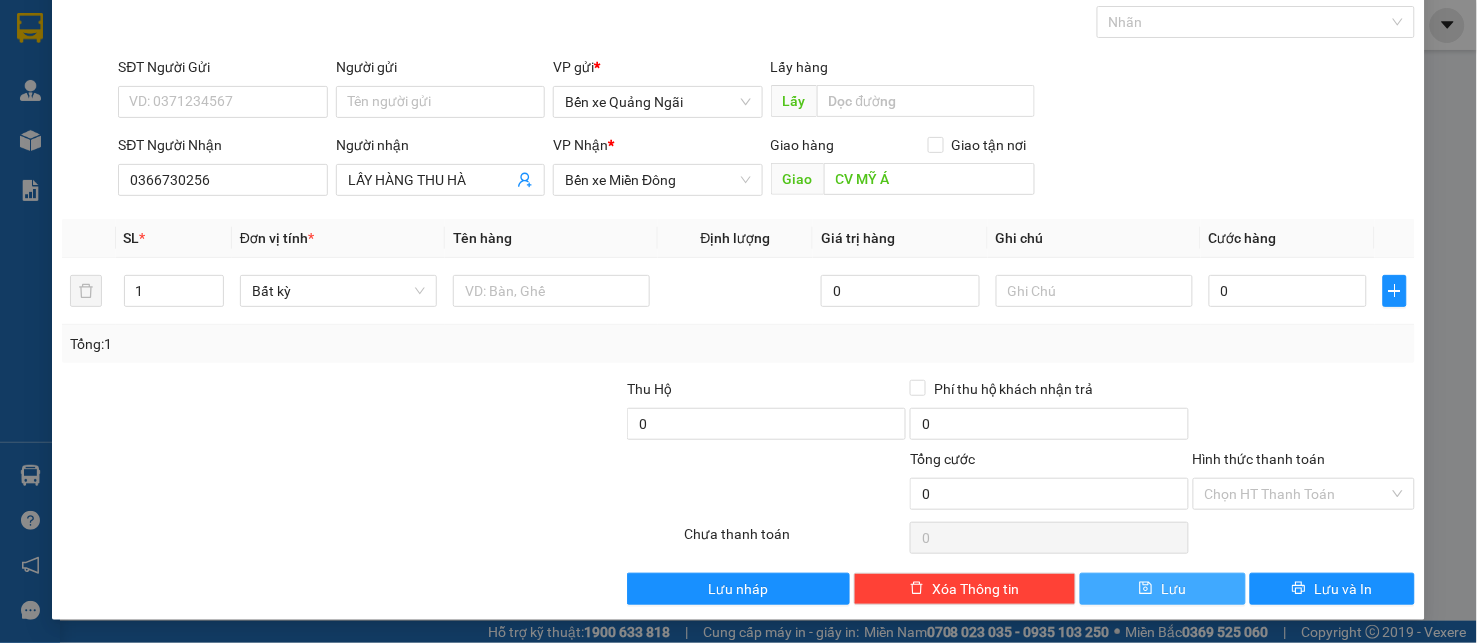 click on "Lưu" at bounding box center [1163, 589] 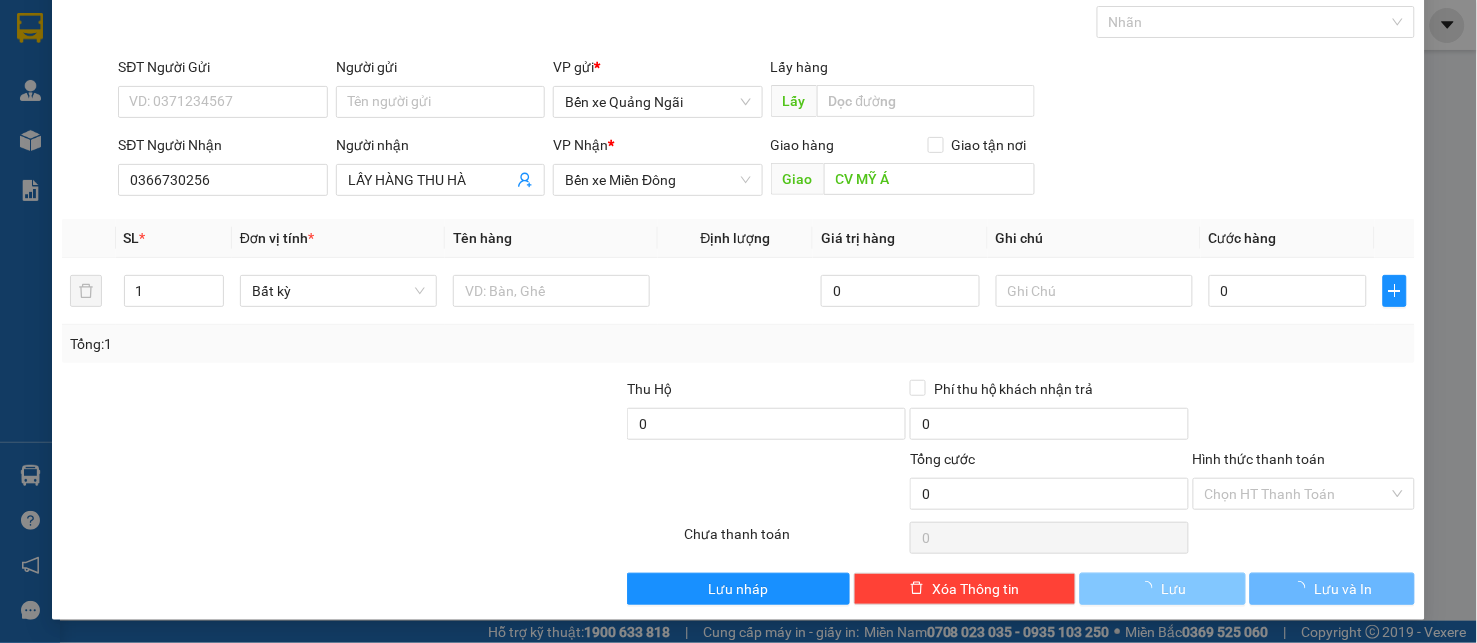 type 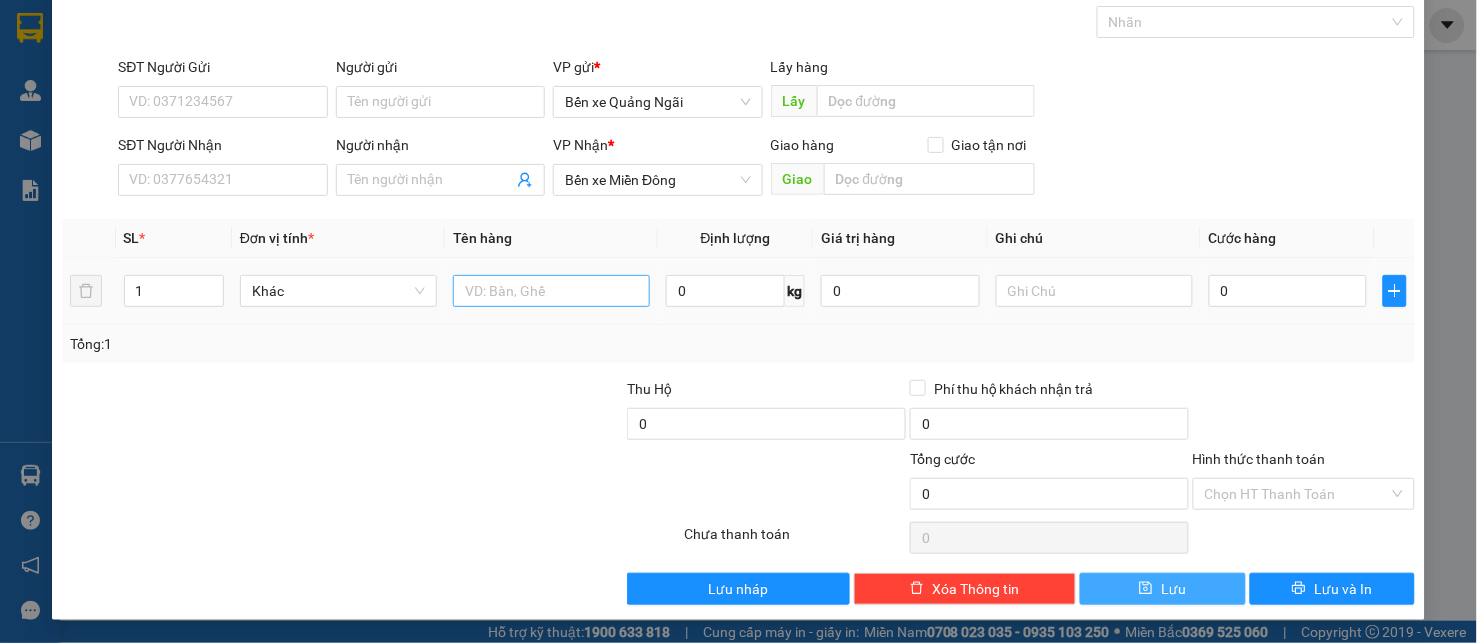 scroll, scrollTop: 0, scrollLeft: 0, axis: both 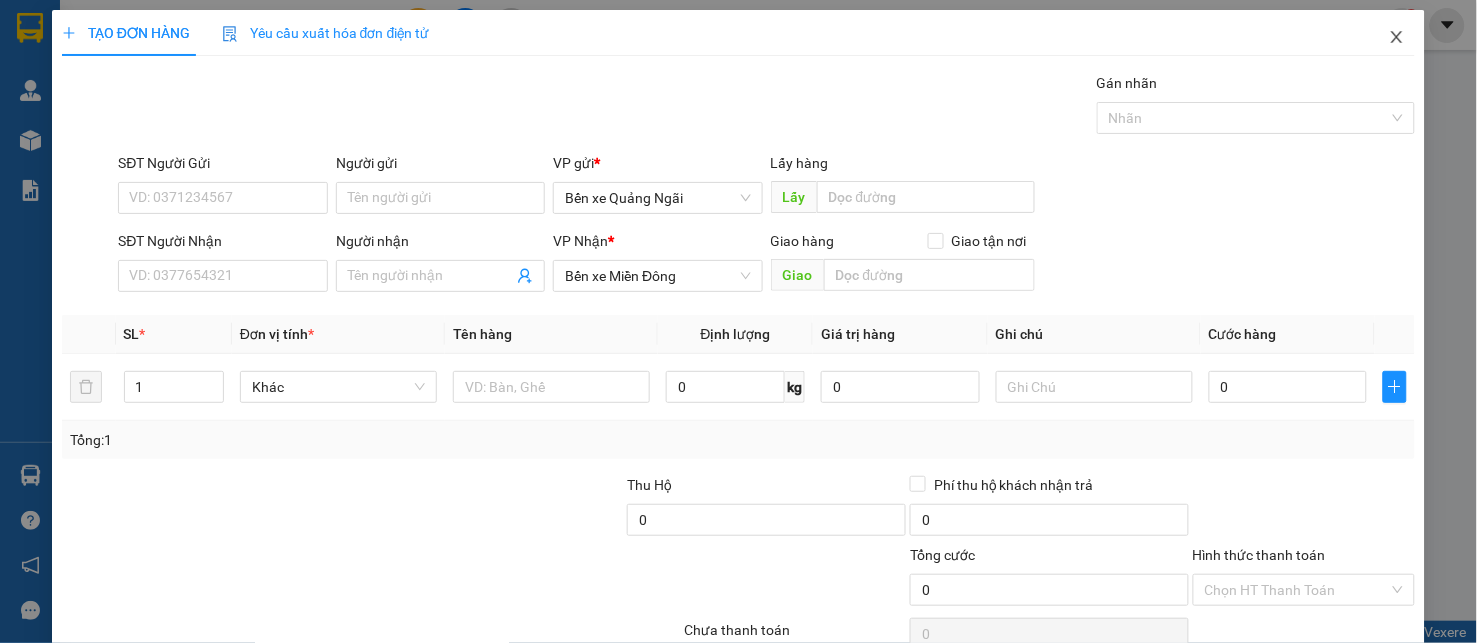 click 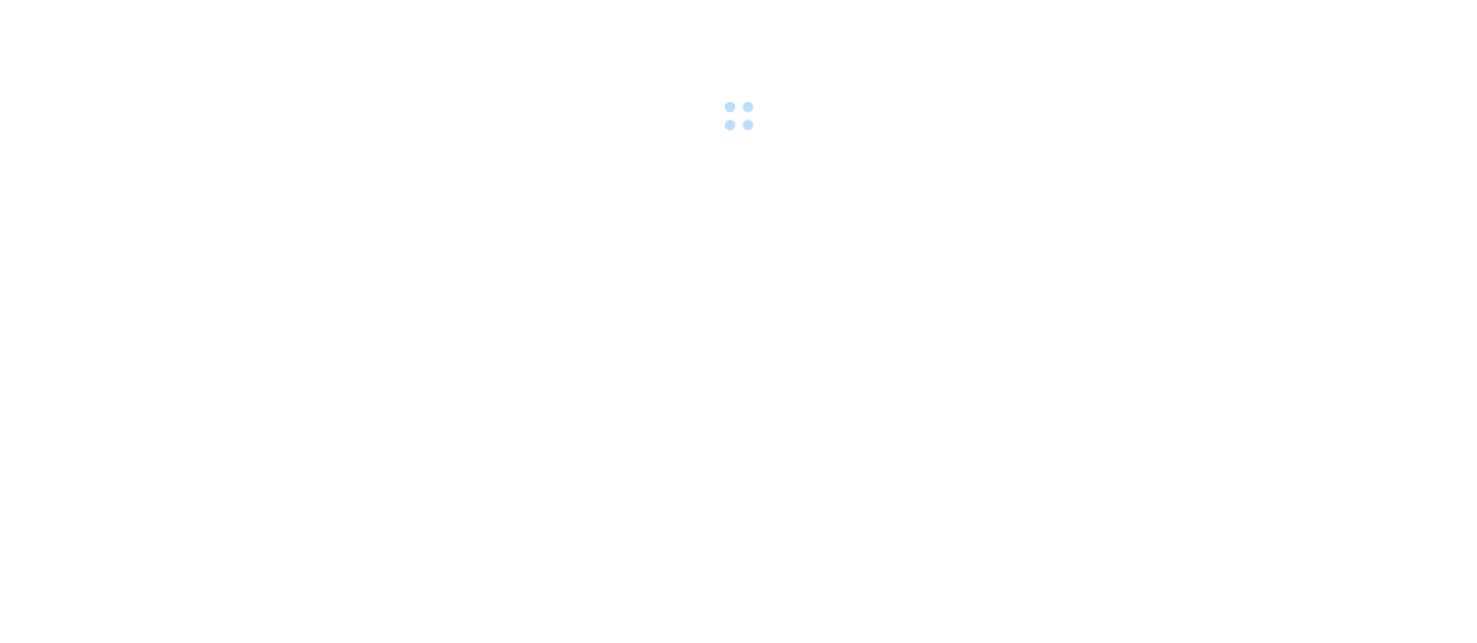 scroll, scrollTop: 0, scrollLeft: 0, axis: both 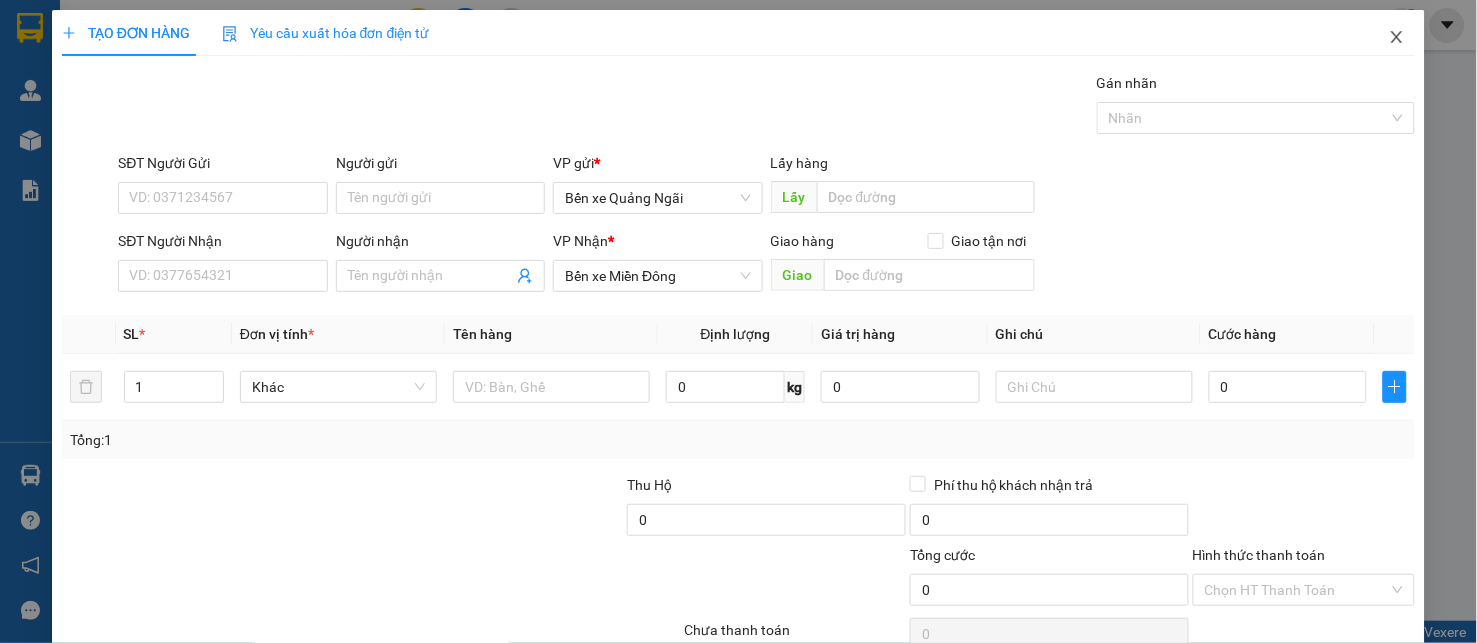 click at bounding box center [1397, 38] 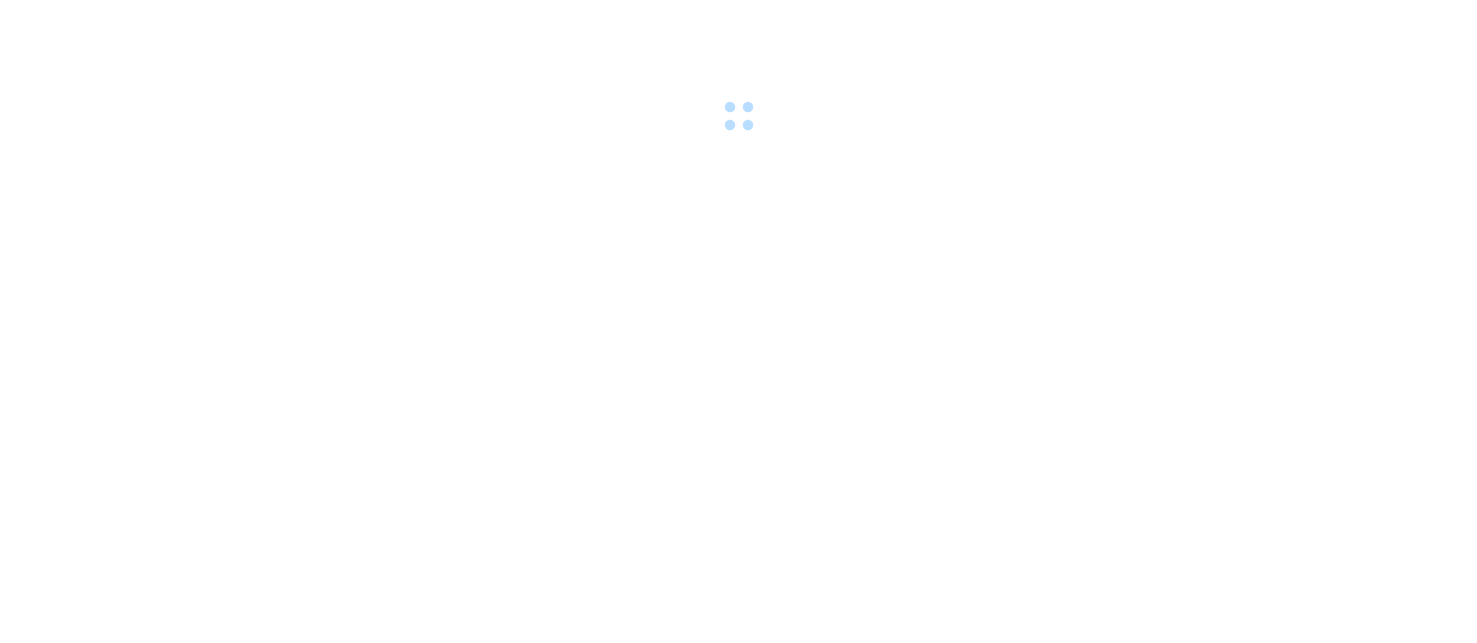 scroll, scrollTop: 0, scrollLeft: 0, axis: both 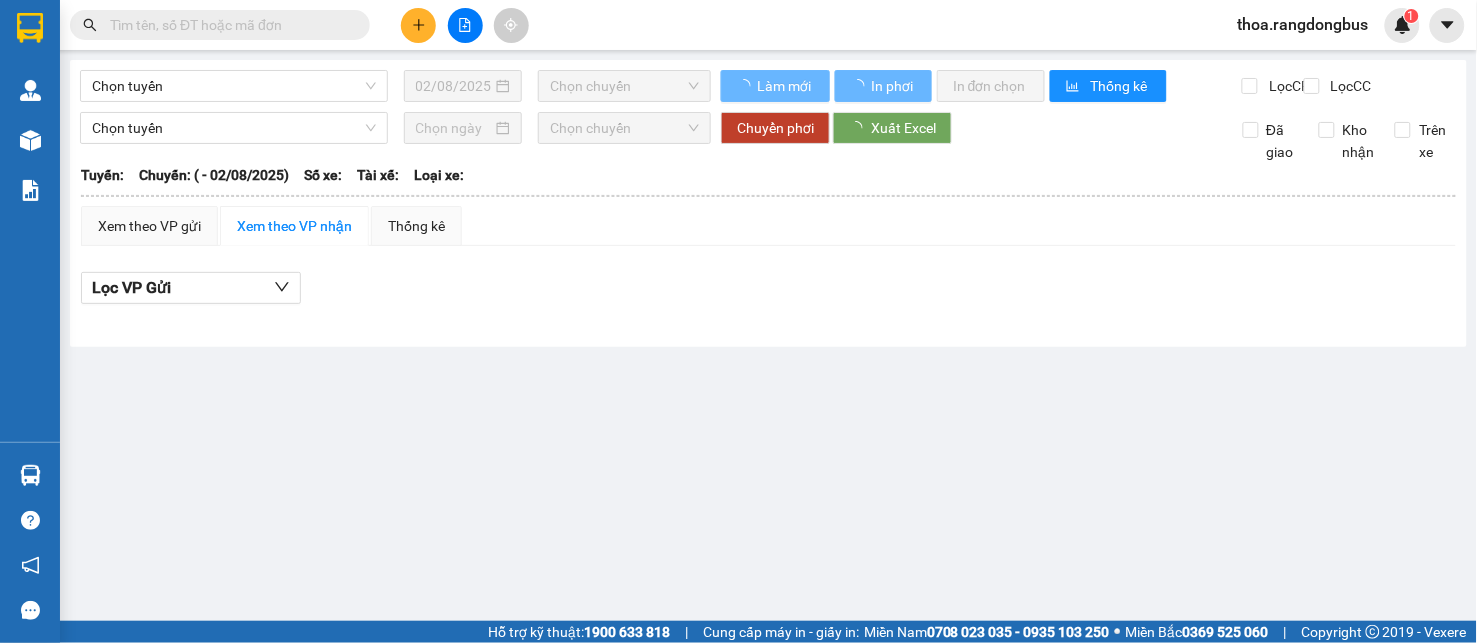 click at bounding box center [228, 25] 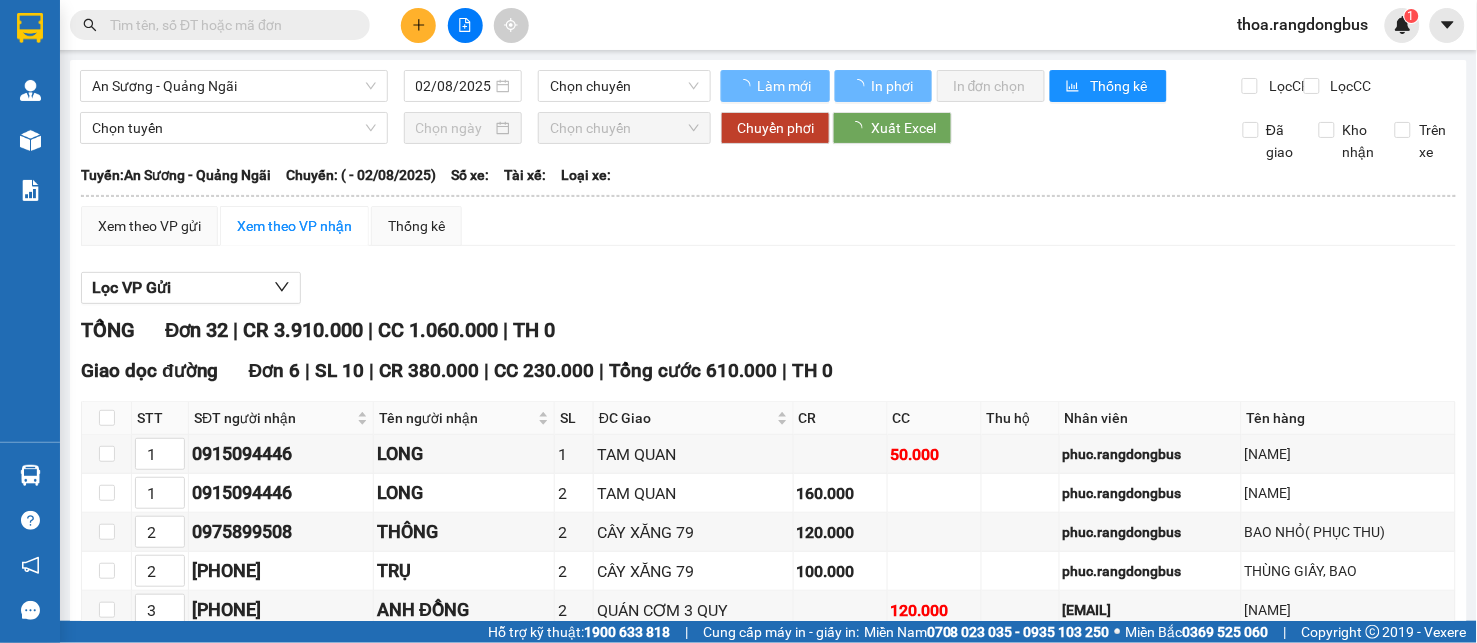 type on "07/03/2023" 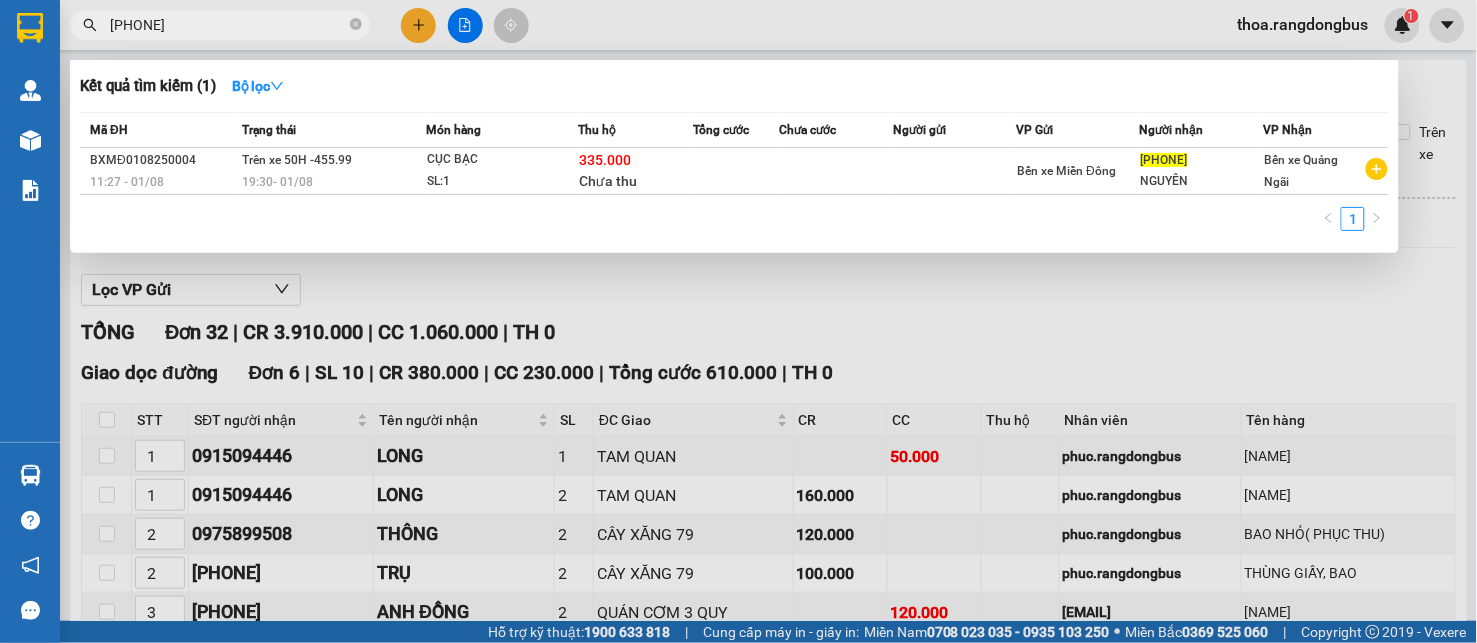 type on "0327894912" 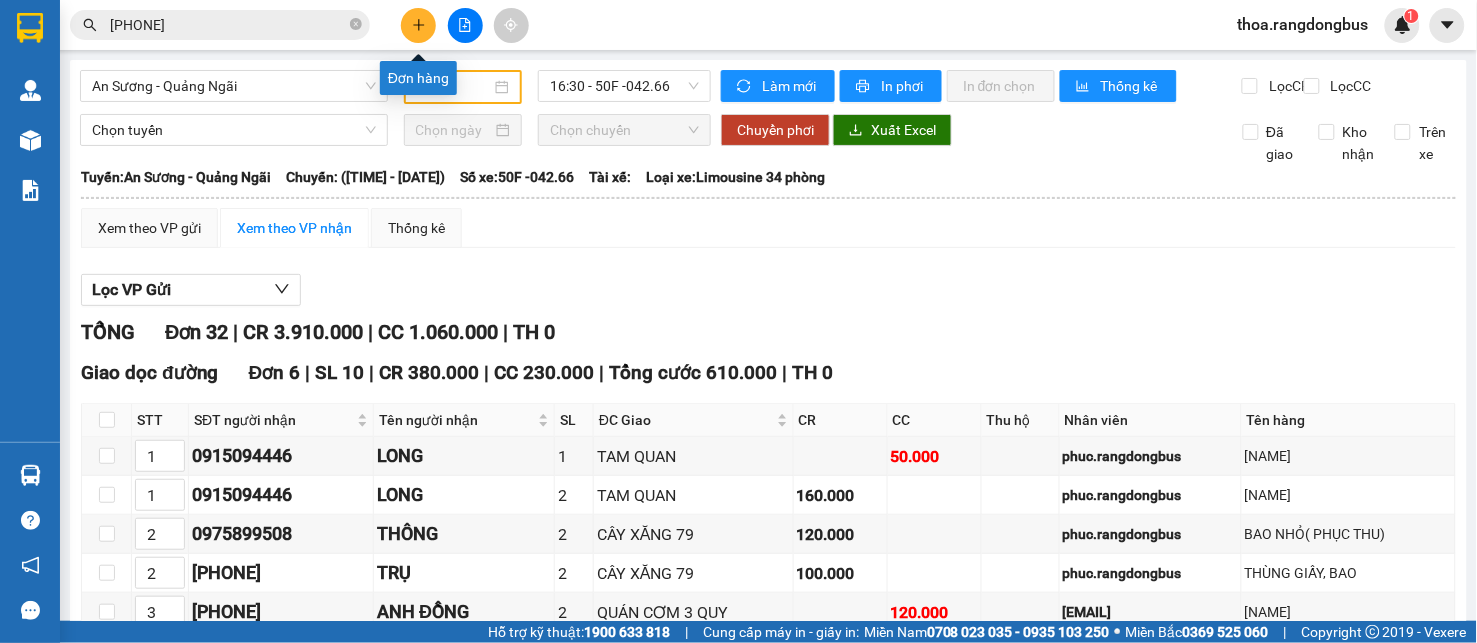 click at bounding box center [418, 25] 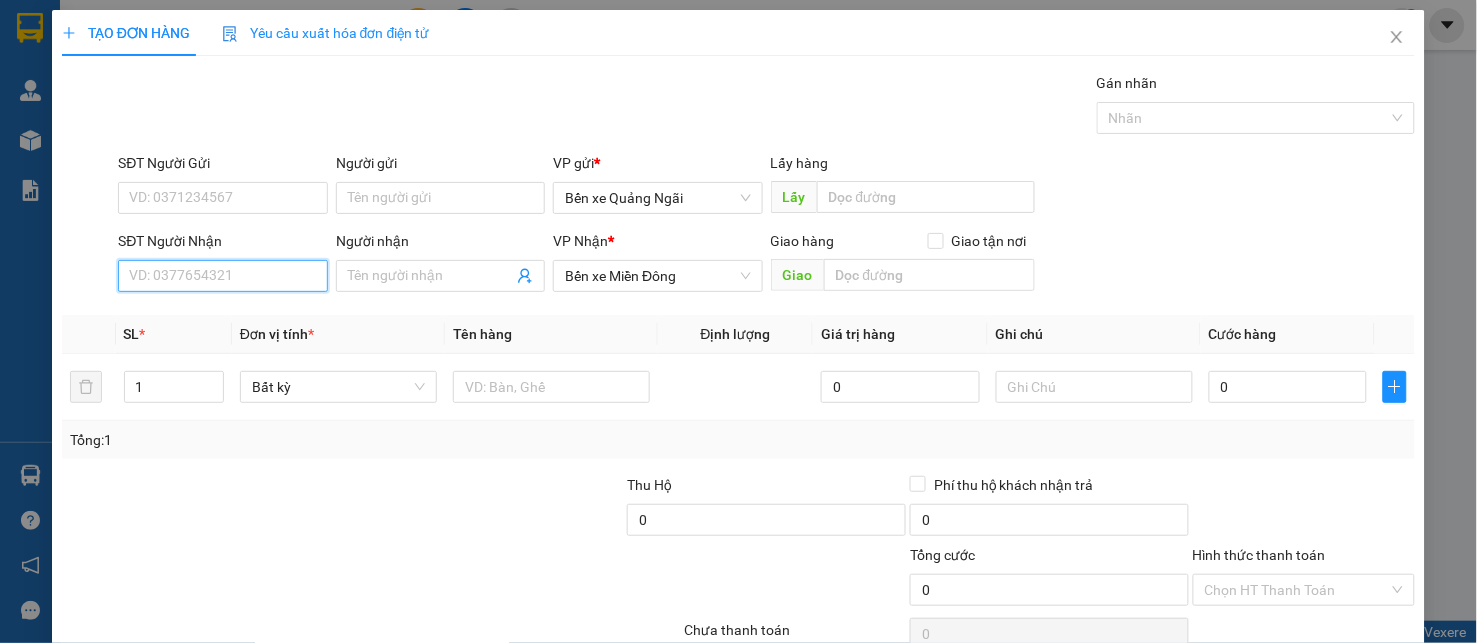 click on "SĐT Người Nhận" at bounding box center (223, 276) 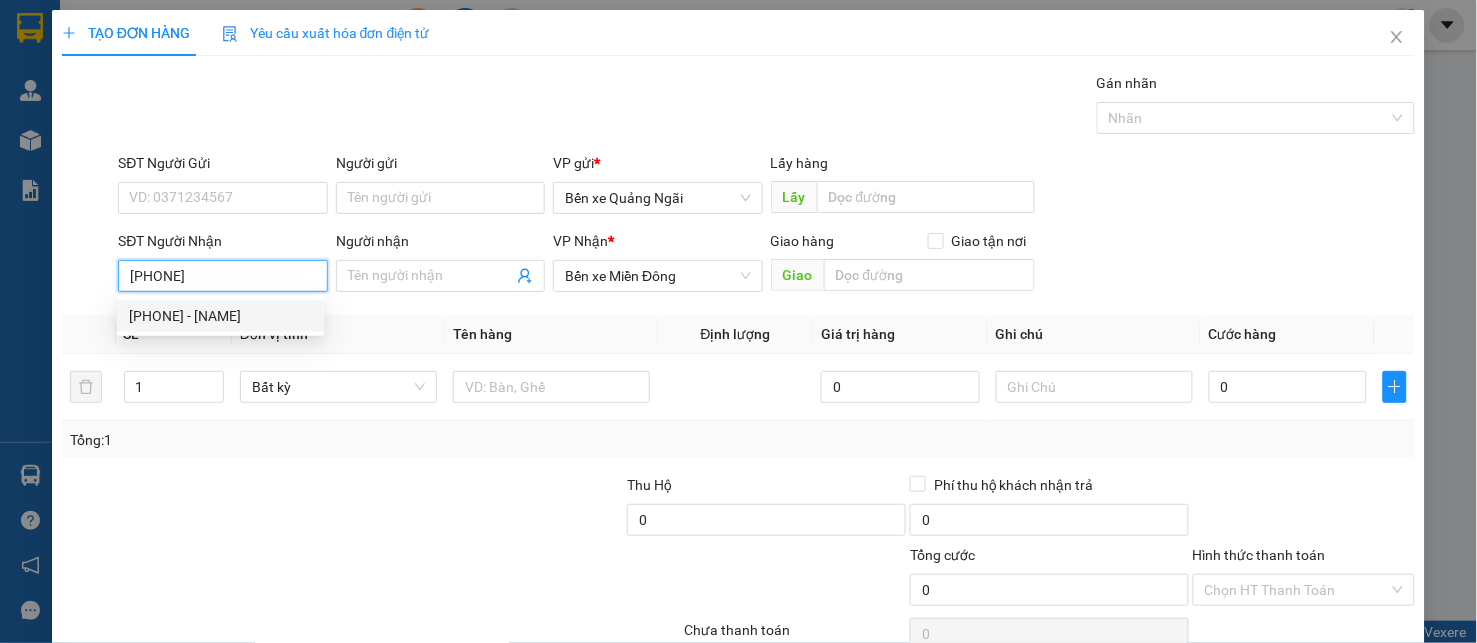 type on "[PHONE]" 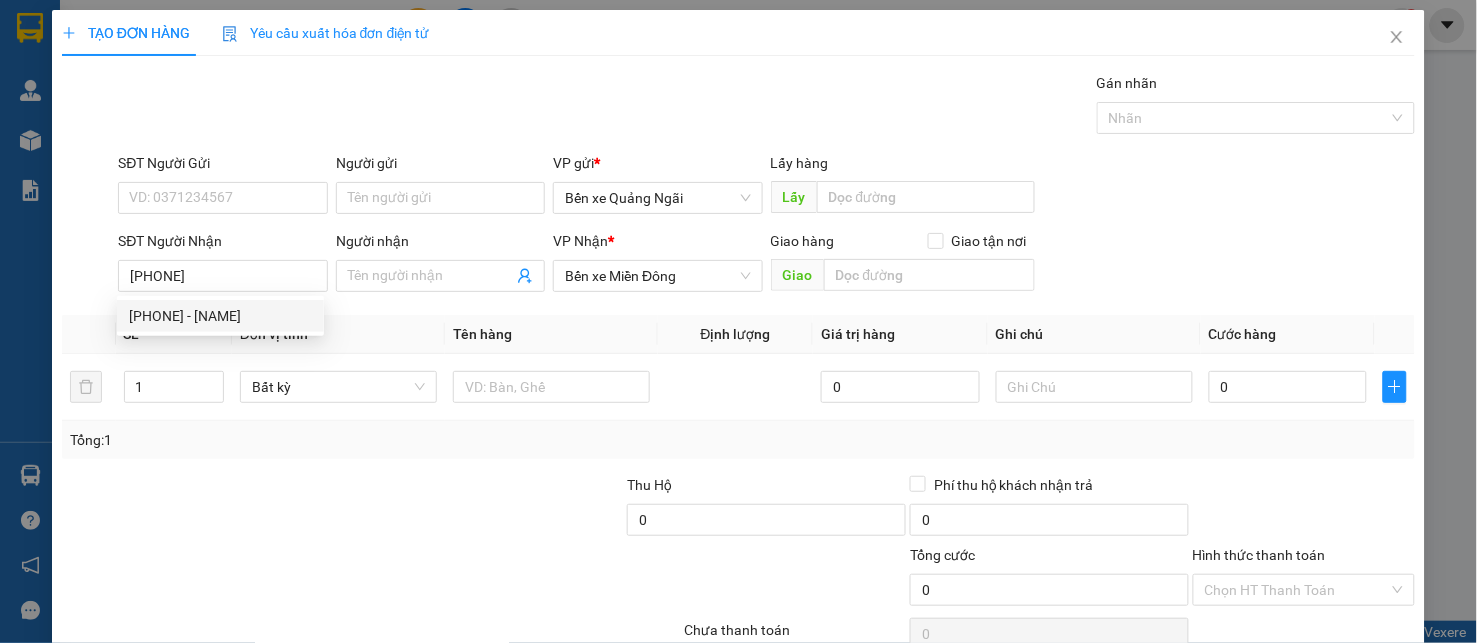 click on "0353188347 0353188347 - LẤY HÀNG" at bounding box center (220, 316) 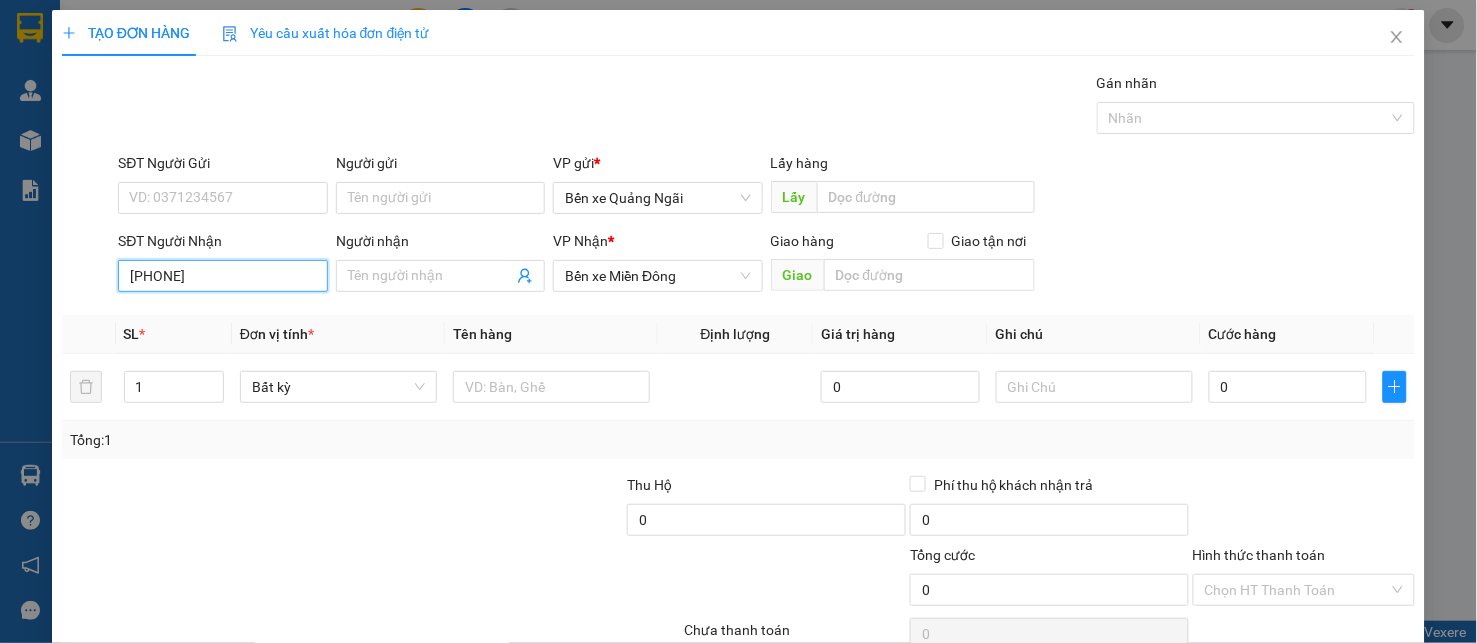 click on "[PHONE]" at bounding box center [223, 276] 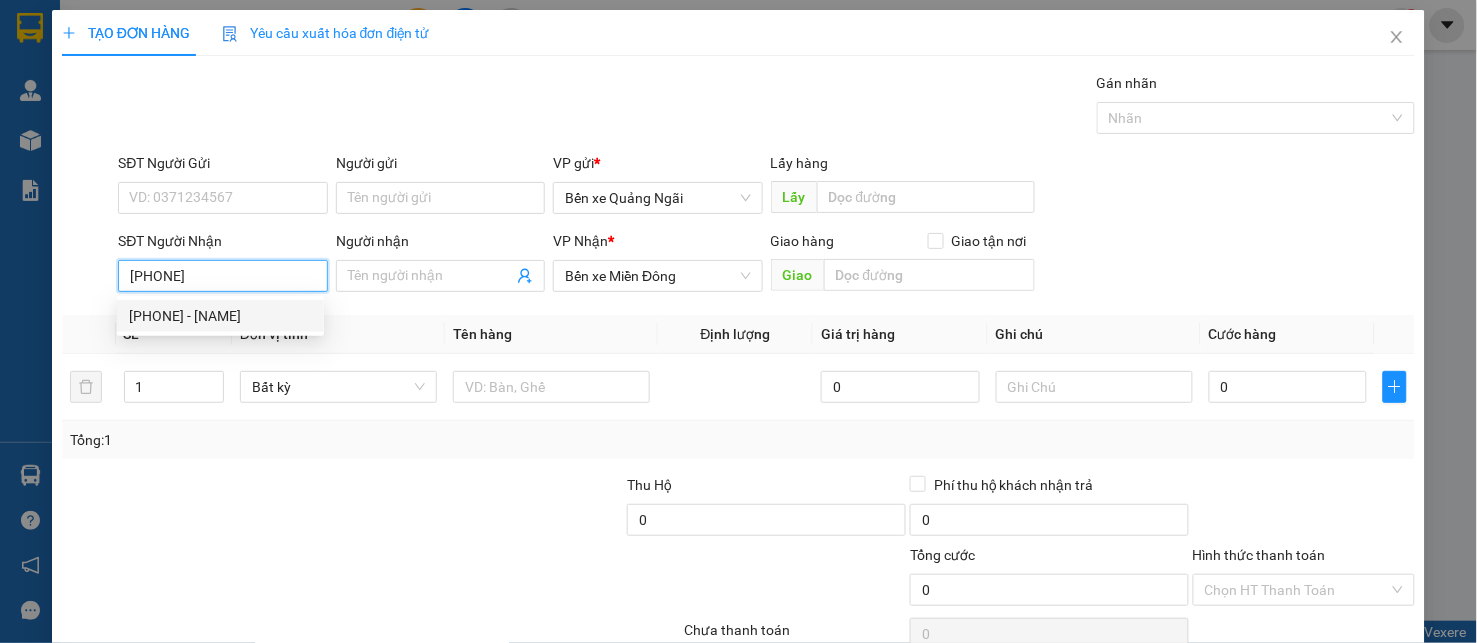 click on "0353188347 - LẤY HÀNG" at bounding box center (220, 316) 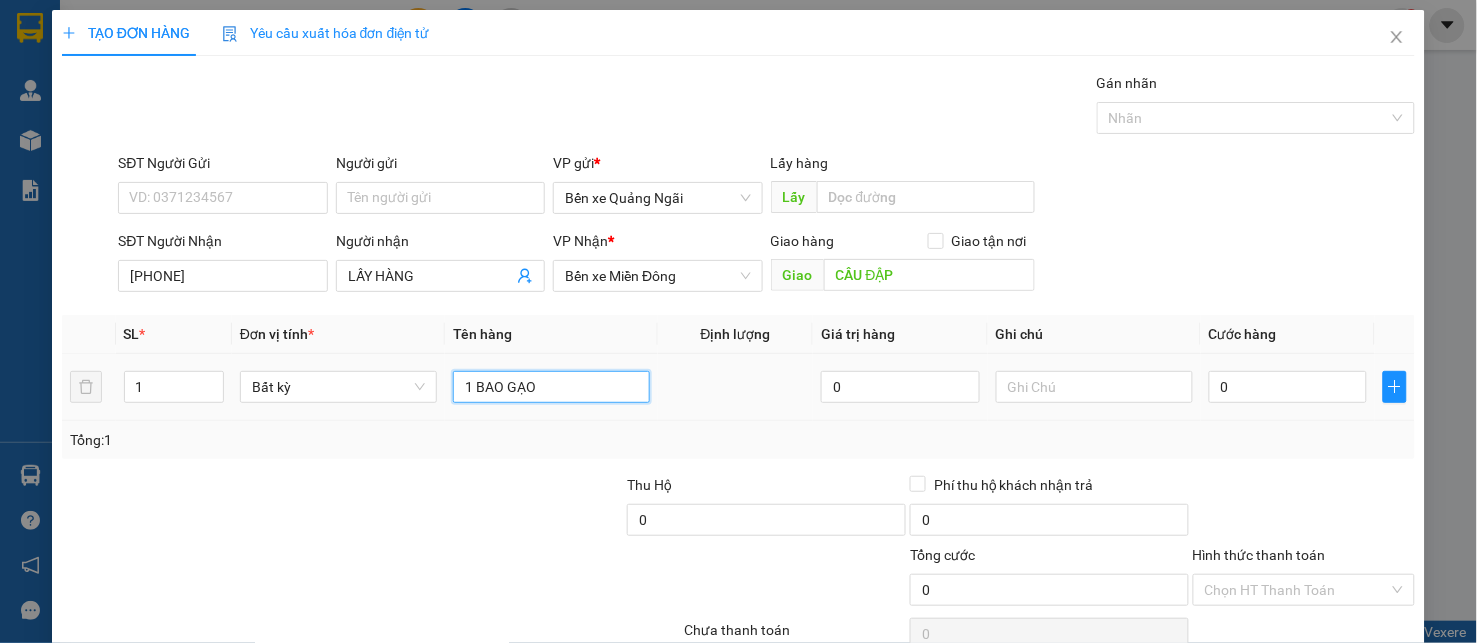 drag, startPoint x: 550, startPoint y: 393, endPoint x: 380, endPoint y: 418, distance: 171.8284 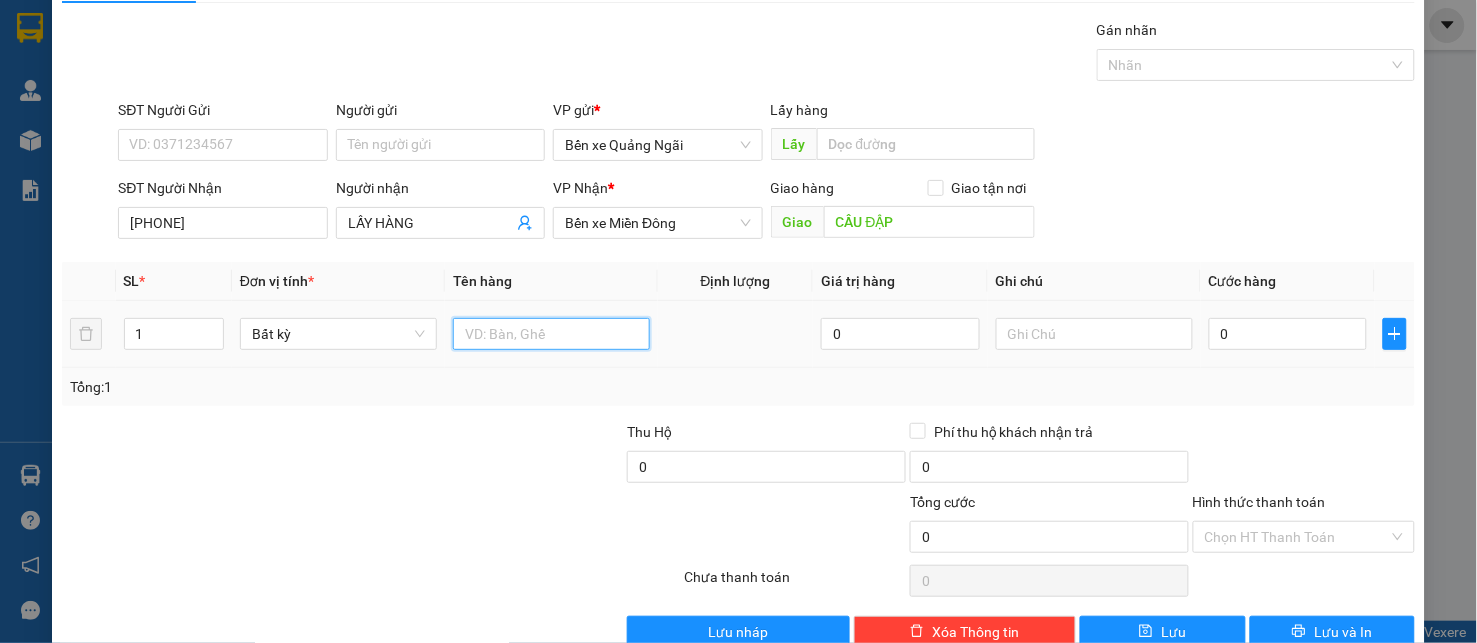 scroll, scrollTop: 96, scrollLeft: 0, axis: vertical 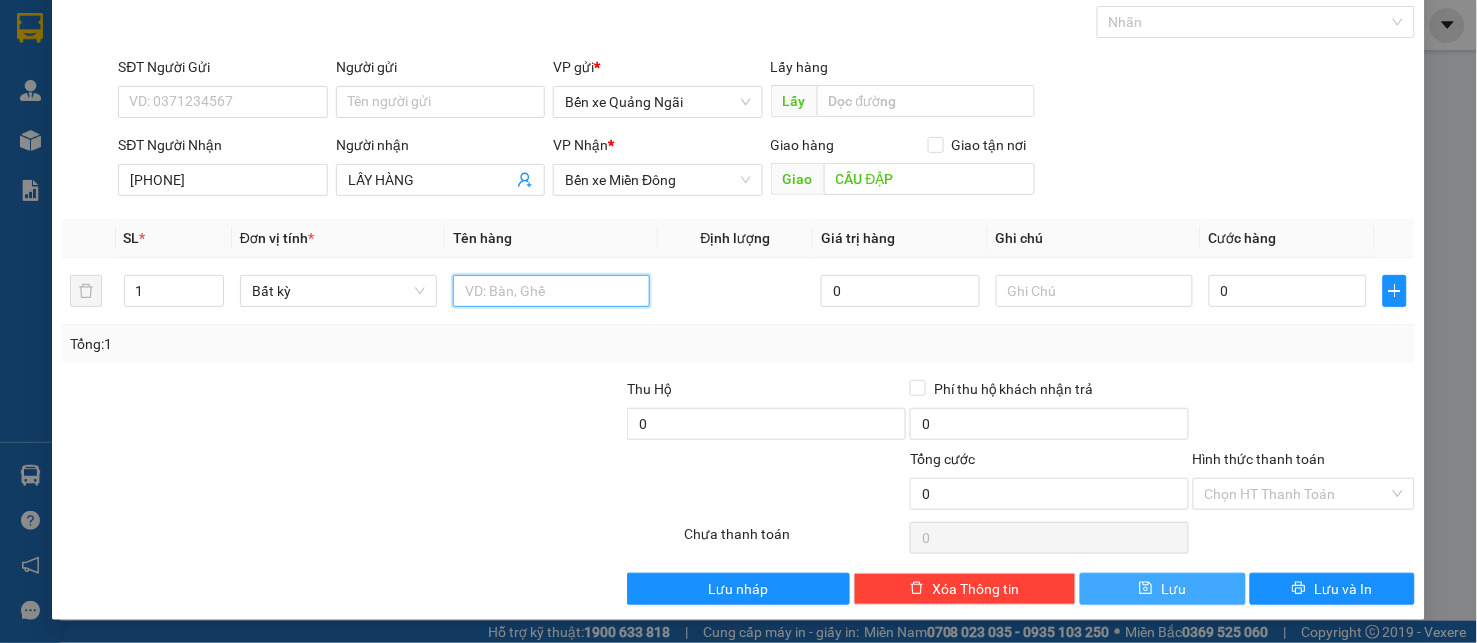 type 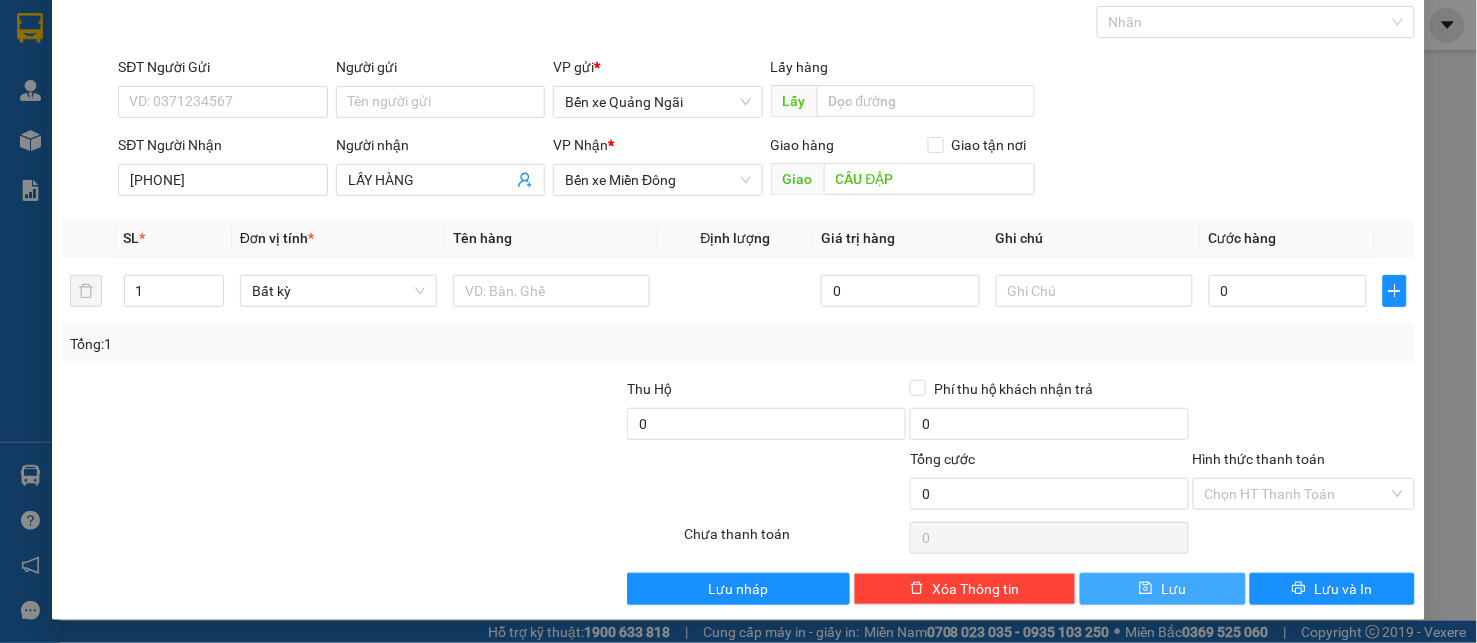 click on "Lưu" at bounding box center [1163, 589] 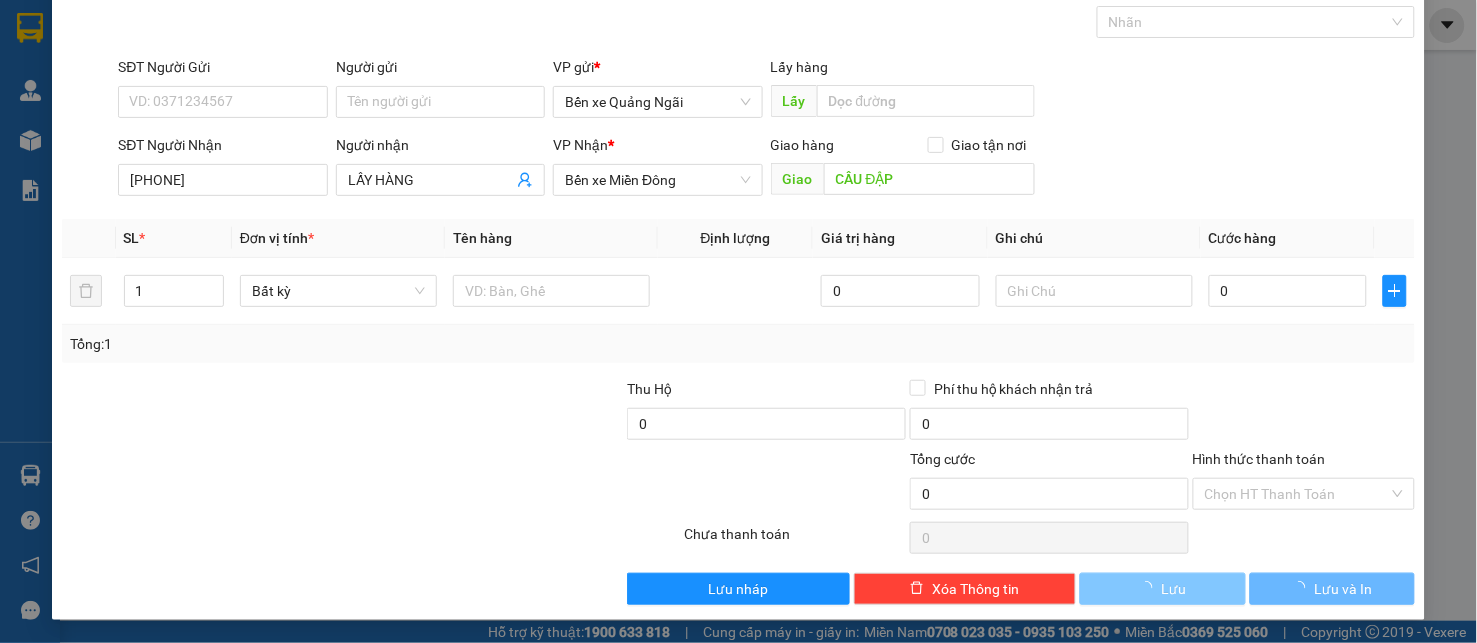 type 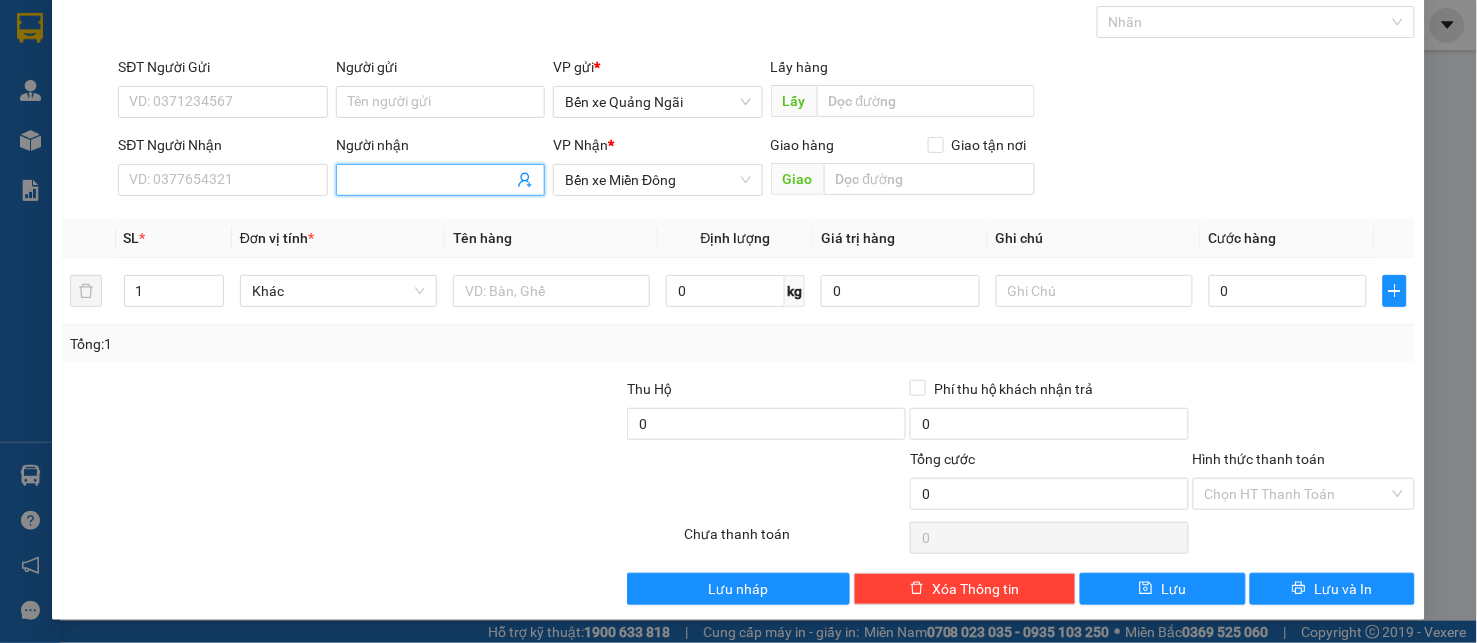click on "Người nhận" at bounding box center (431, 180) 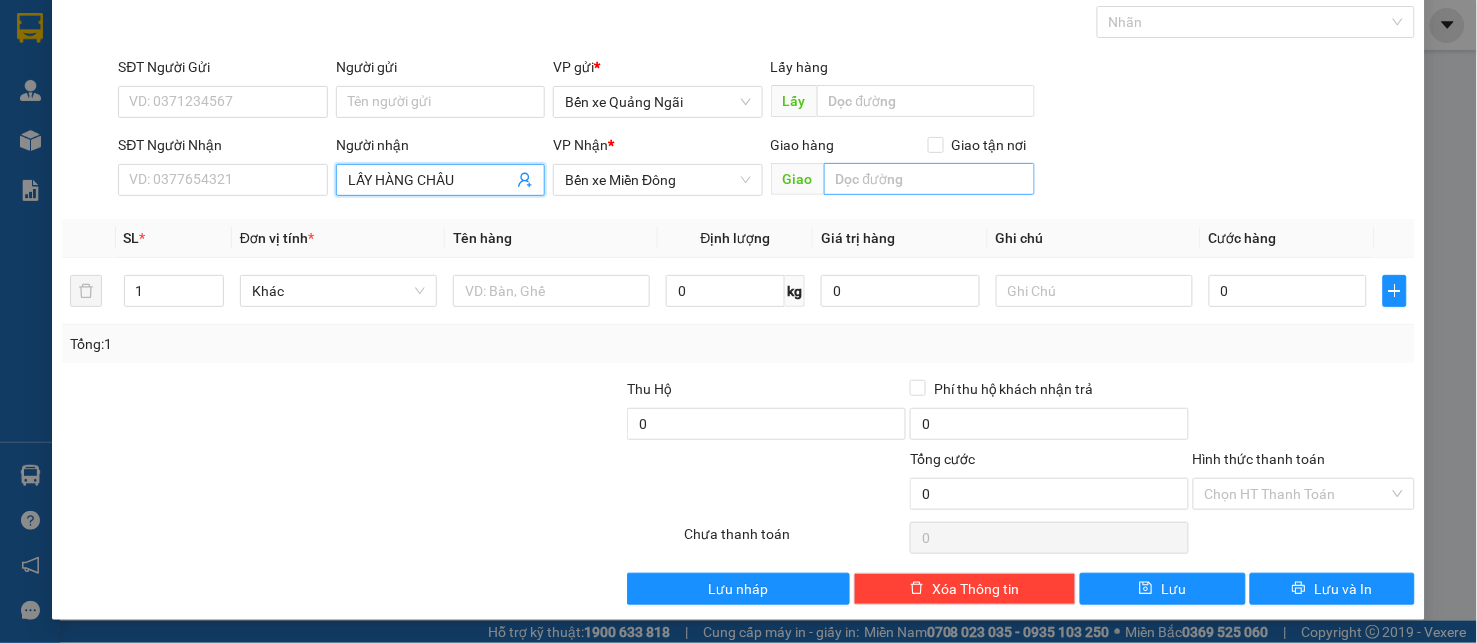 type on "LẤY HÀNG CHÂU" 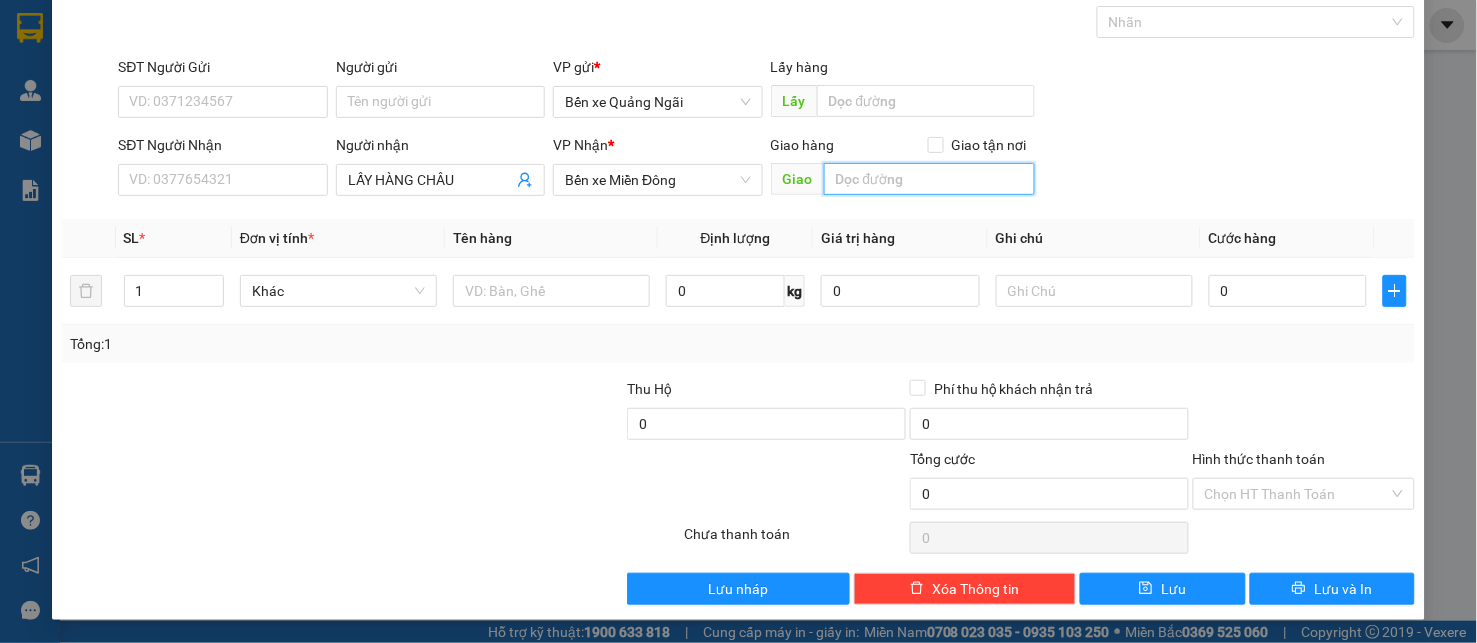 click at bounding box center (929, 179) 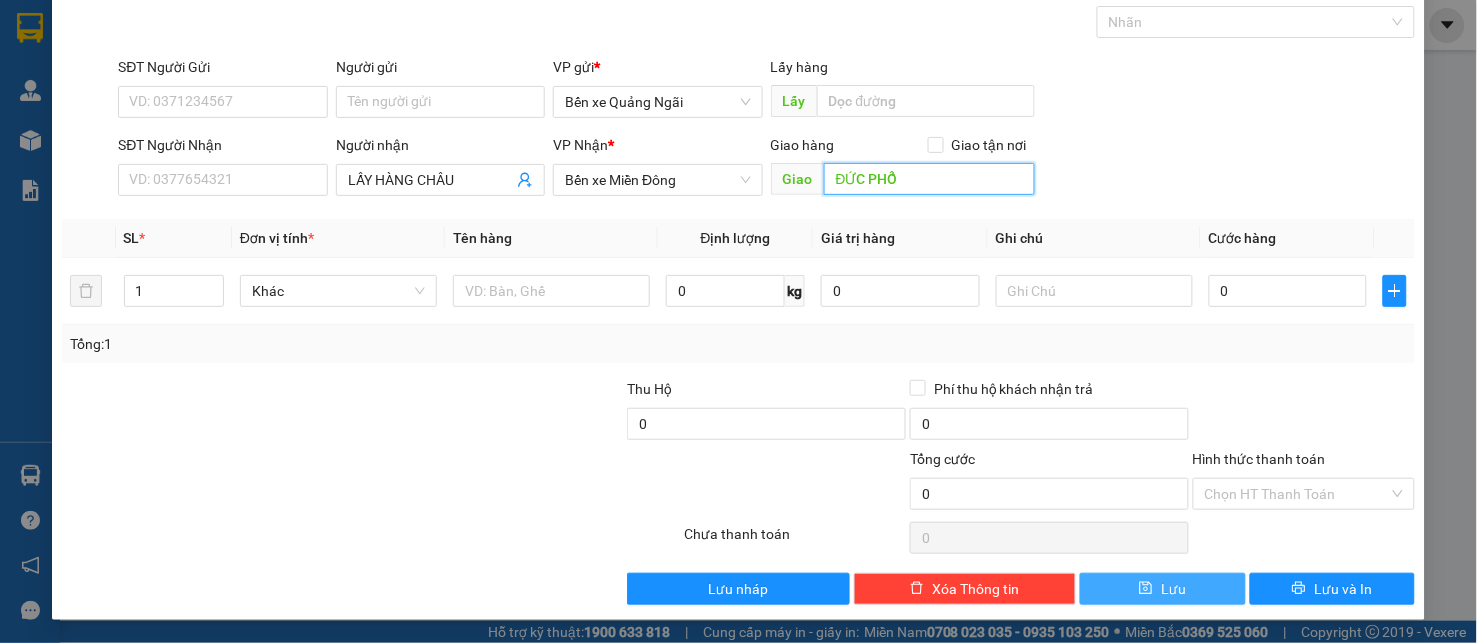 type on "ĐỨC PHỔ" 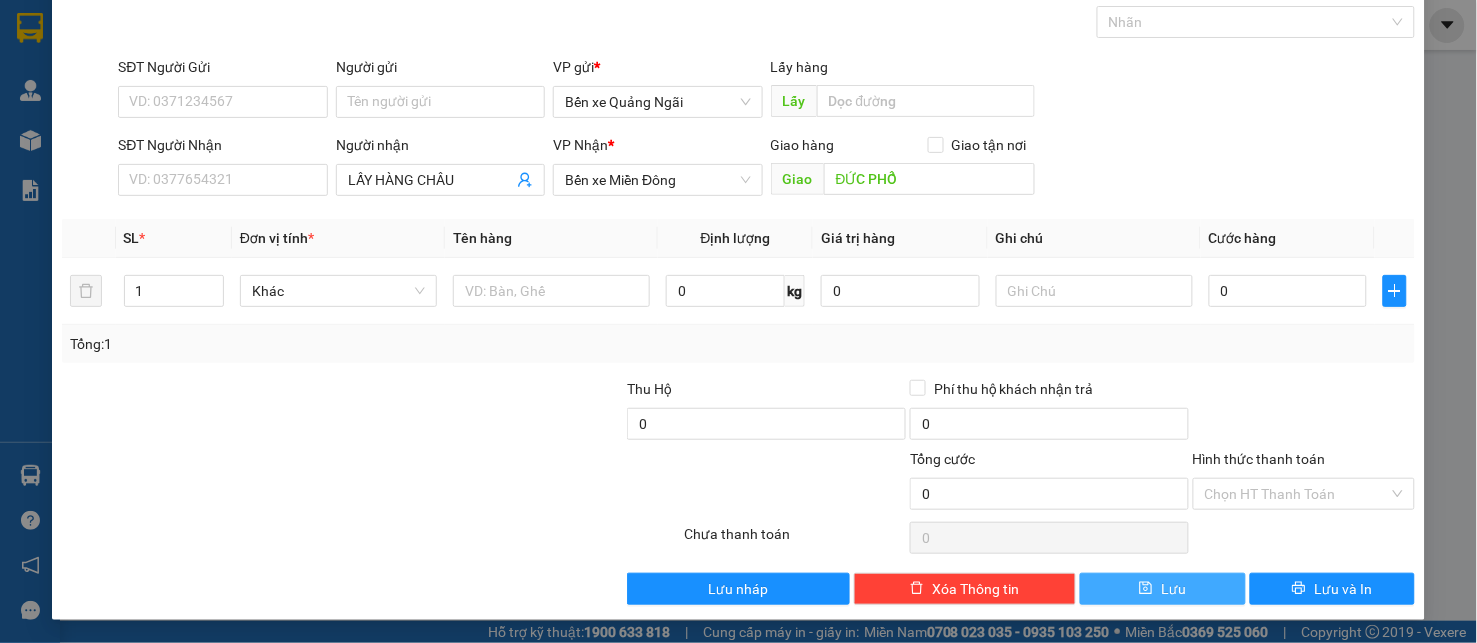 click on "Lưu" at bounding box center (1163, 589) 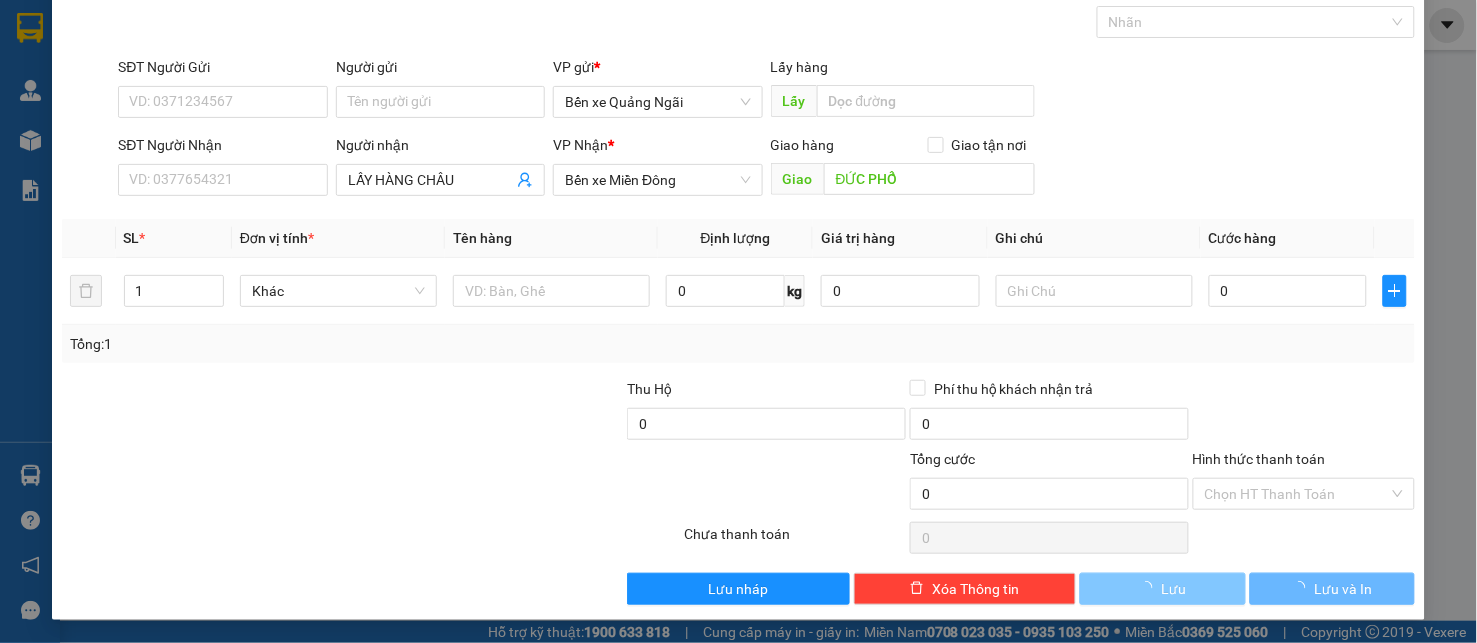 type 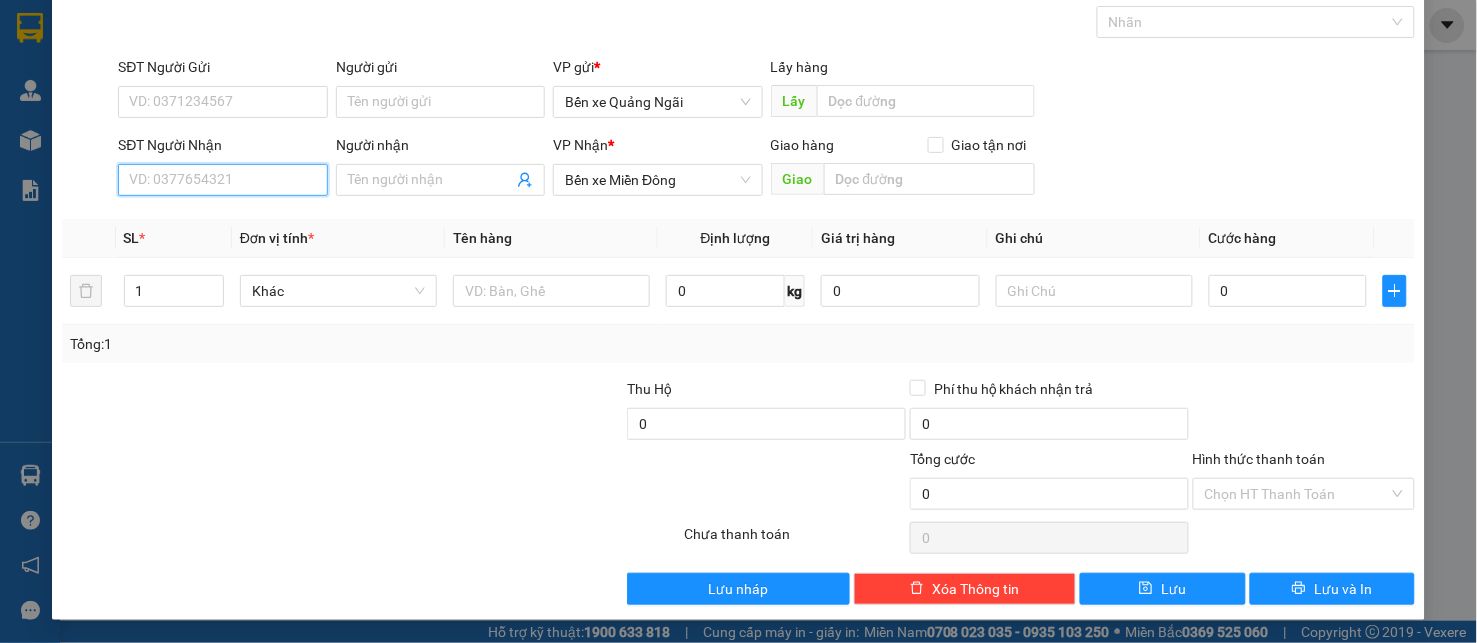click on "SĐT Người Nhận" at bounding box center [223, 180] 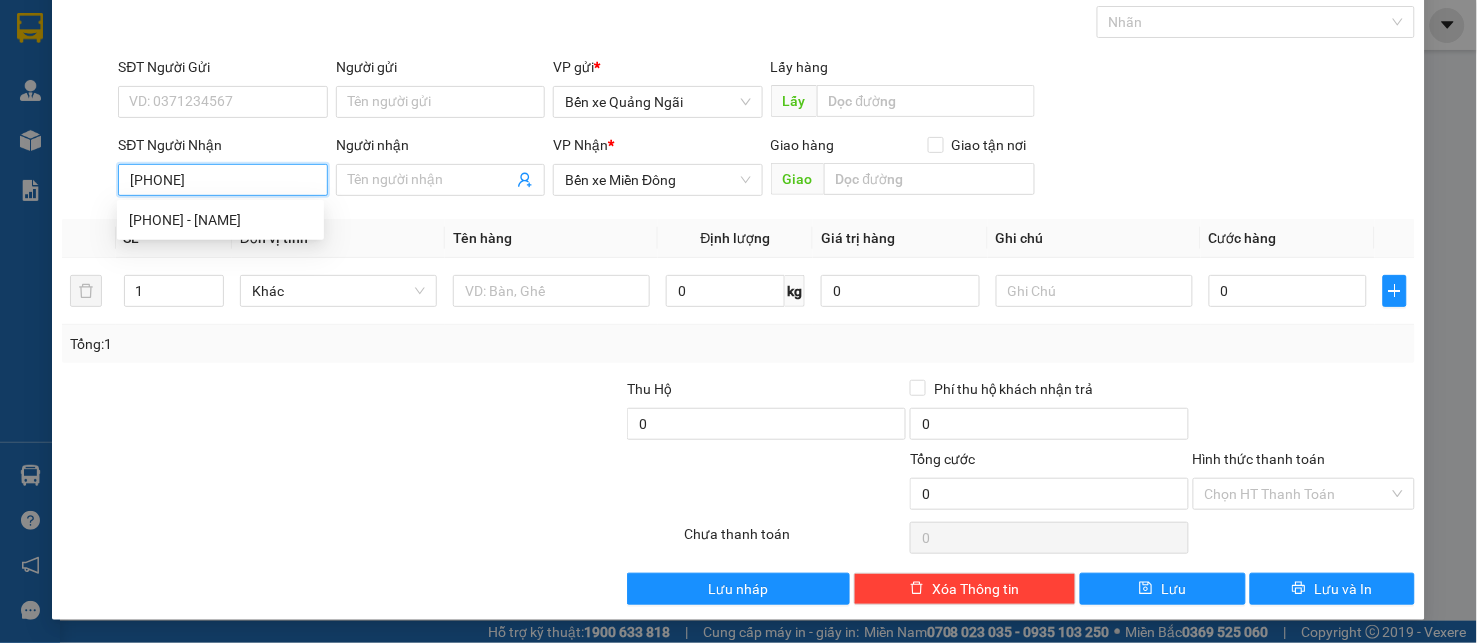 type on "[PHONE]" 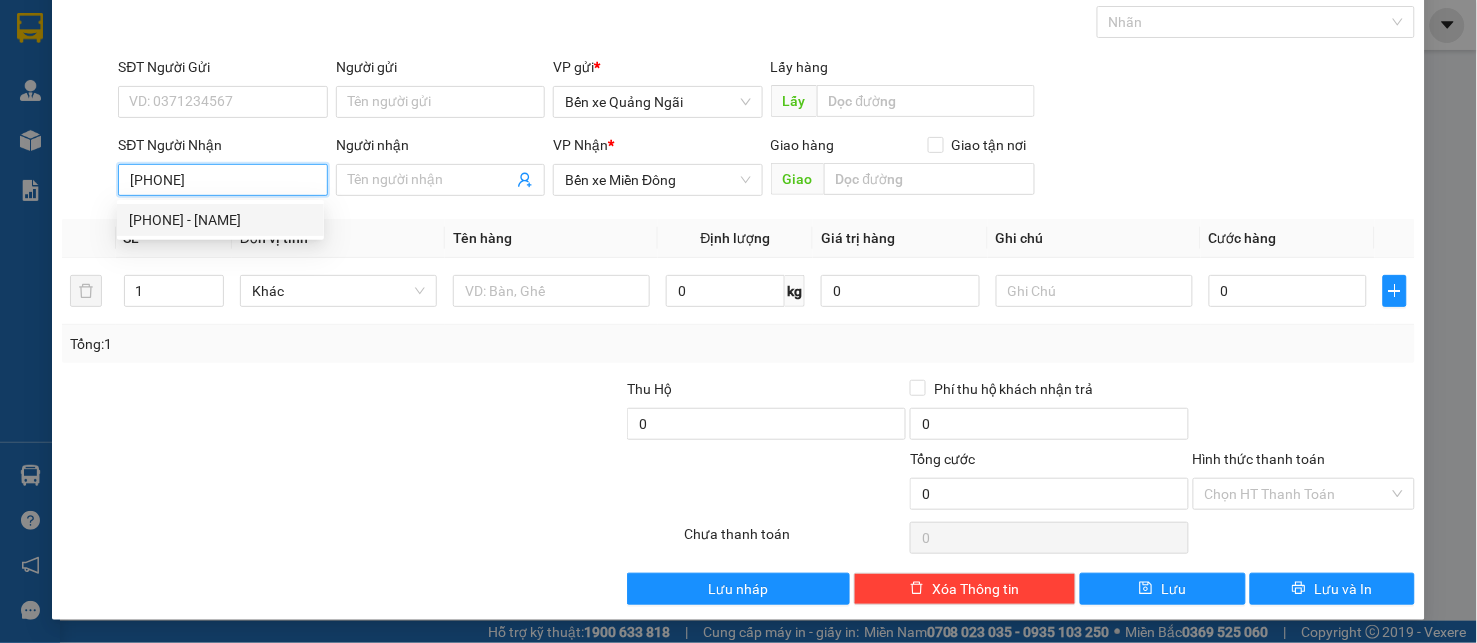 click on "0346031728 - LẤY HÀNG" at bounding box center (220, 220) 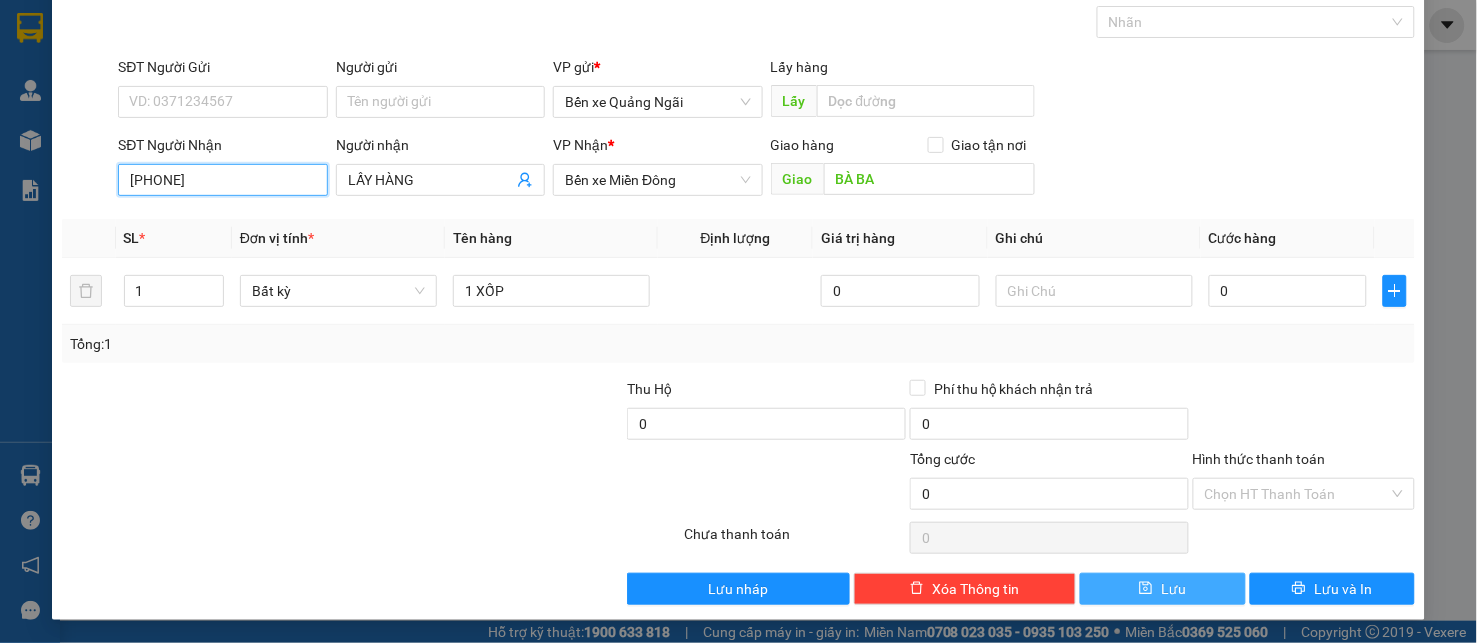 type on "[PHONE]" 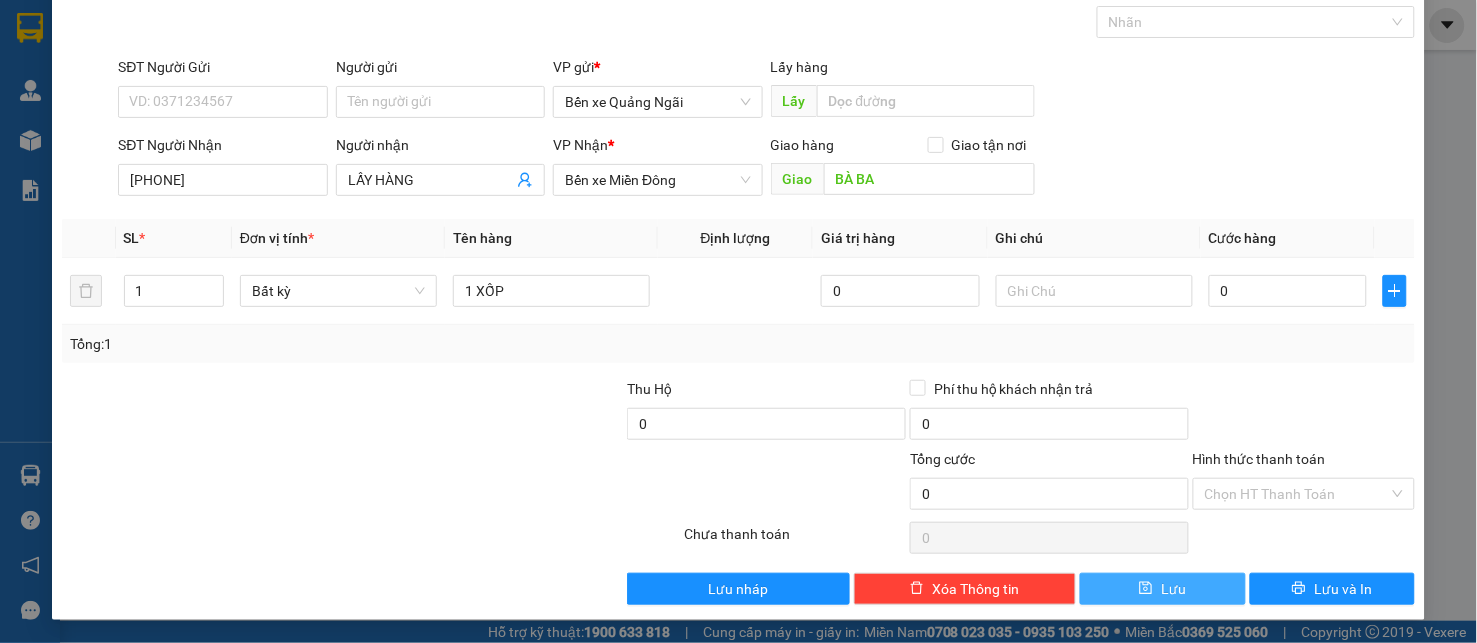 click on "Lưu" at bounding box center (1163, 589) 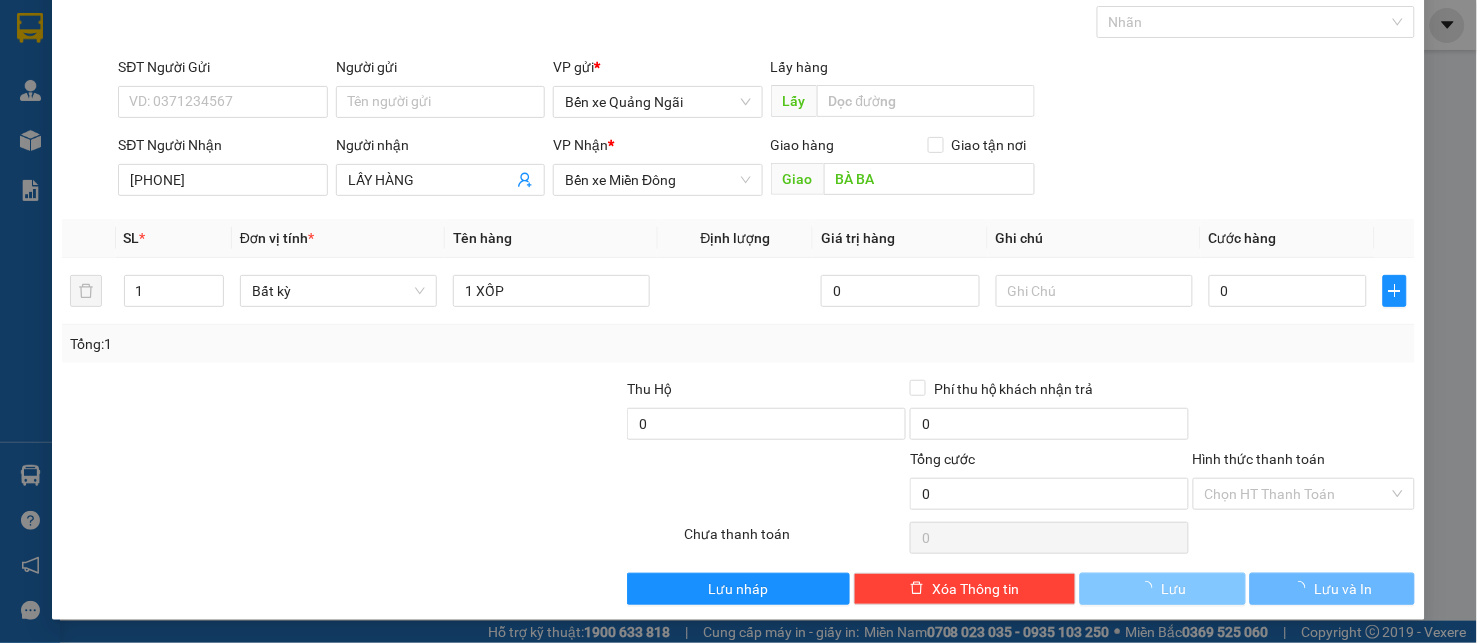 type 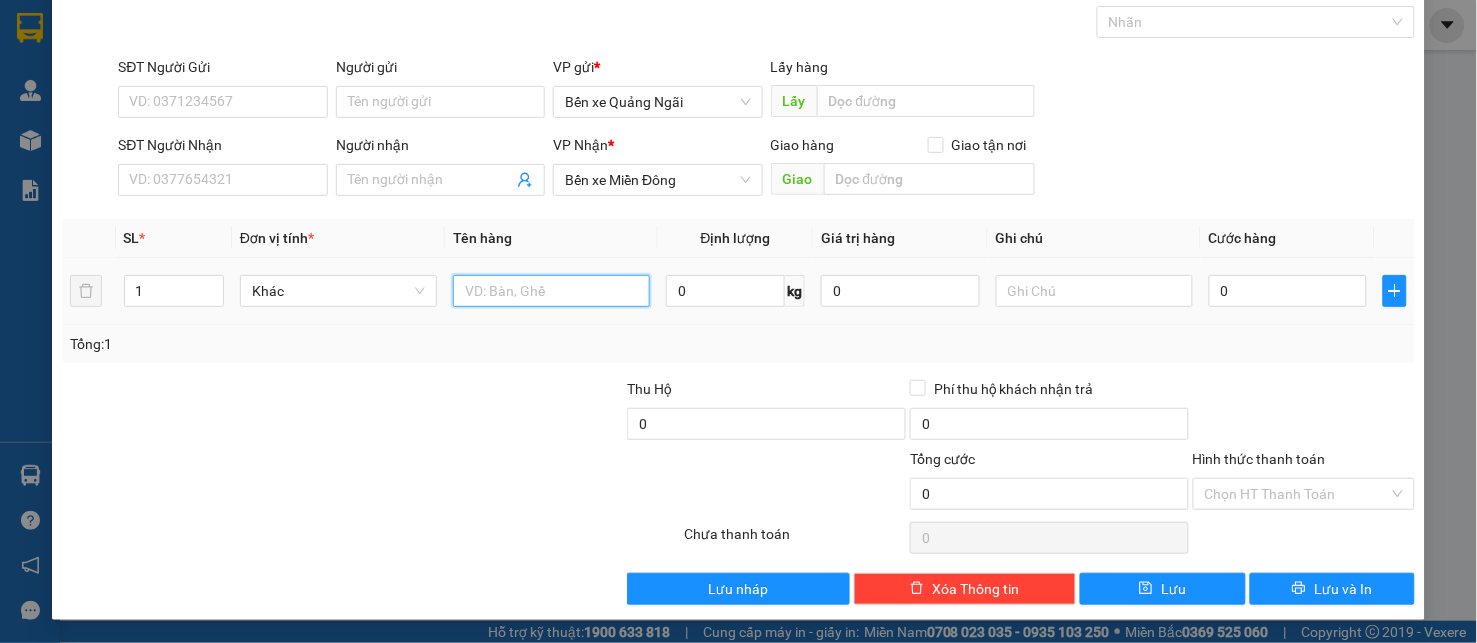click at bounding box center [551, 291] 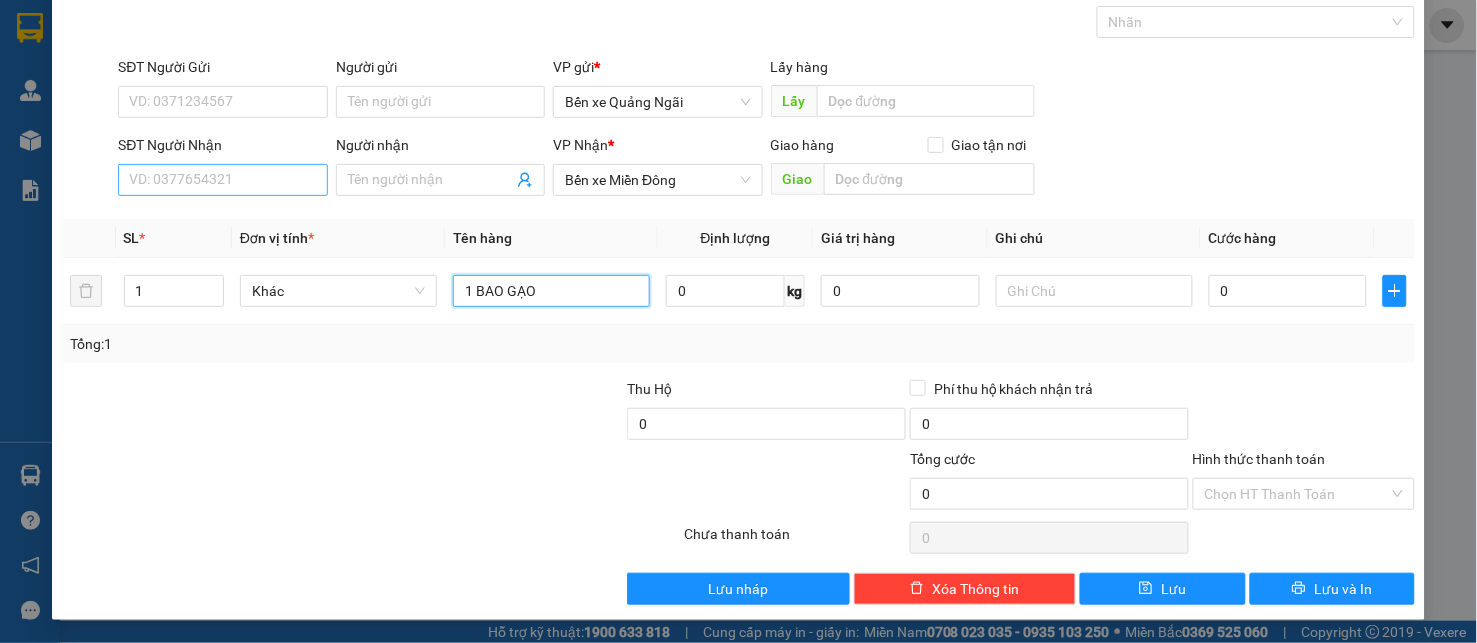 type on "1 BAO GẠO" 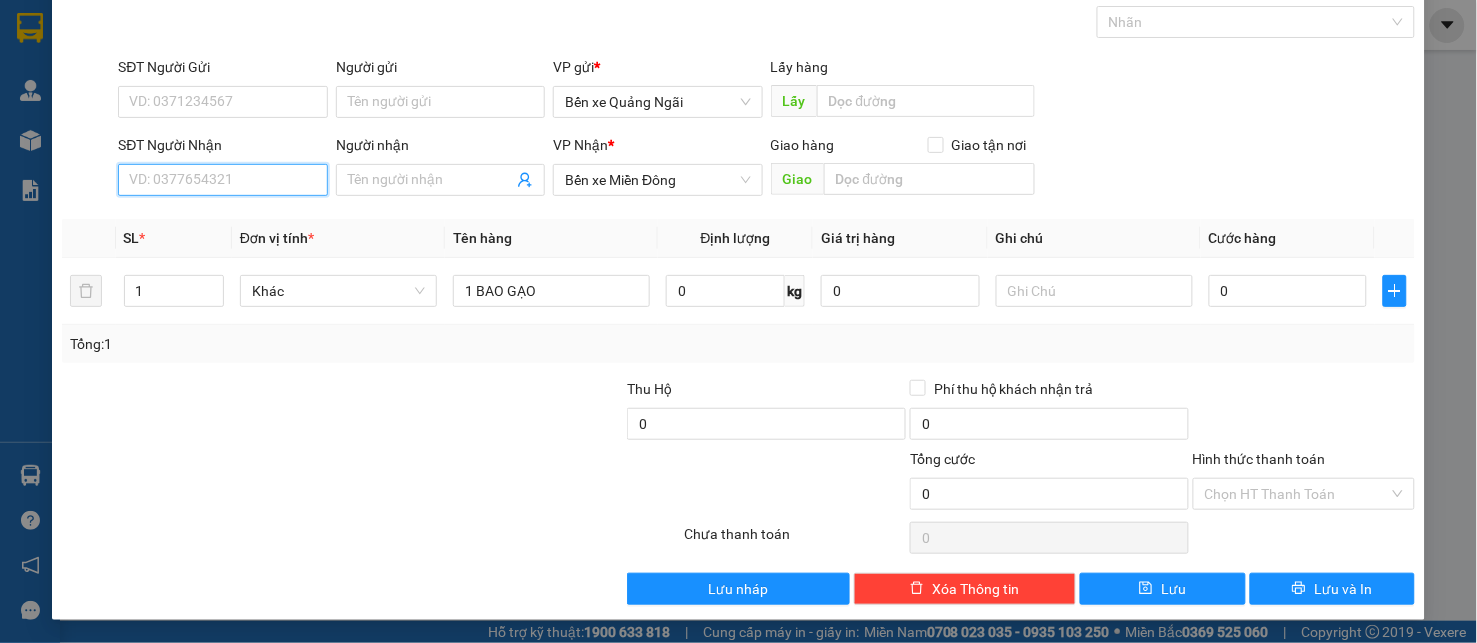 click on "SĐT Người Nhận" at bounding box center [223, 180] 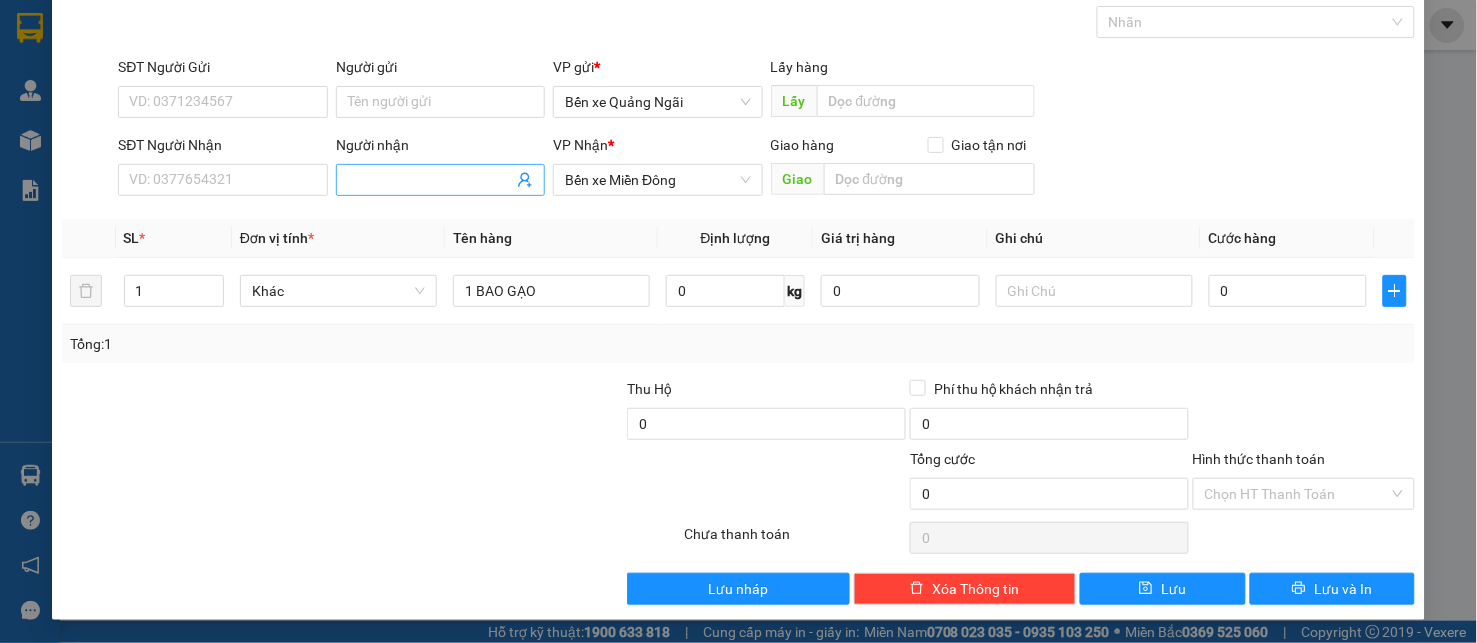 click on "Người nhận" at bounding box center (431, 180) 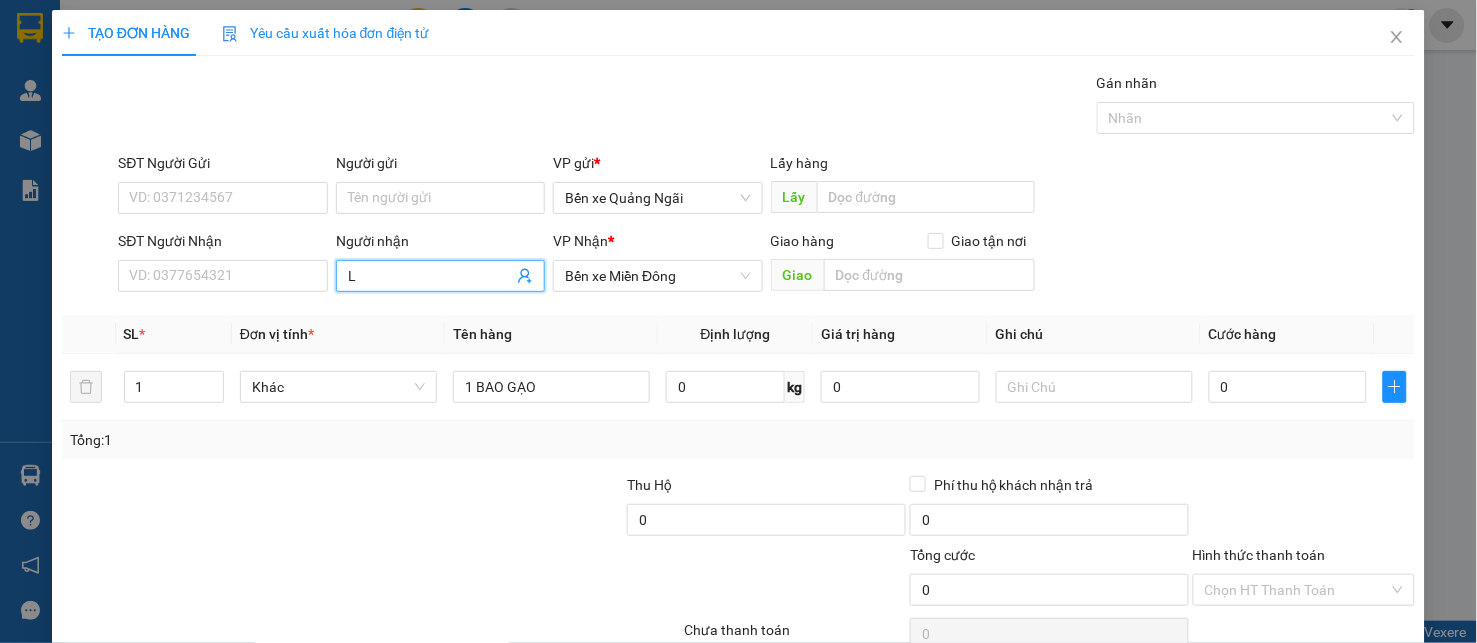 scroll, scrollTop: 0, scrollLeft: 0, axis: both 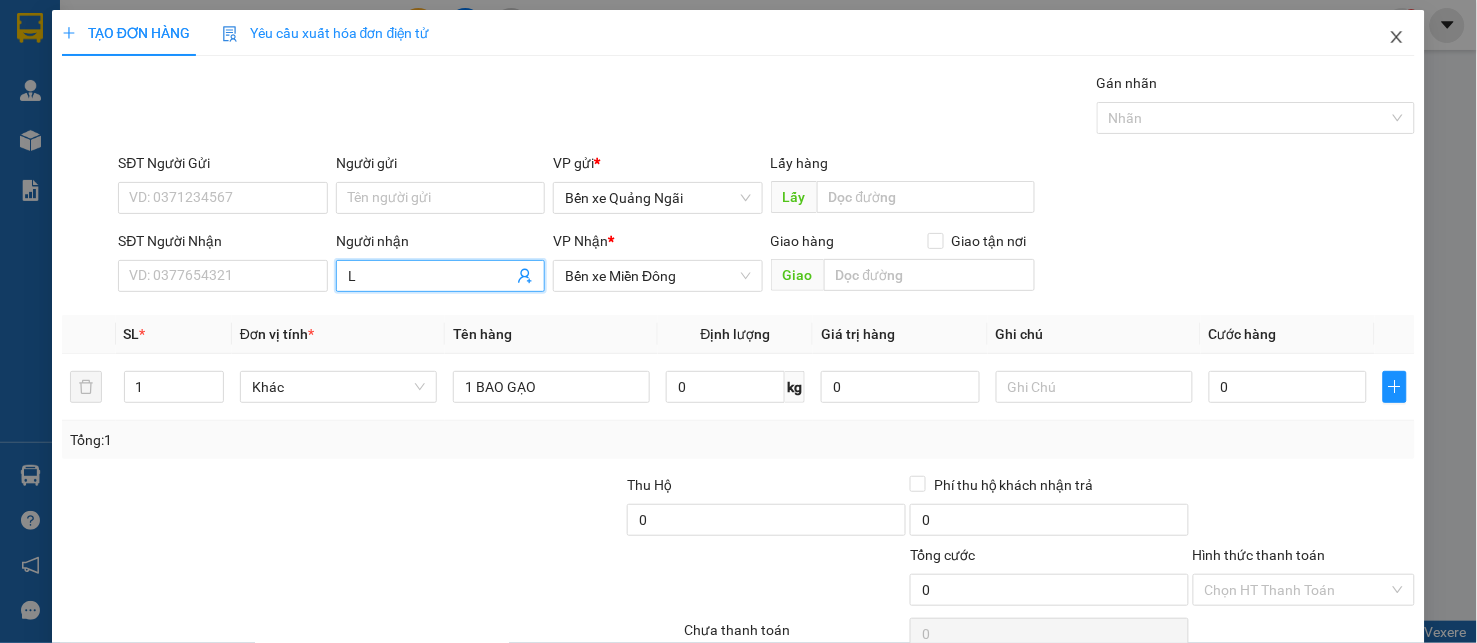type on "L" 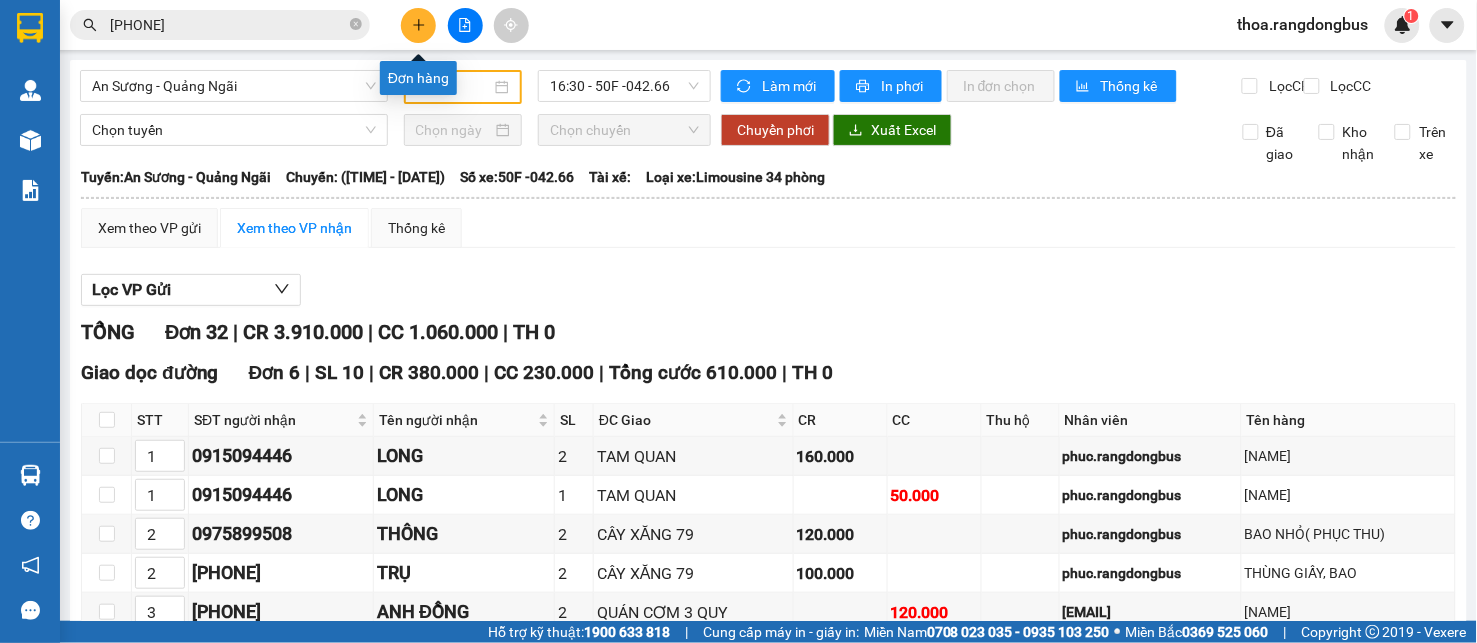 click 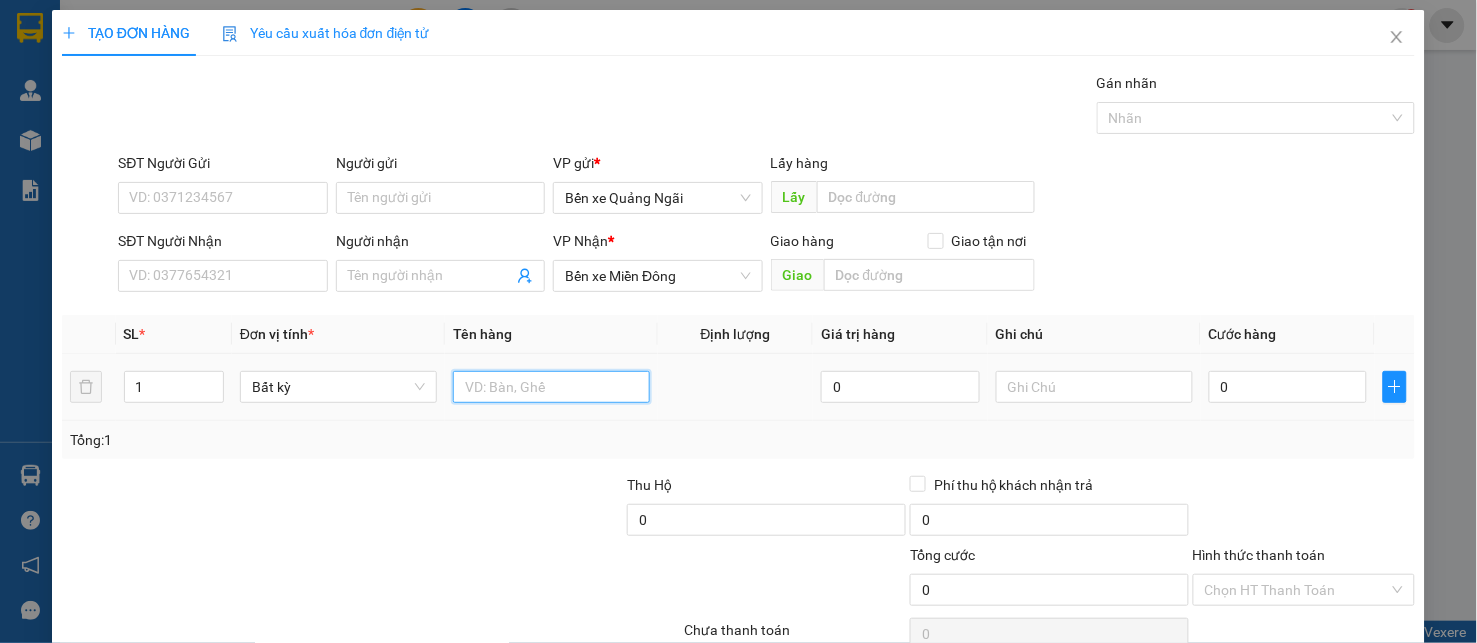click at bounding box center [551, 387] 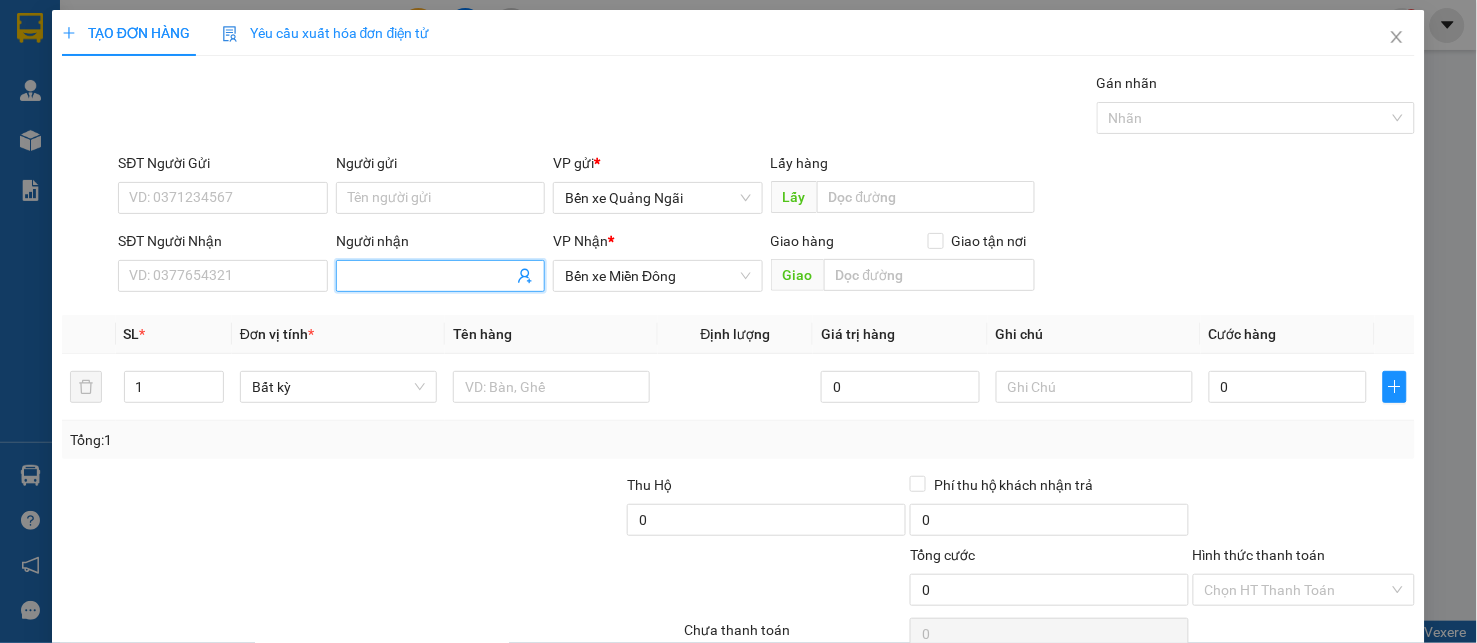 click on "Người nhận" at bounding box center [431, 276] 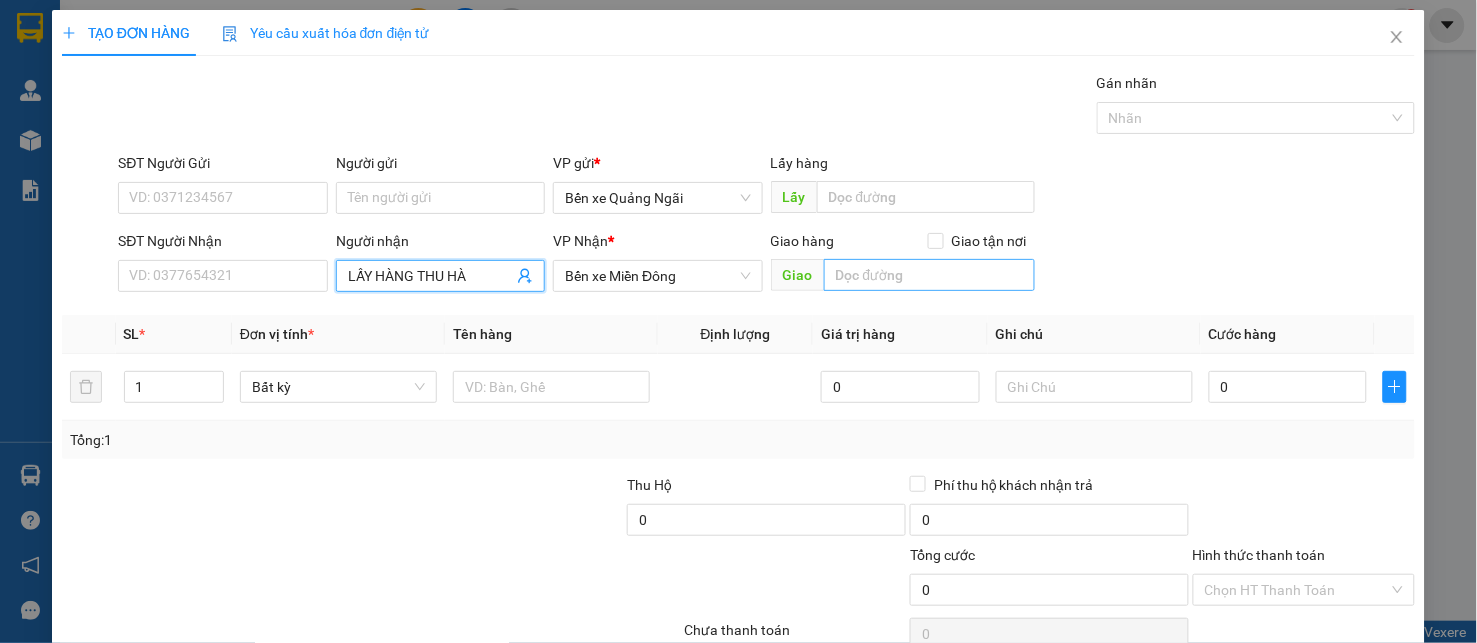 type on "LẤY HÀNG THU HÀ" 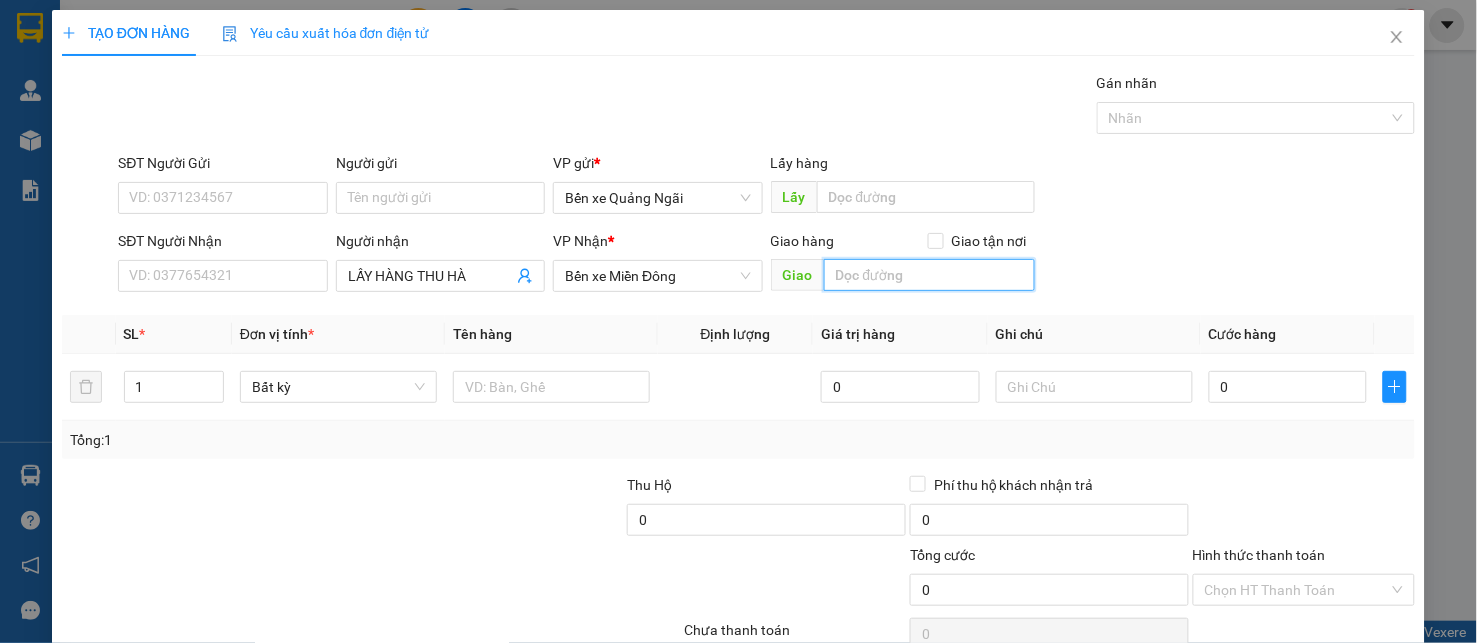 click at bounding box center (929, 275) 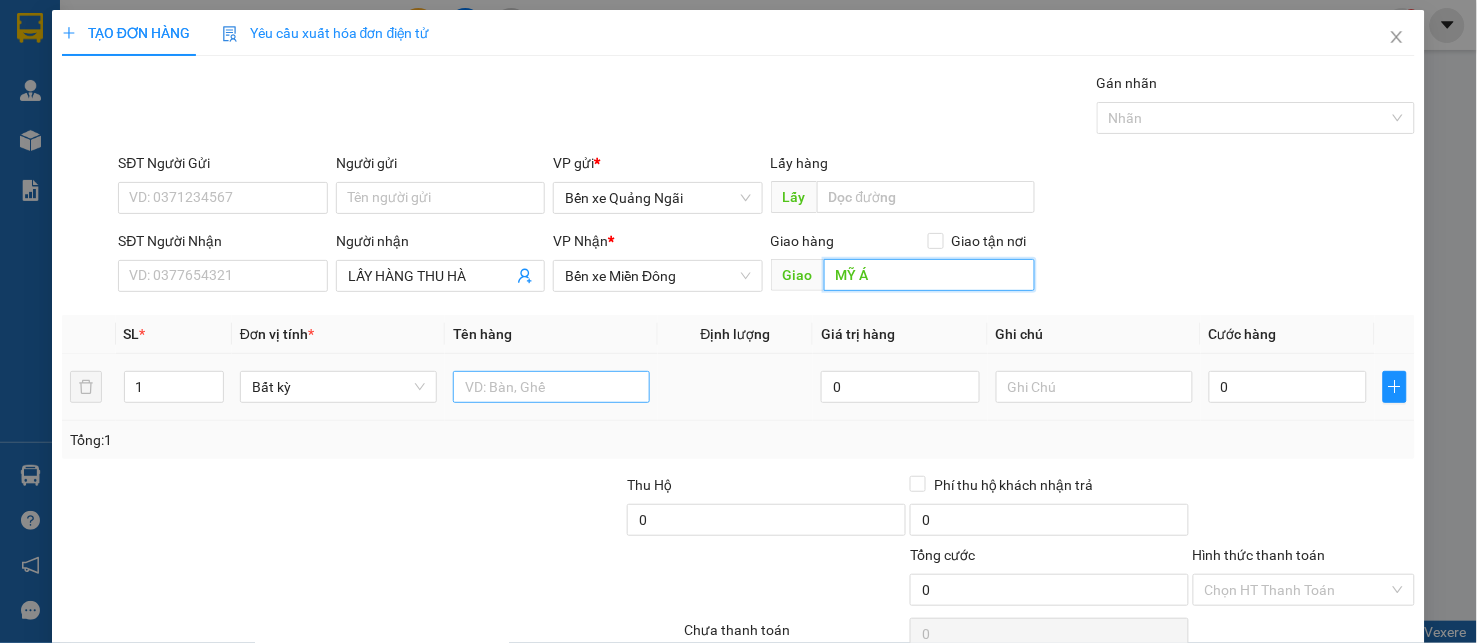 type on "MỸ Á" 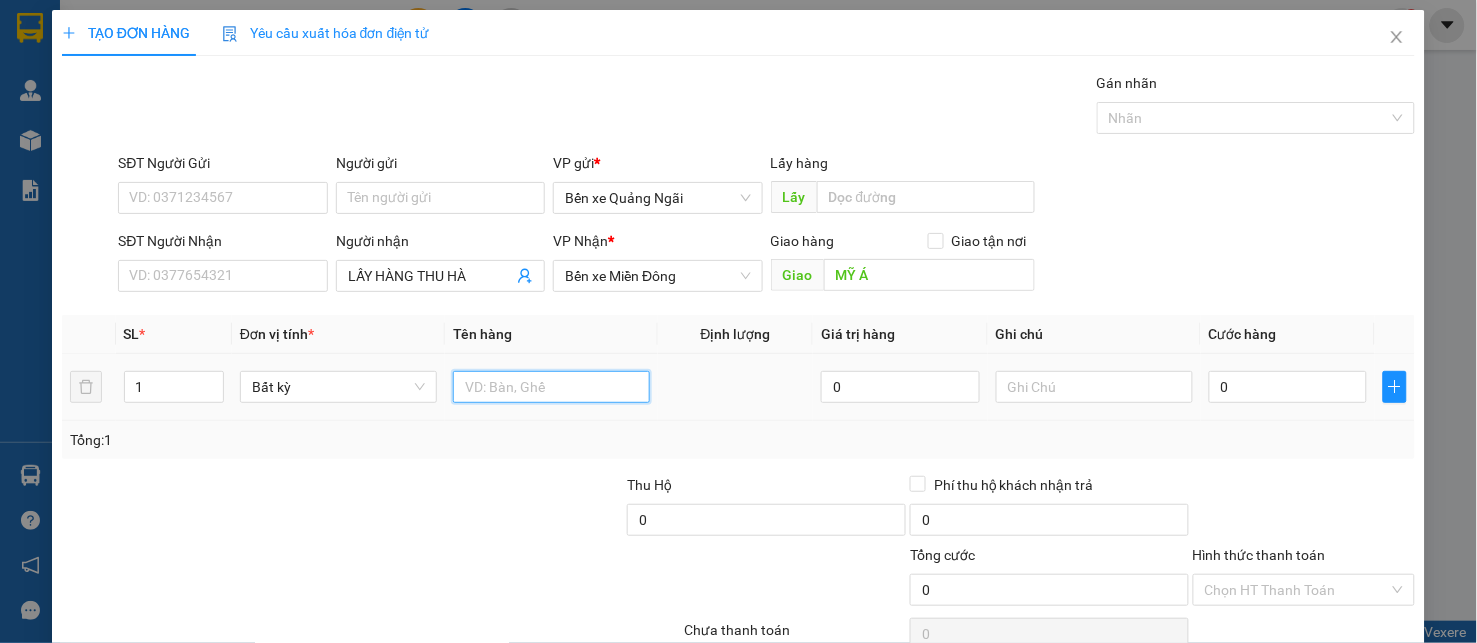 click at bounding box center (551, 387) 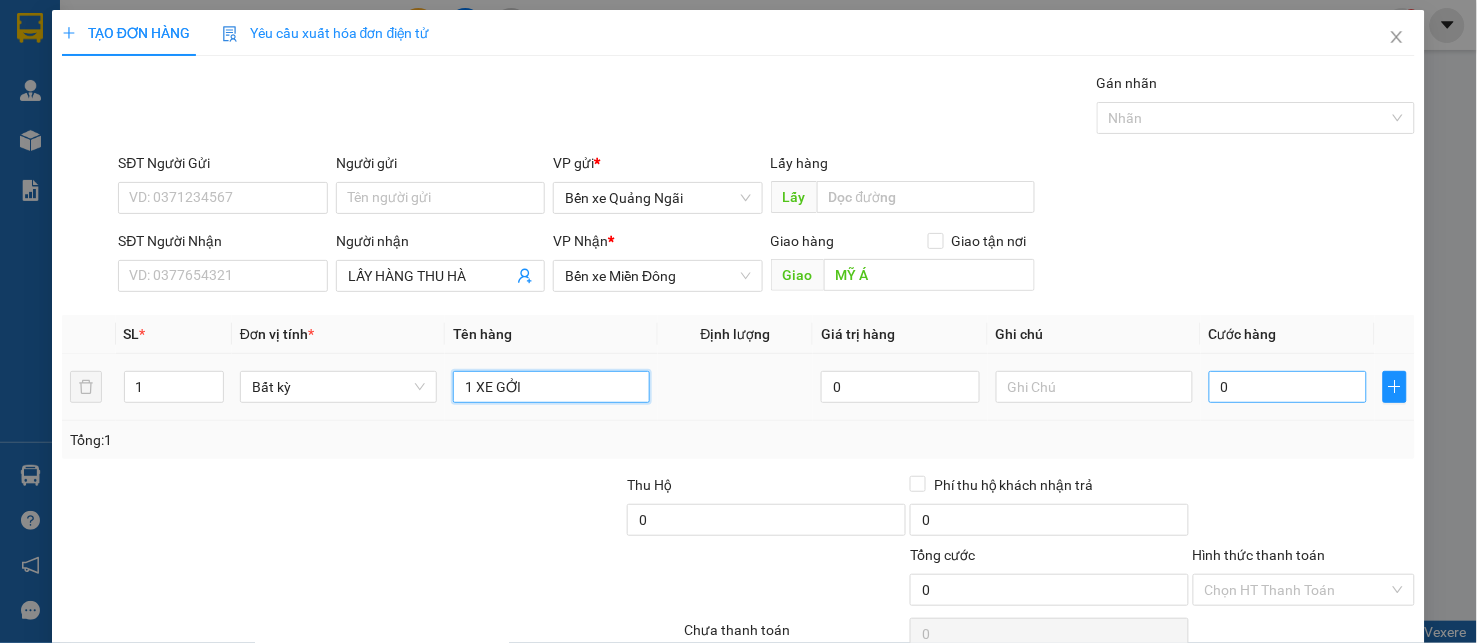 type on "1 XE GỞI" 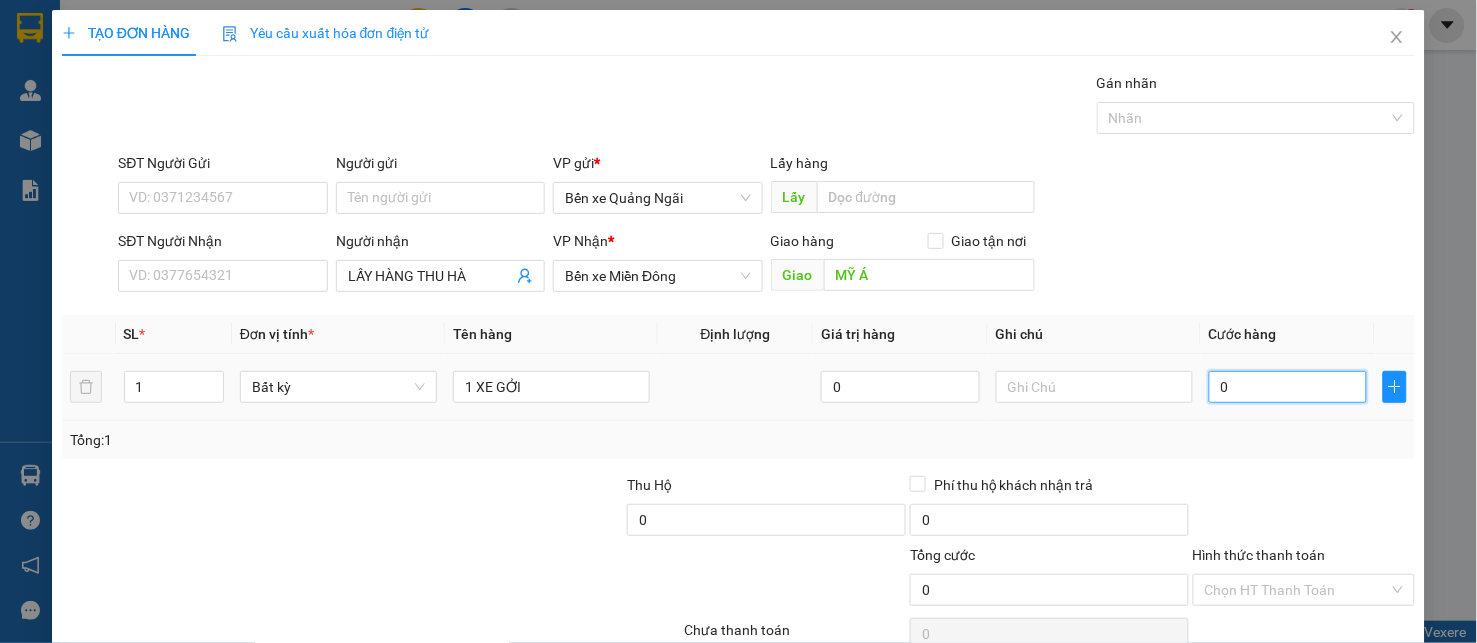 click on "0" at bounding box center (1288, 387) 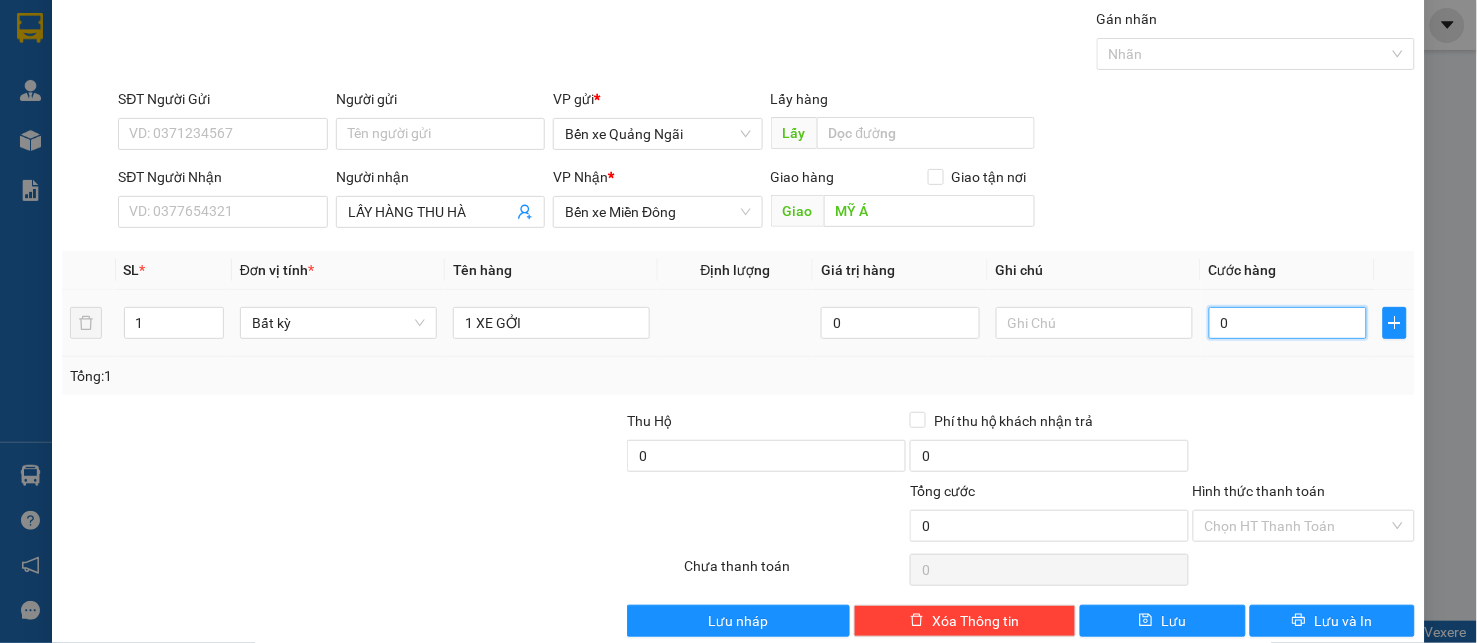 scroll, scrollTop: 96, scrollLeft: 0, axis: vertical 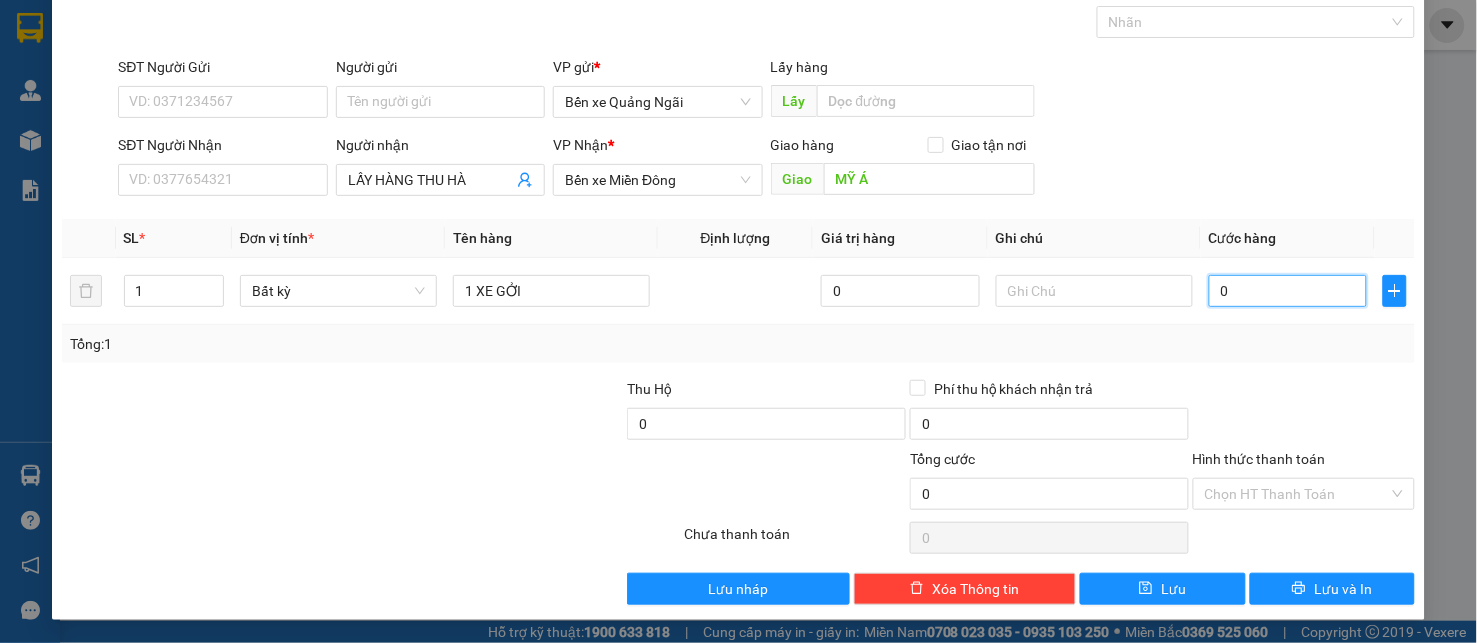 type on "5" 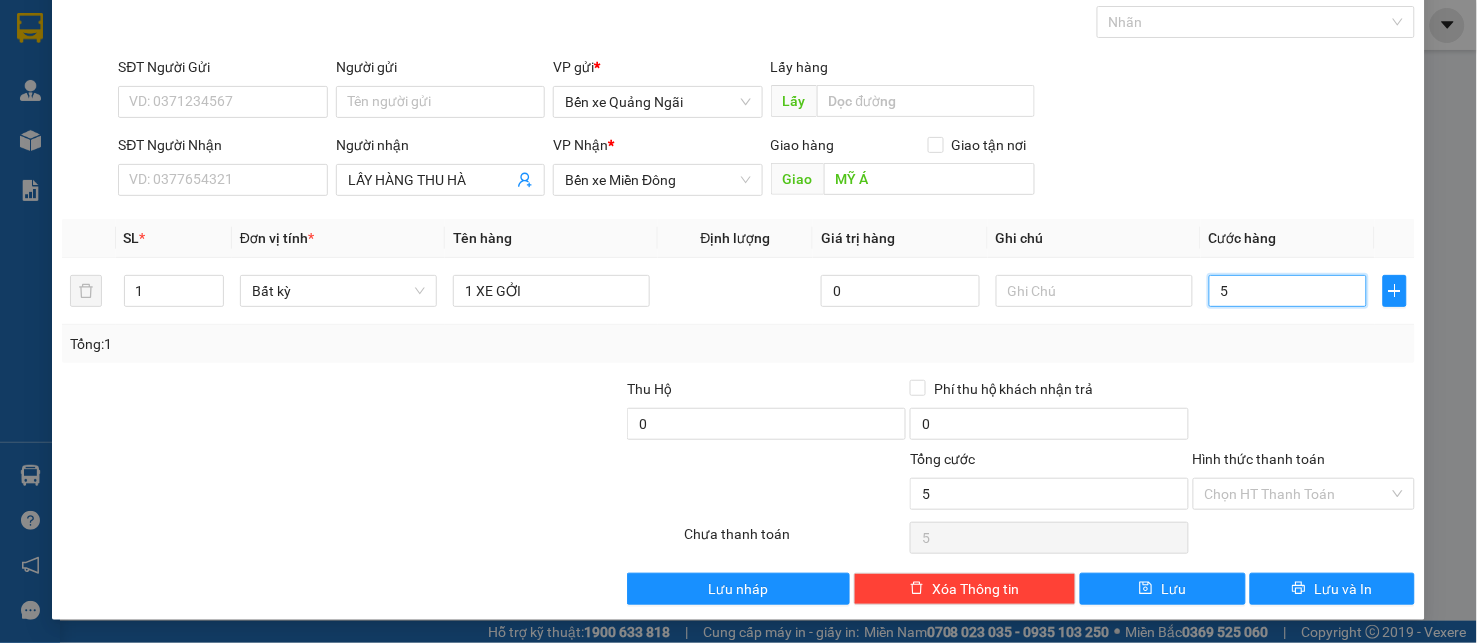 type on "50" 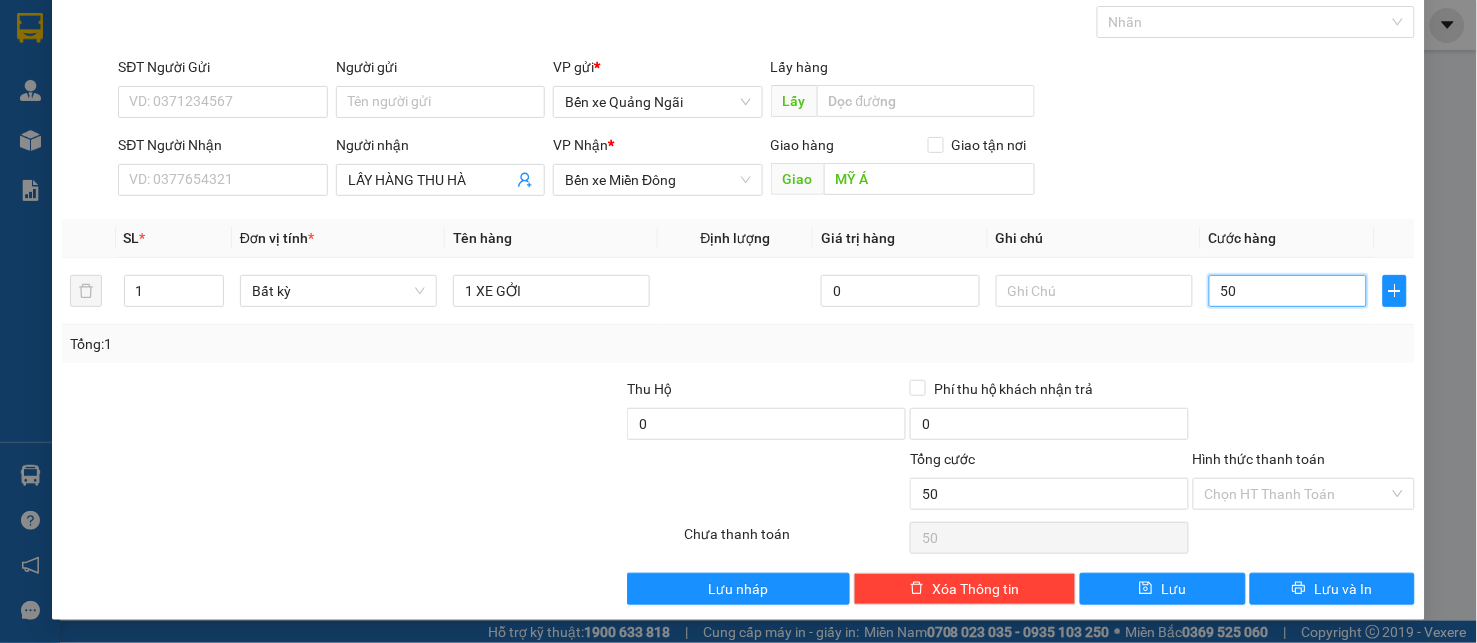 type on "500" 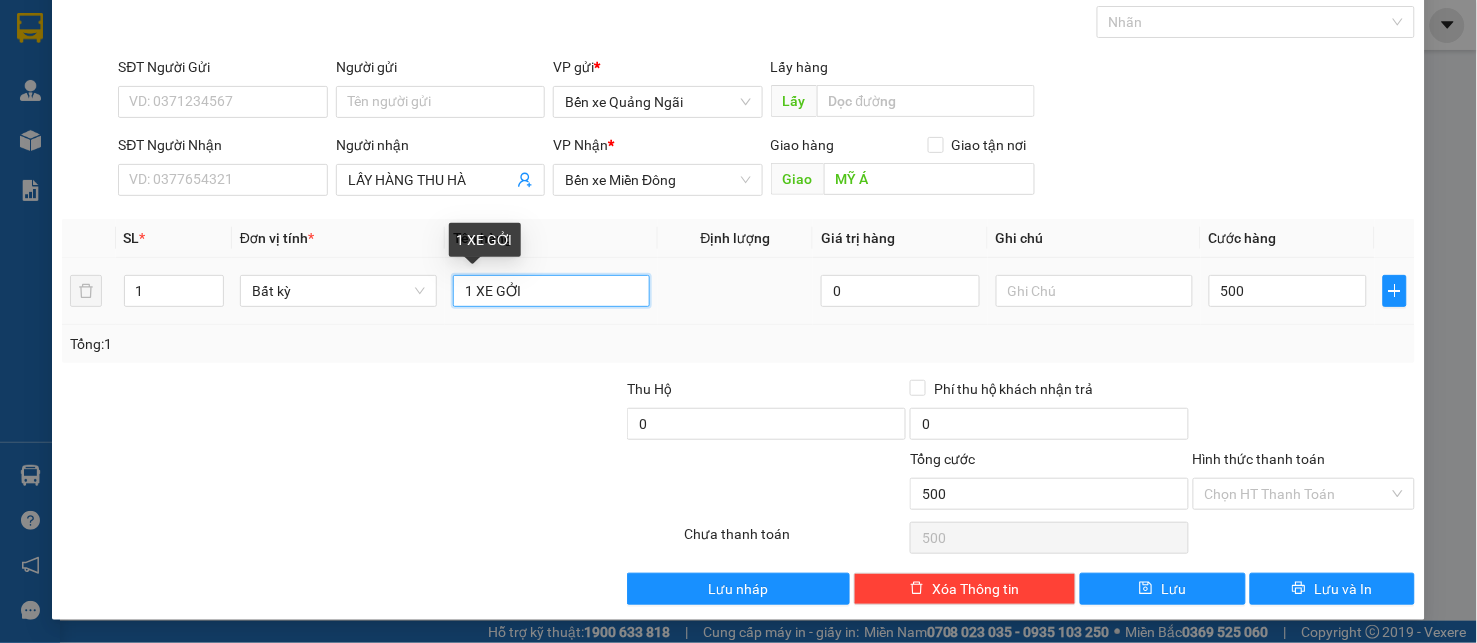 type on "500.000" 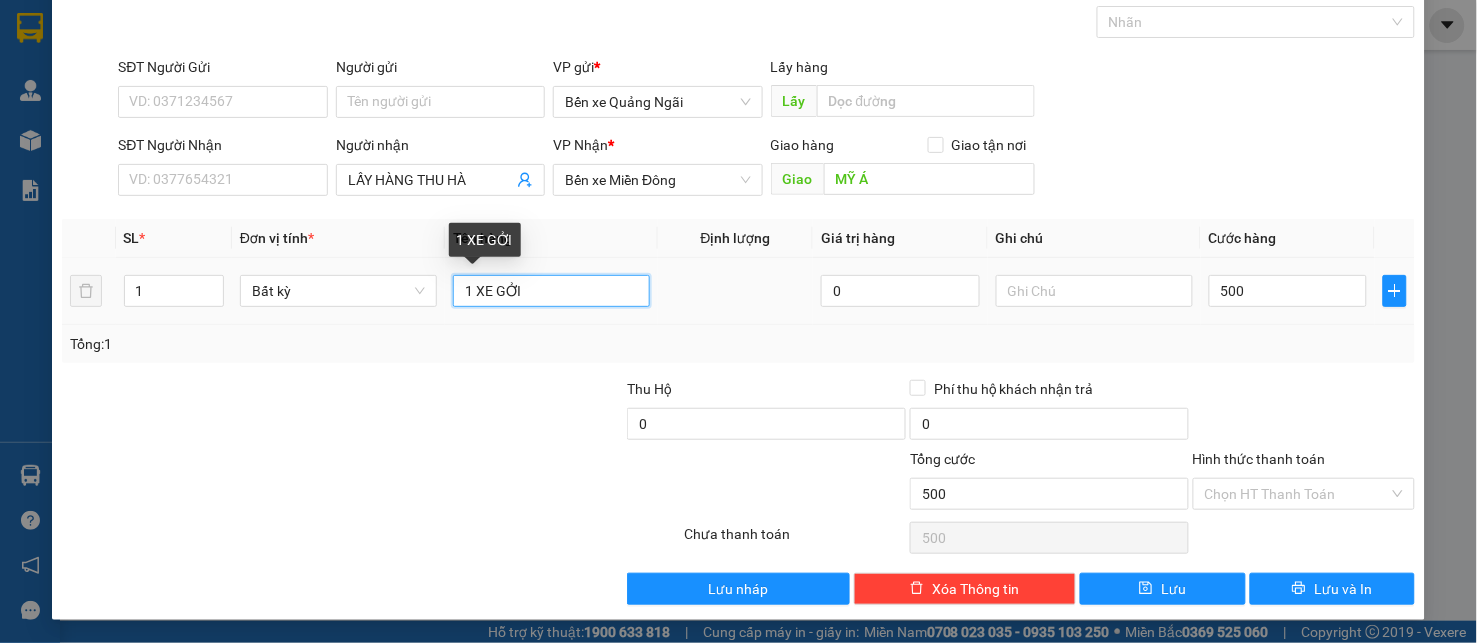 type on "500.000" 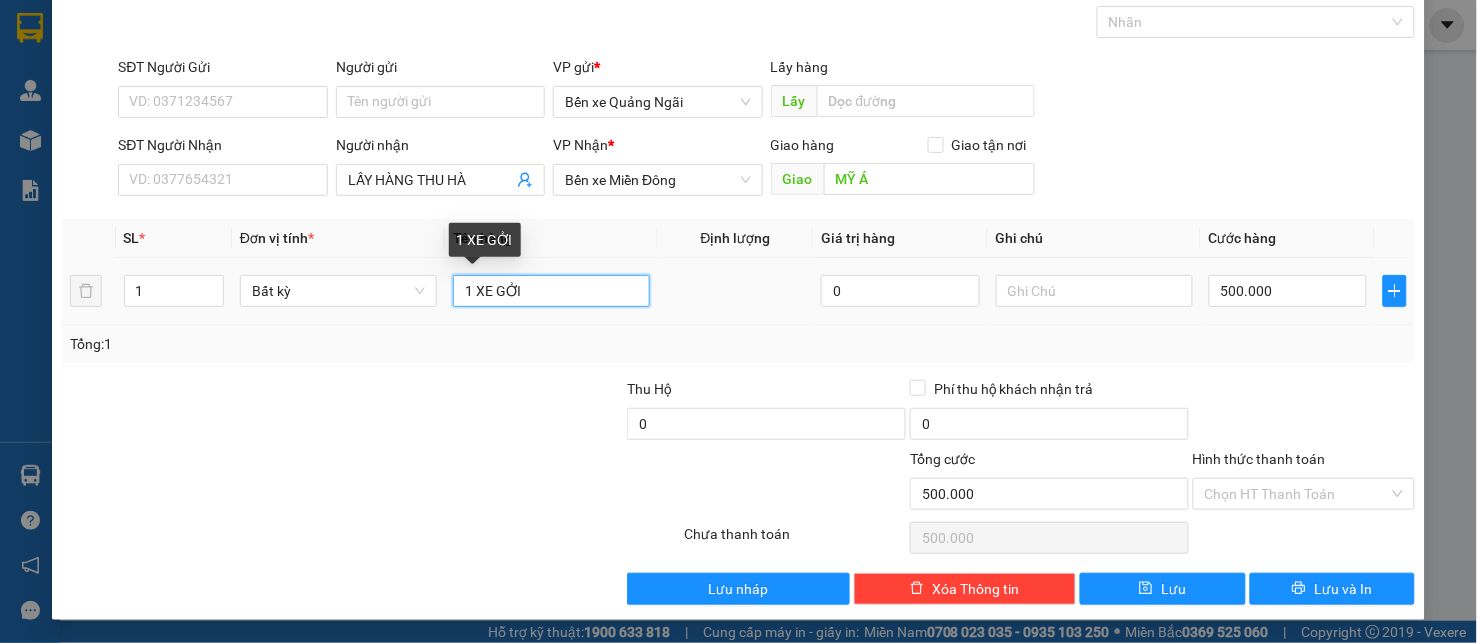 click on "1 XE GỞI" at bounding box center (551, 291) 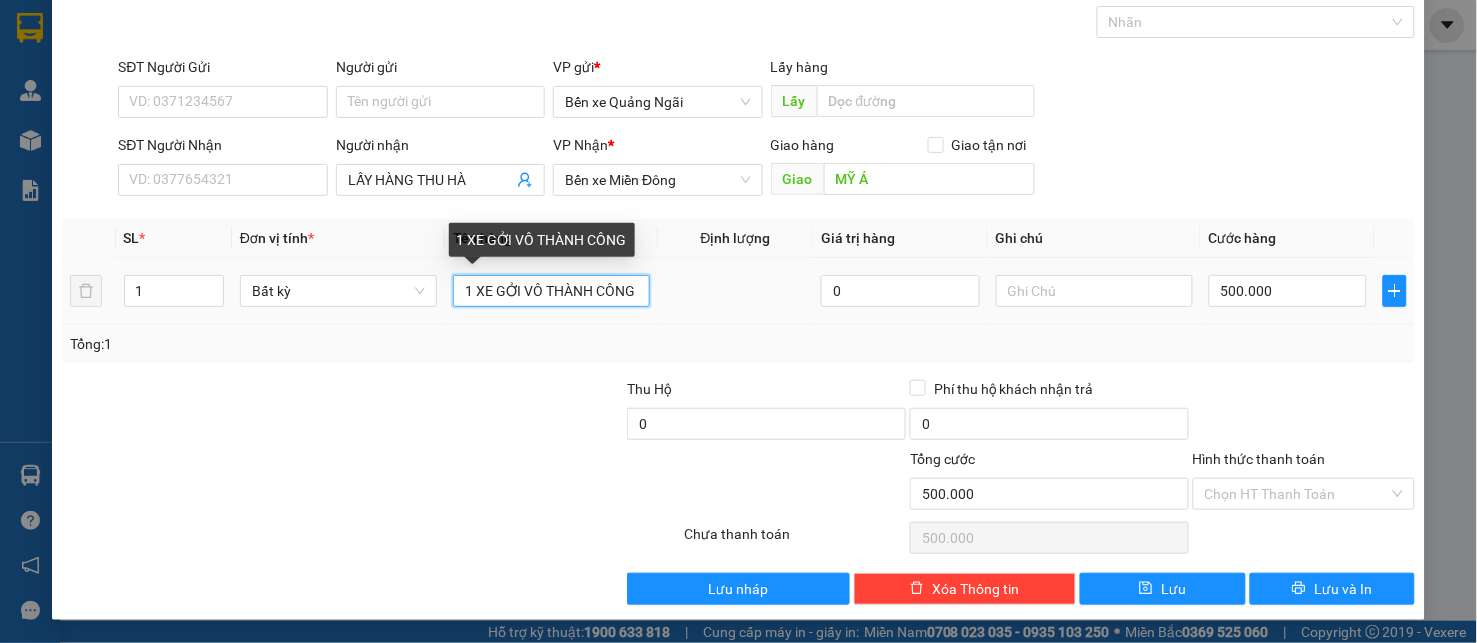 scroll, scrollTop: 0, scrollLeft: 4, axis: horizontal 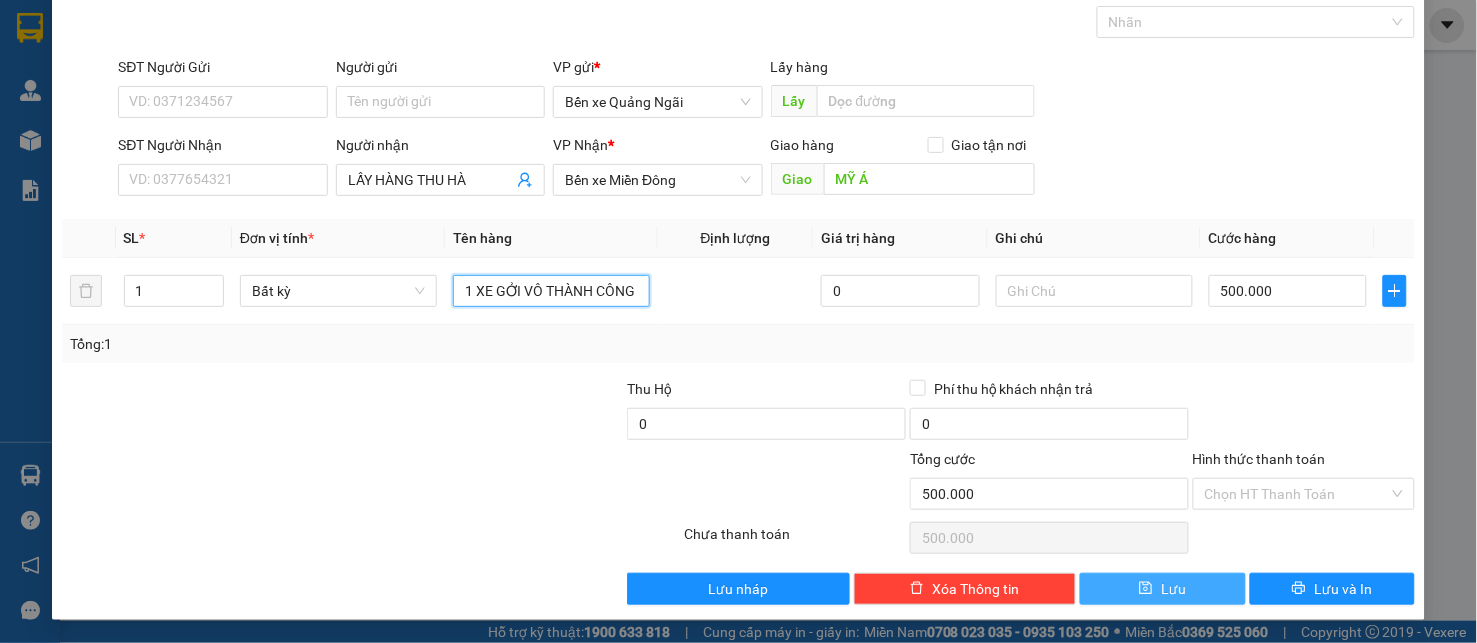 type on "1 XE GỞI VÔ THÀNH CÔNG" 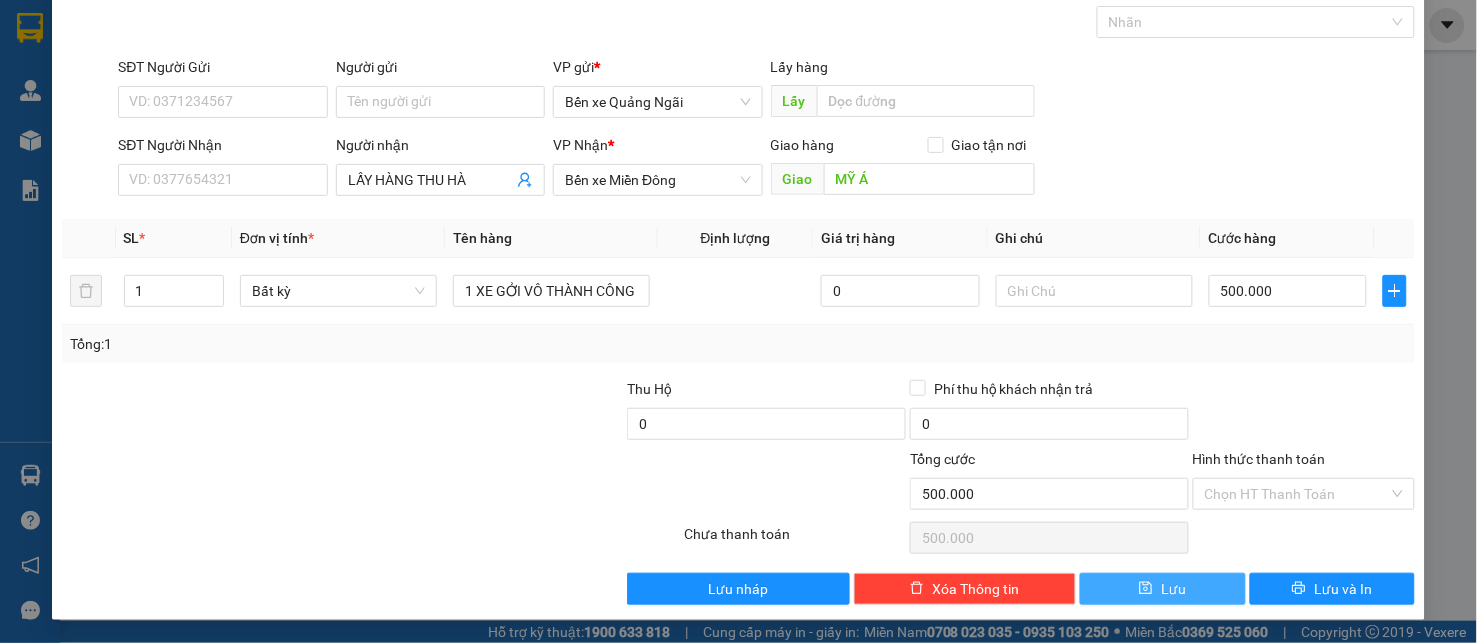 scroll, scrollTop: 0, scrollLeft: 0, axis: both 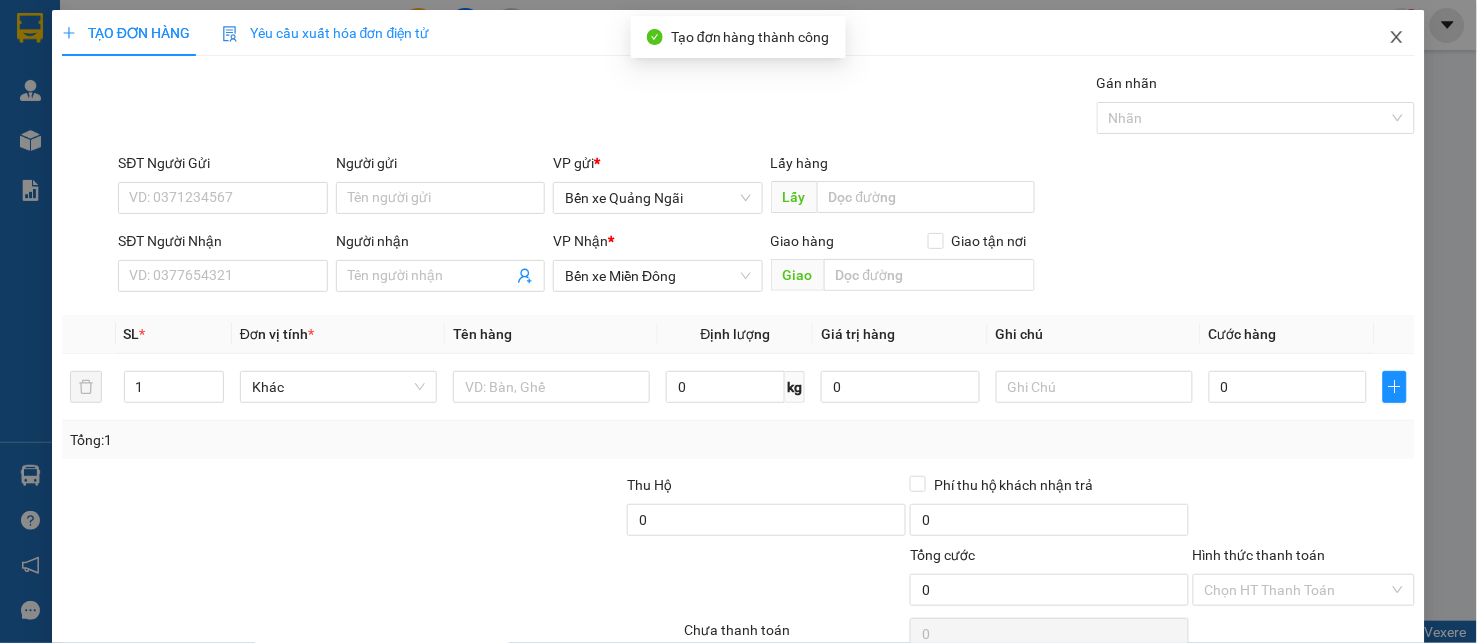 click 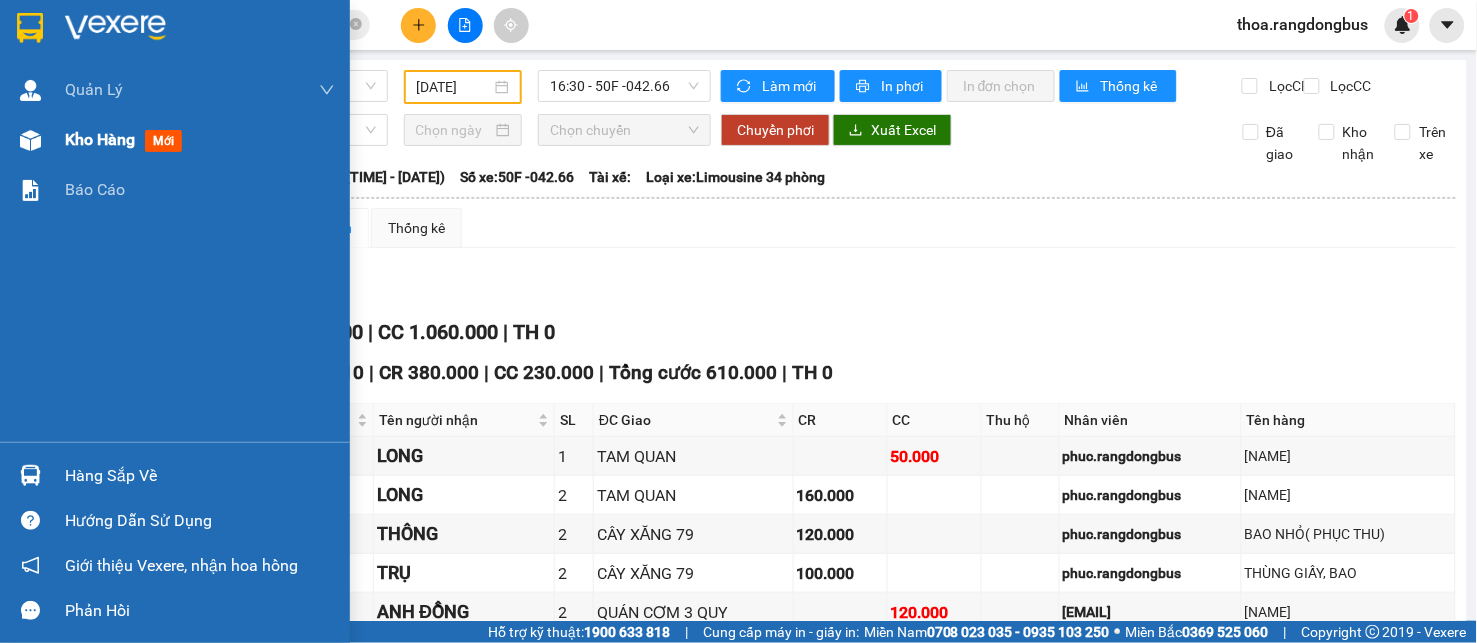 click on "Kho hàng" at bounding box center [100, 139] 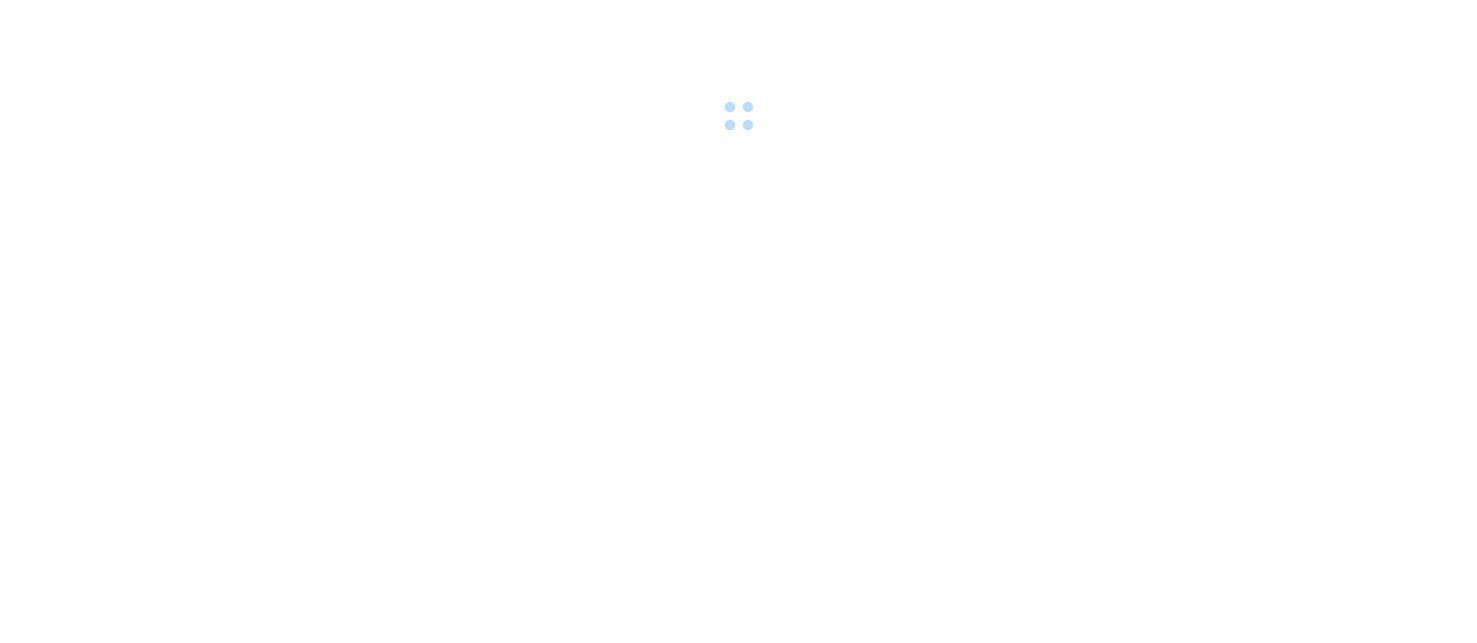 scroll, scrollTop: 0, scrollLeft: 0, axis: both 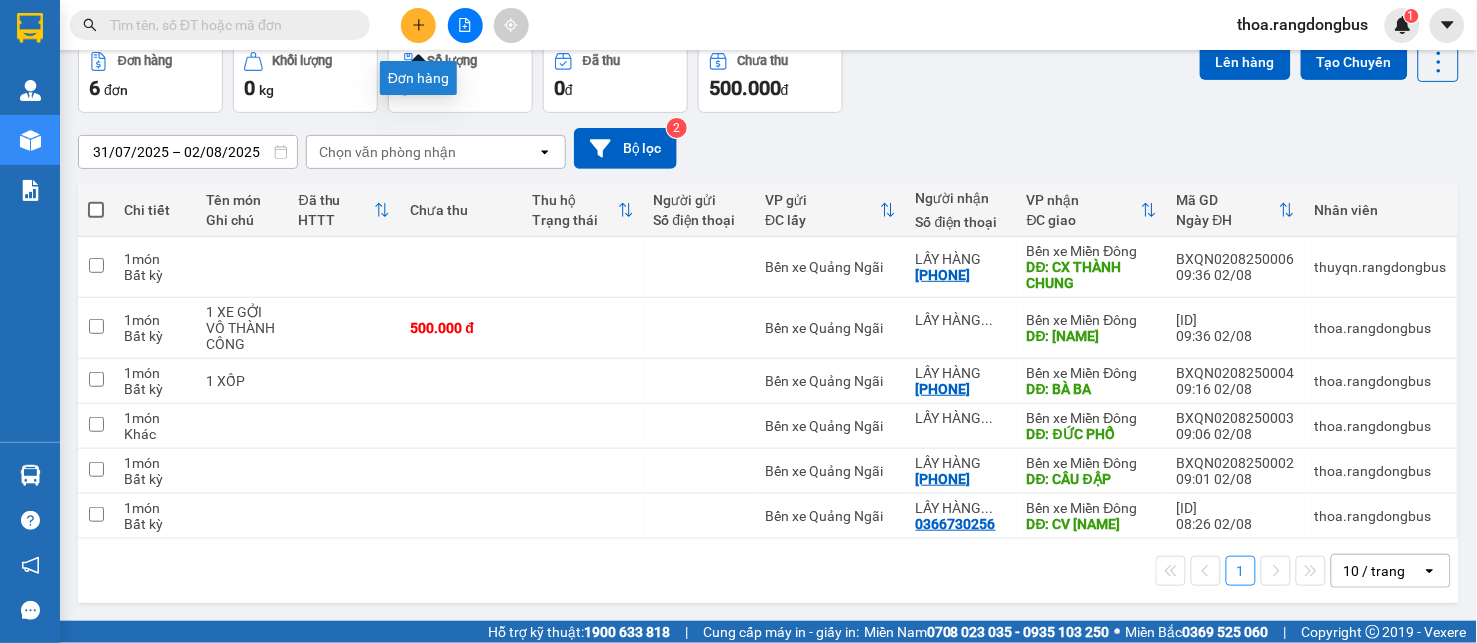 click at bounding box center [418, 25] 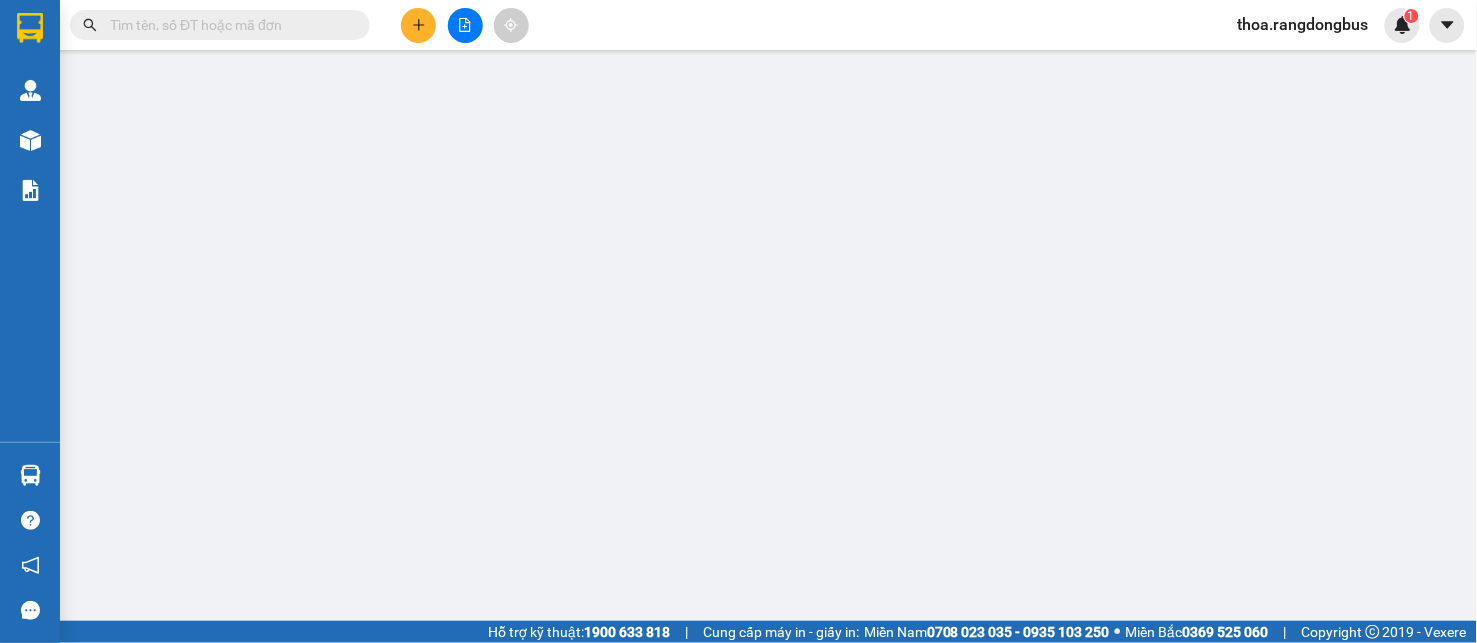 scroll, scrollTop: 0, scrollLeft: 0, axis: both 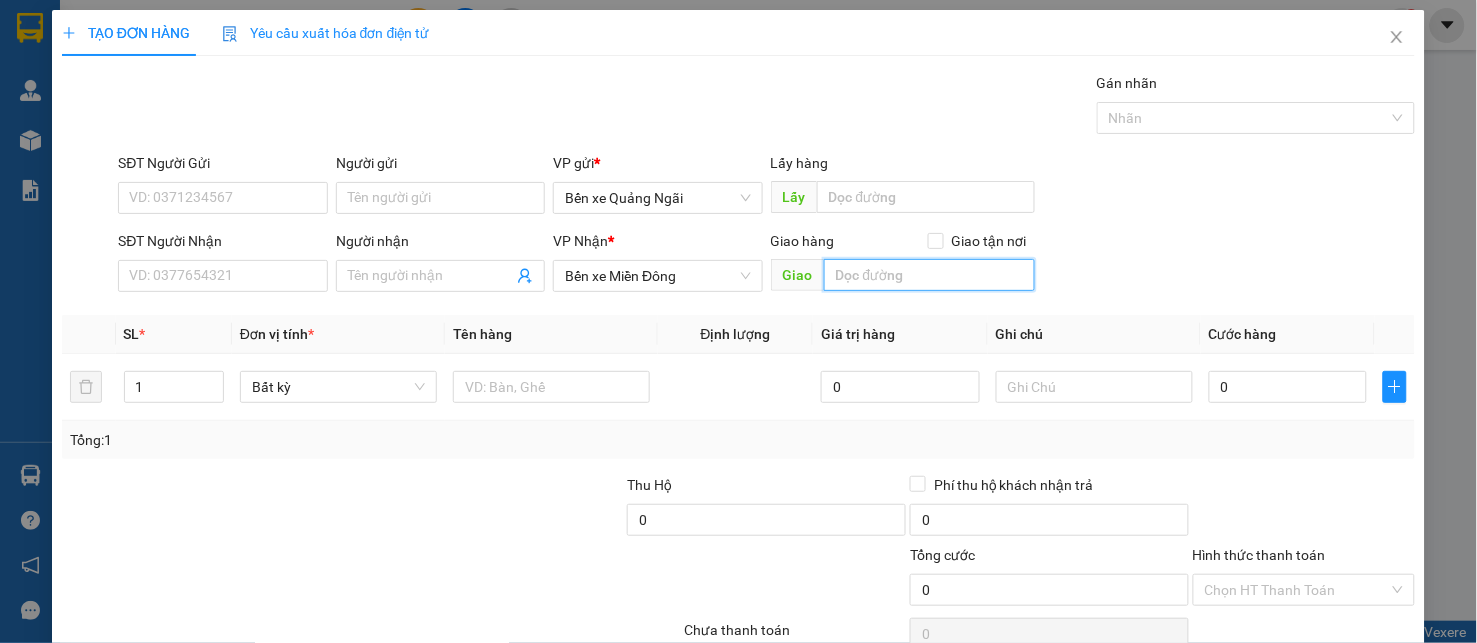 click at bounding box center (929, 275) 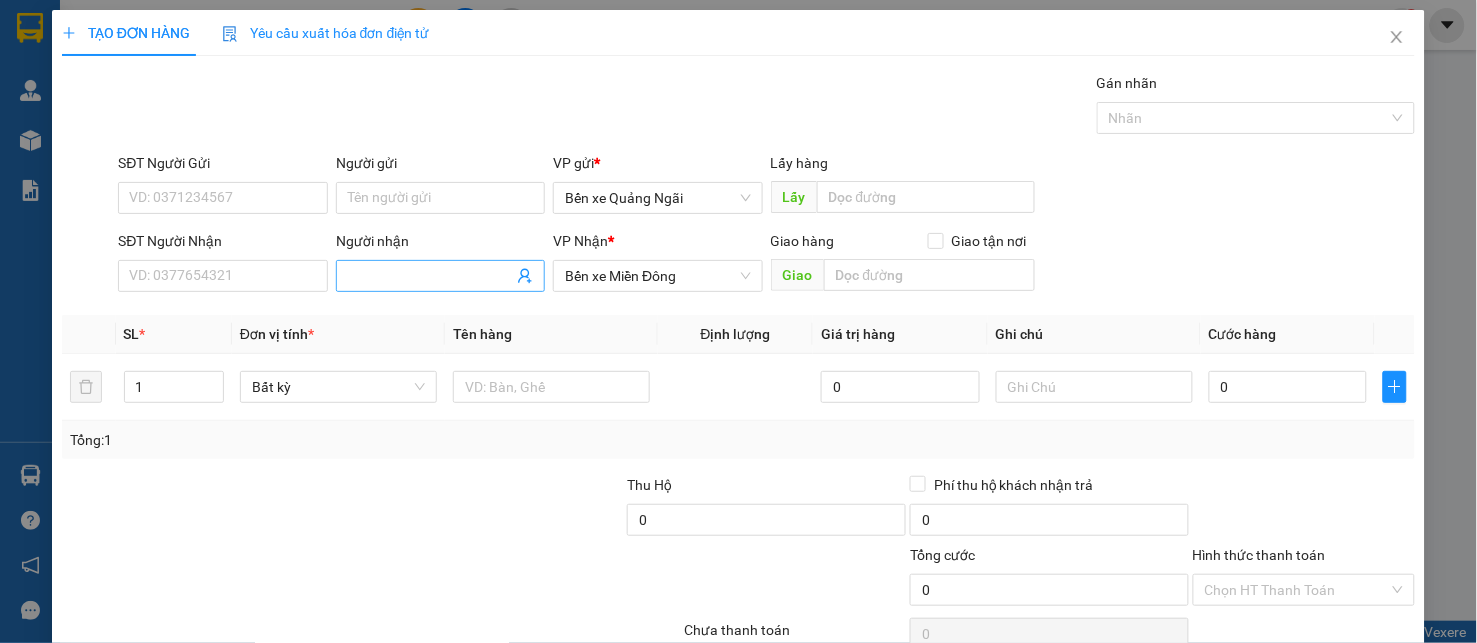 click on "Người nhận" at bounding box center [431, 276] 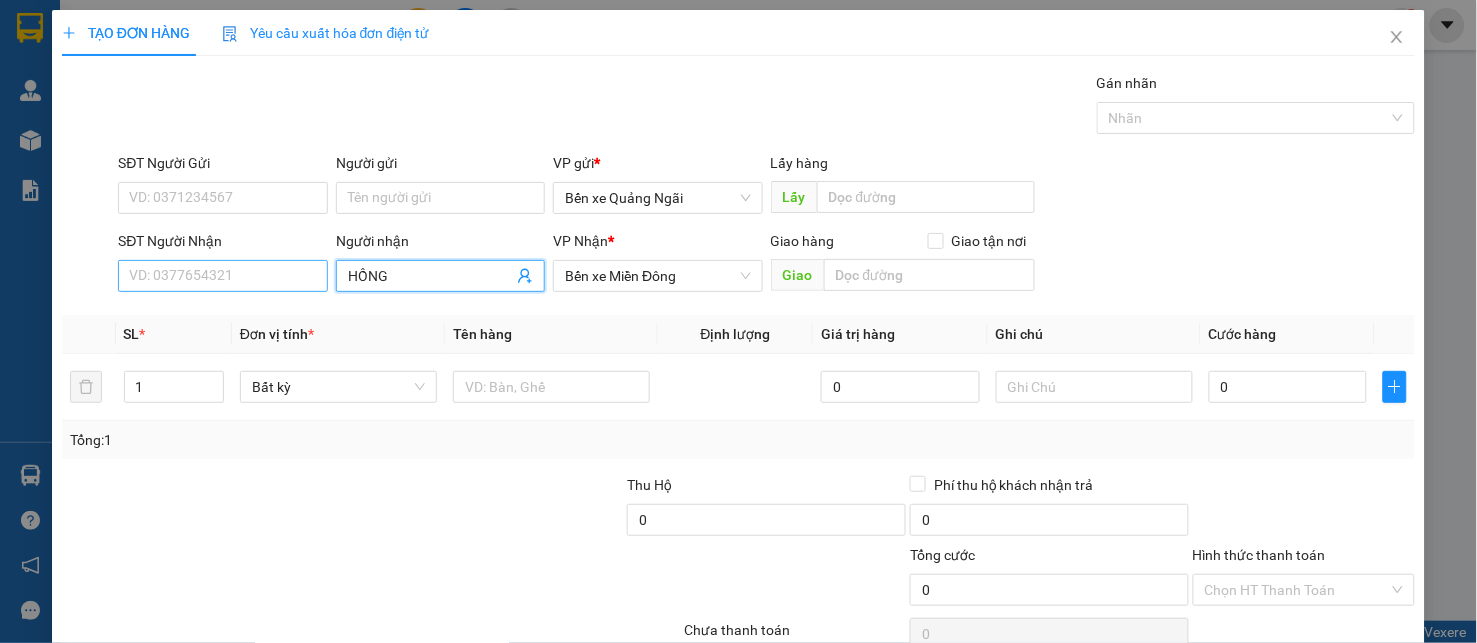 type on "HỒNG" 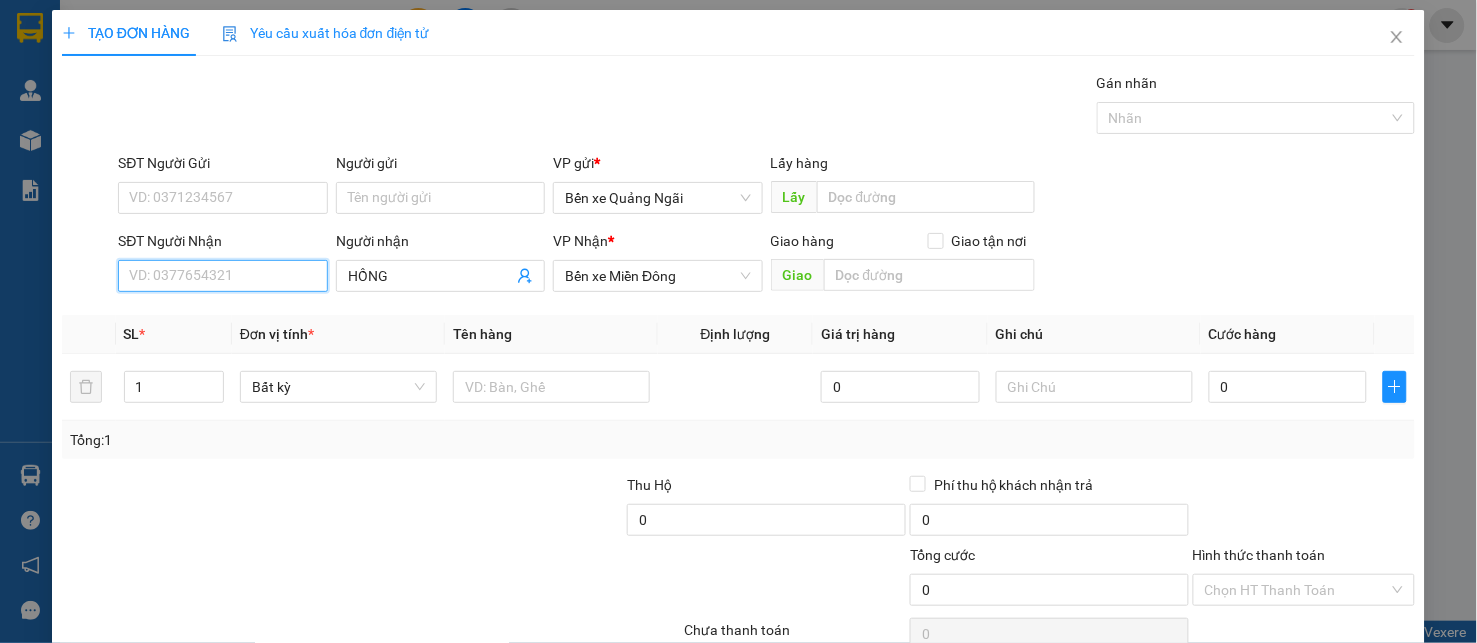 click on "SĐT Người Nhận" at bounding box center [223, 276] 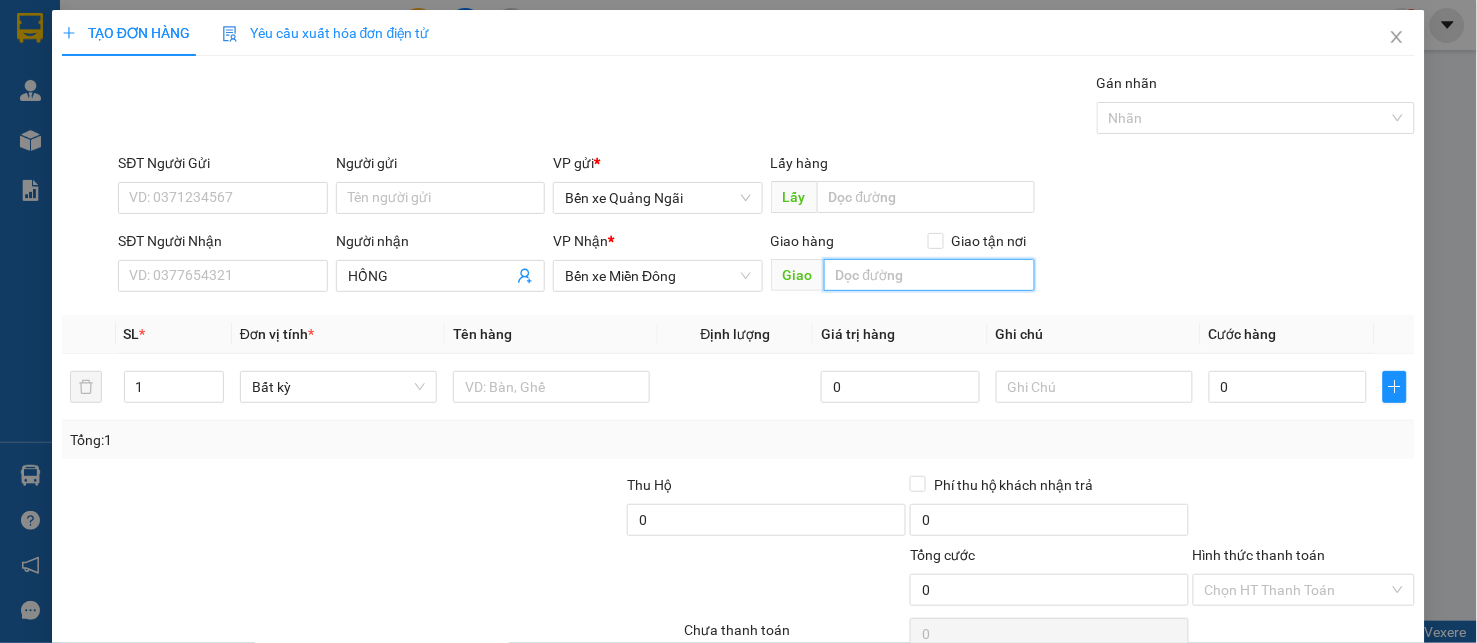 drag, startPoint x: 918, startPoint y: 274, endPoint x: 917, endPoint y: 290, distance: 16.03122 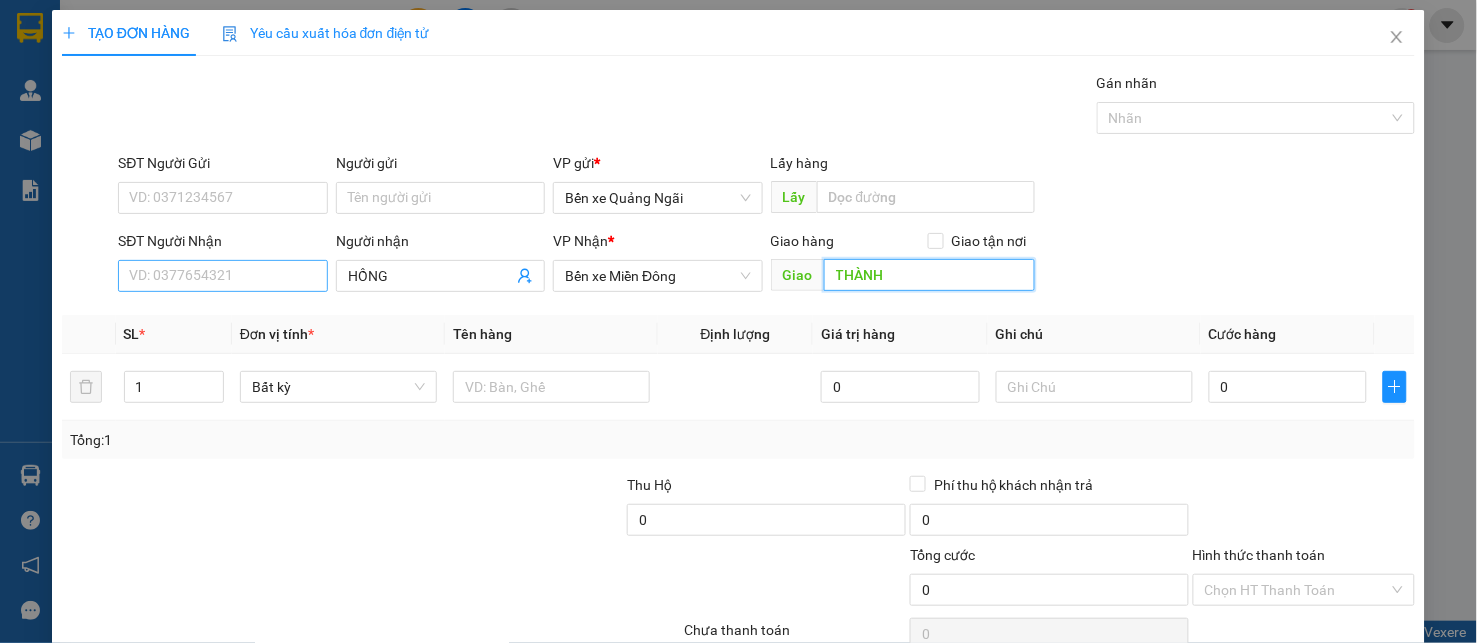 type on "THÀNH" 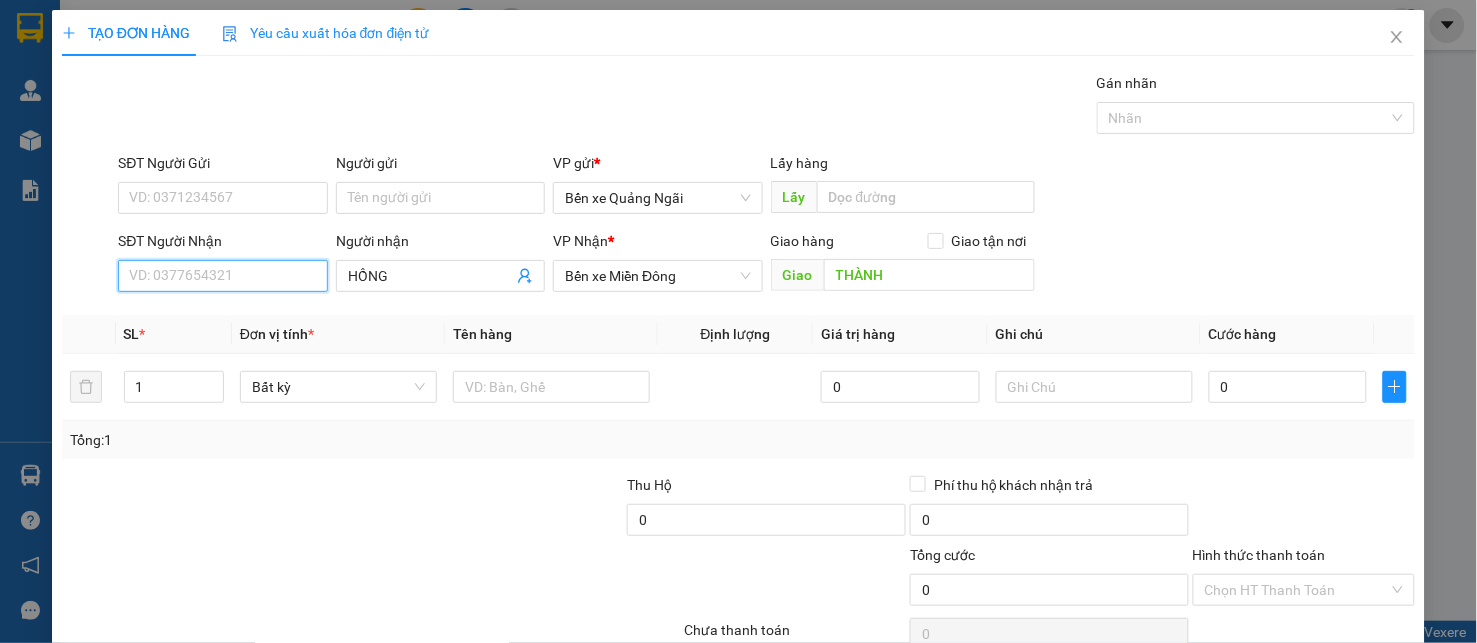 click on "SĐT Người Nhận" at bounding box center (223, 276) 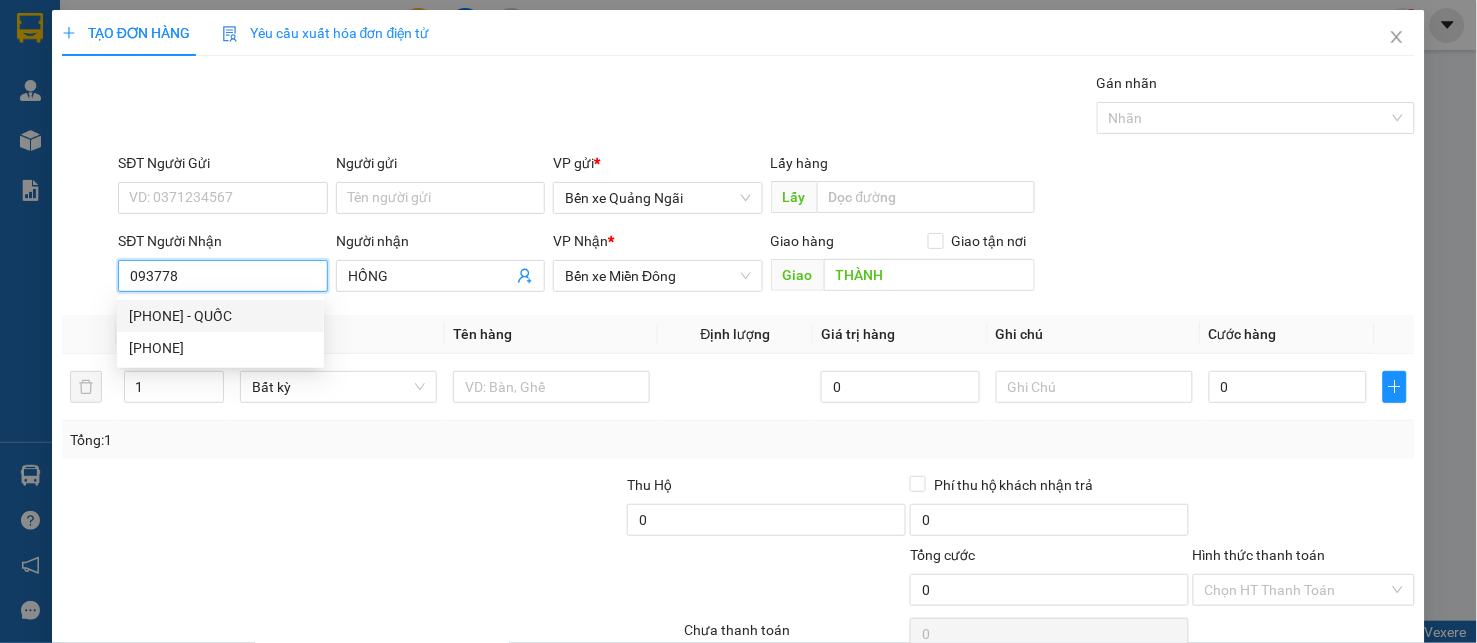 click on "[PHONE] - QUỐC" at bounding box center (220, 316) 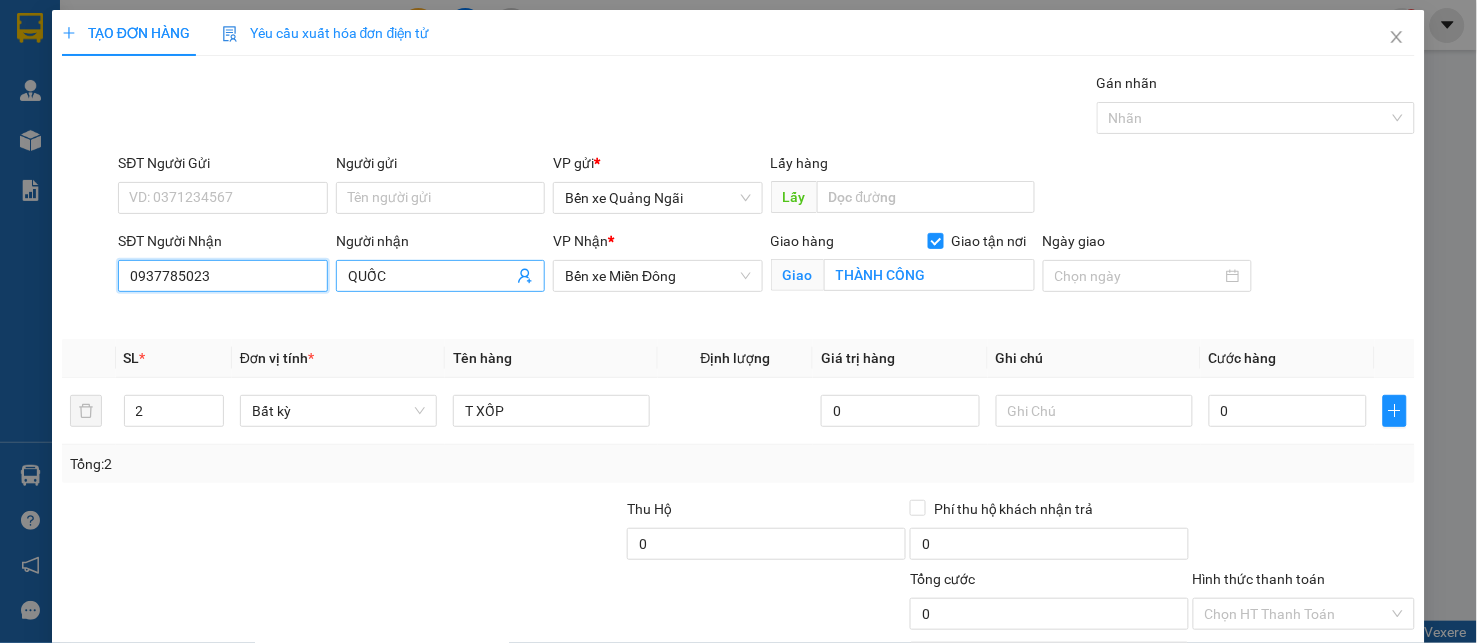 type on "0937785023" 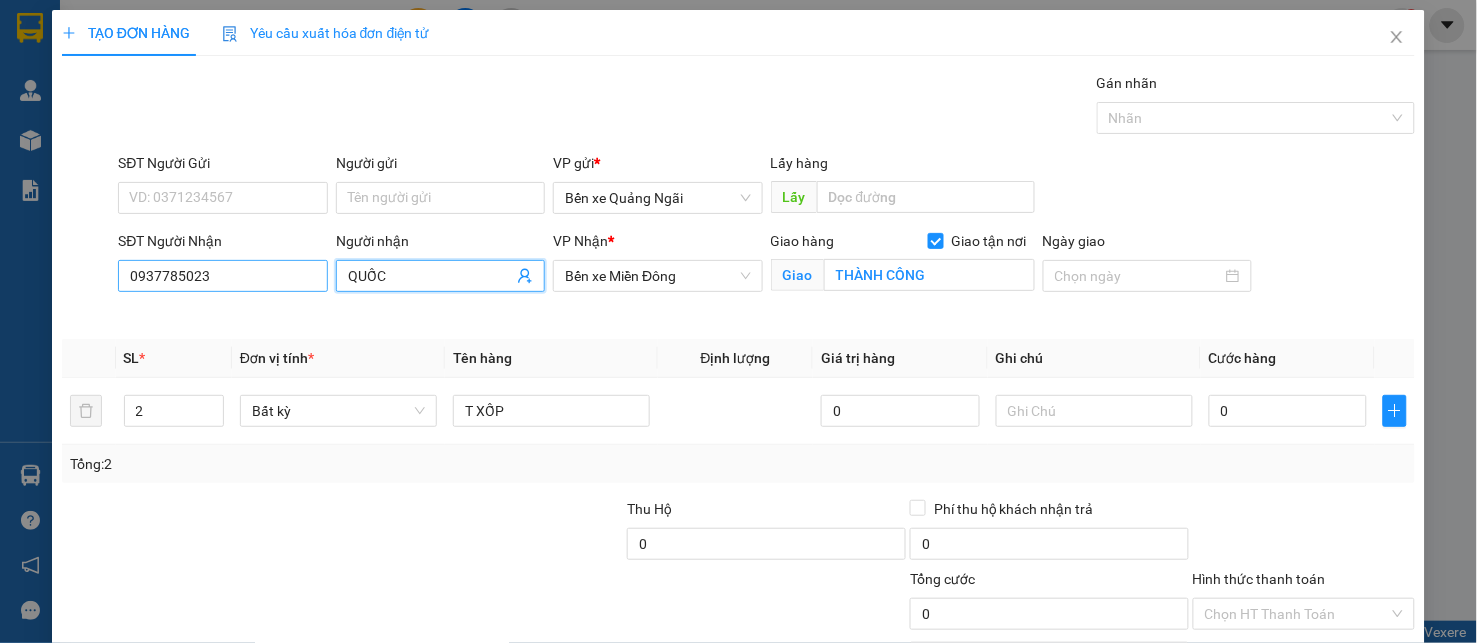 drag, startPoint x: 411, startPoint y: 277, endPoint x: 244, endPoint y: 284, distance: 167.14664 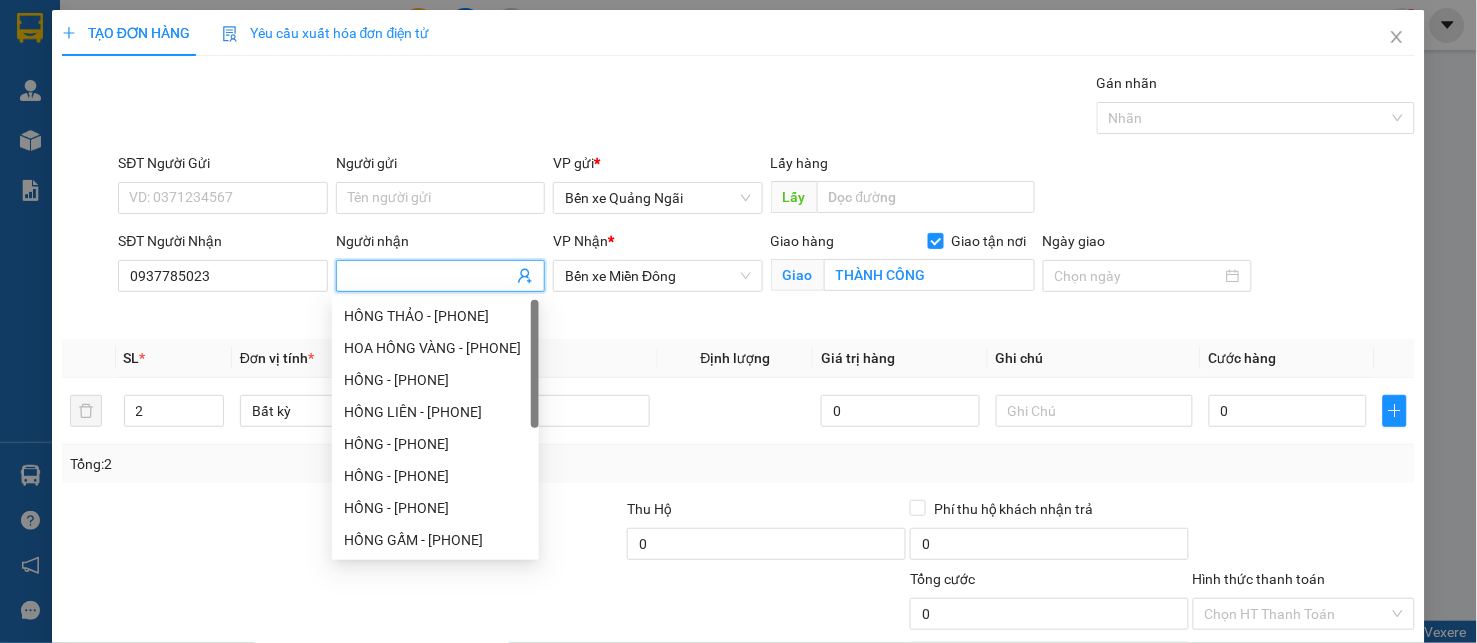 type 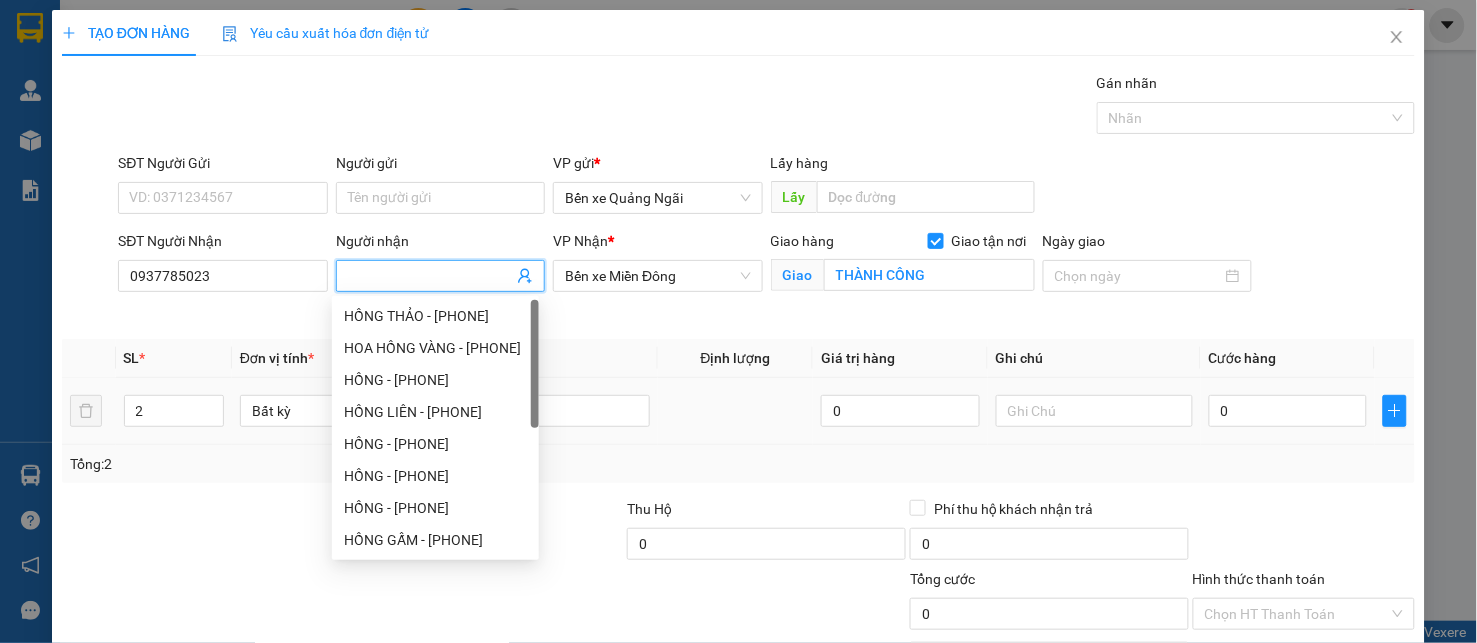 click on "Tổng:  2" at bounding box center [739, 464] 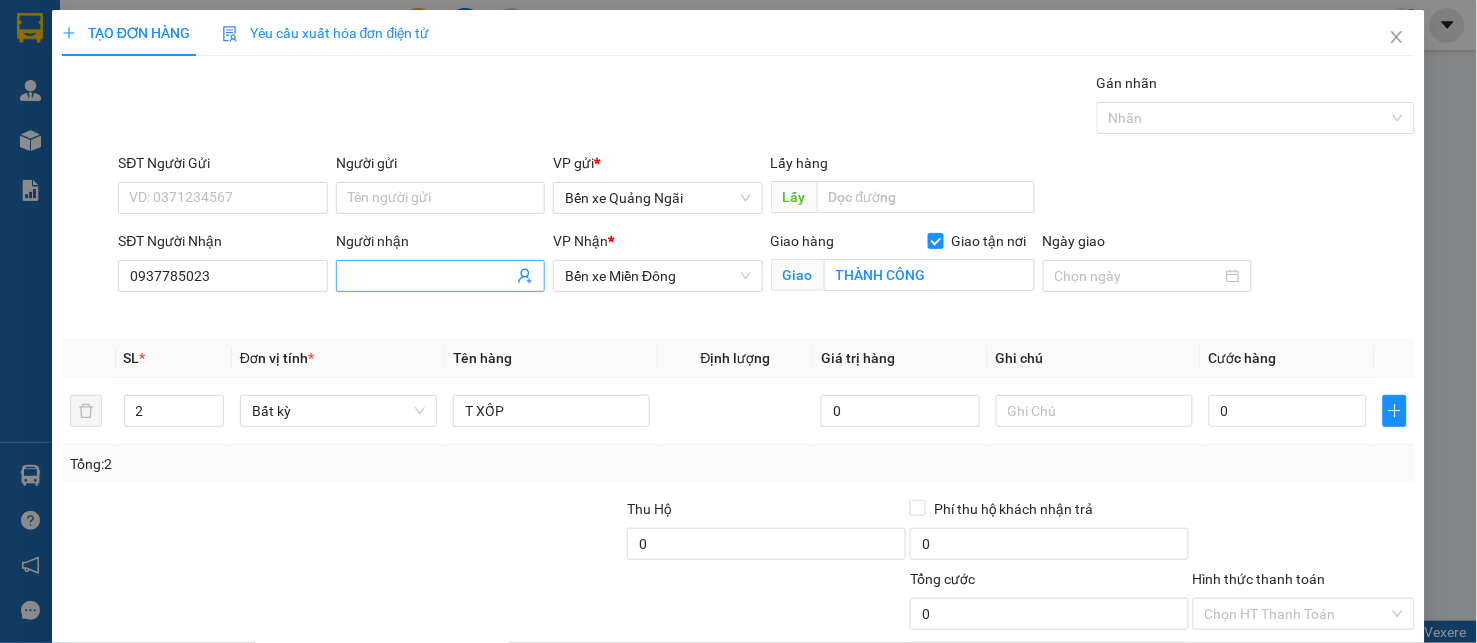 click on "Người nhận" at bounding box center [431, 276] 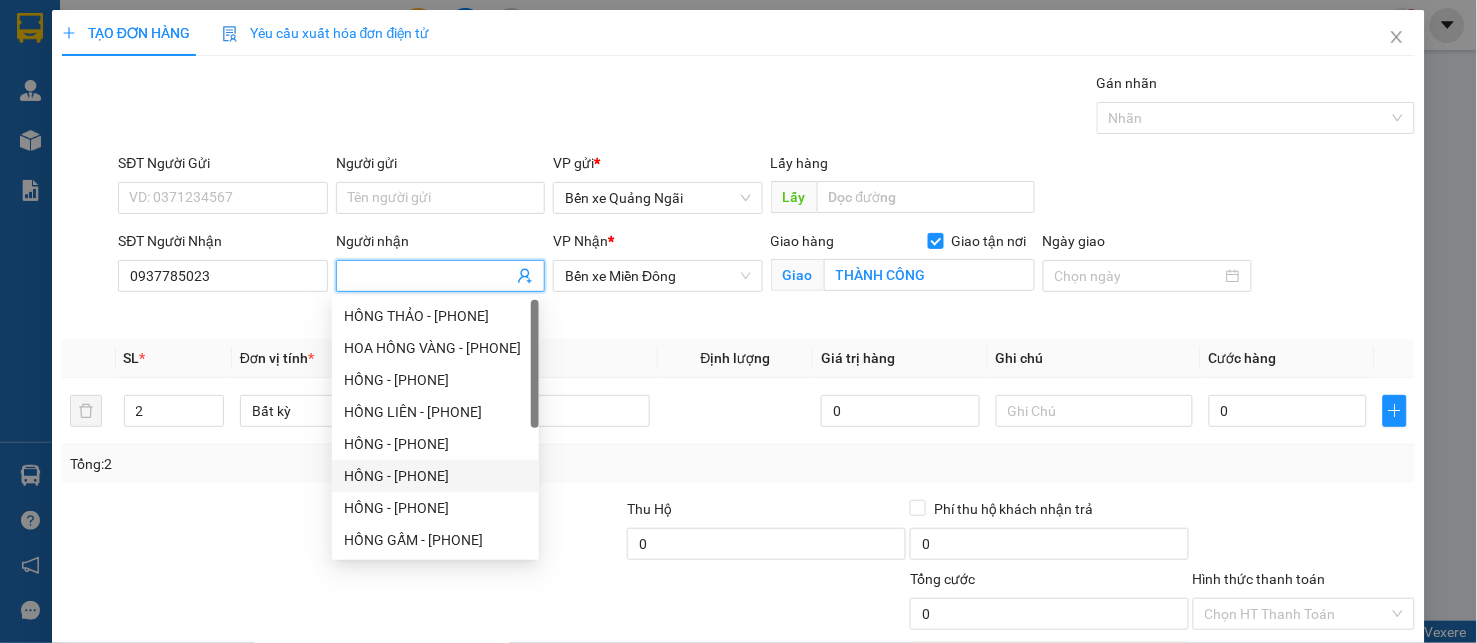 drag, startPoint x: 278, startPoint y: 490, endPoint x: 480, endPoint y: 357, distance: 241.85326 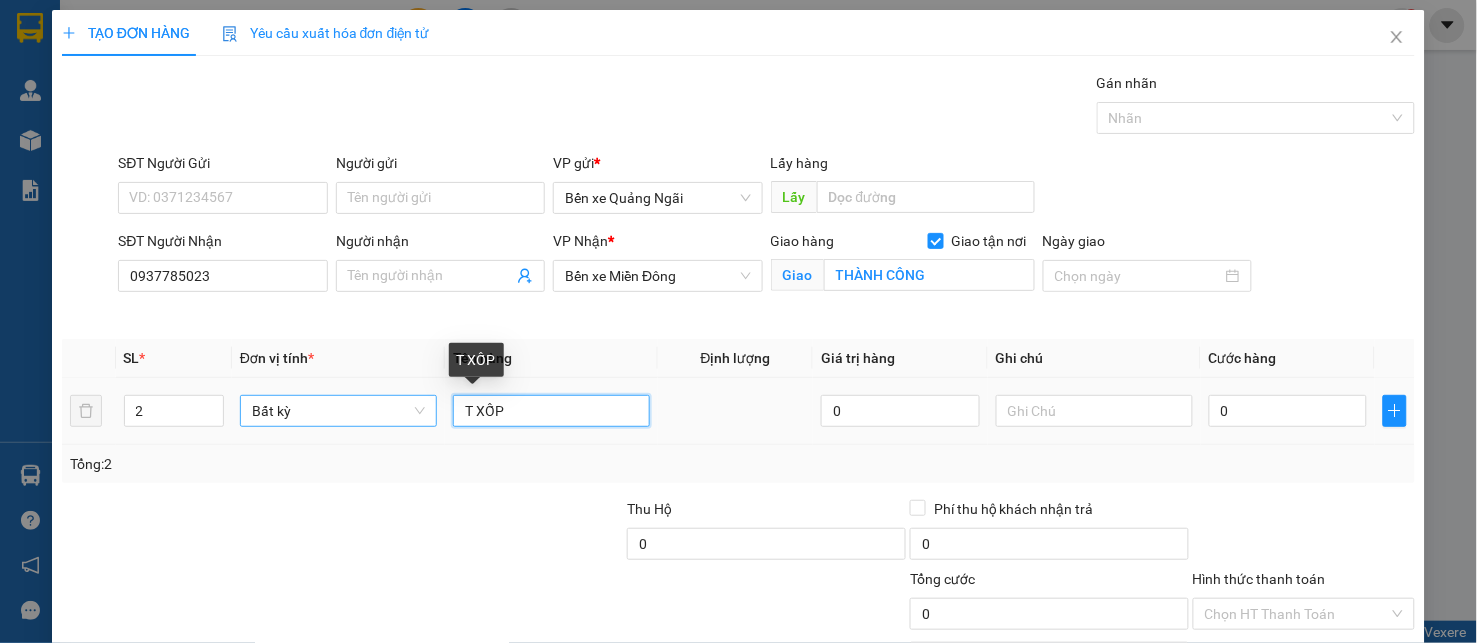 drag, startPoint x: 544, startPoint y: 408, endPoint x: 313, endPoint y: 417, distance: 231.17526 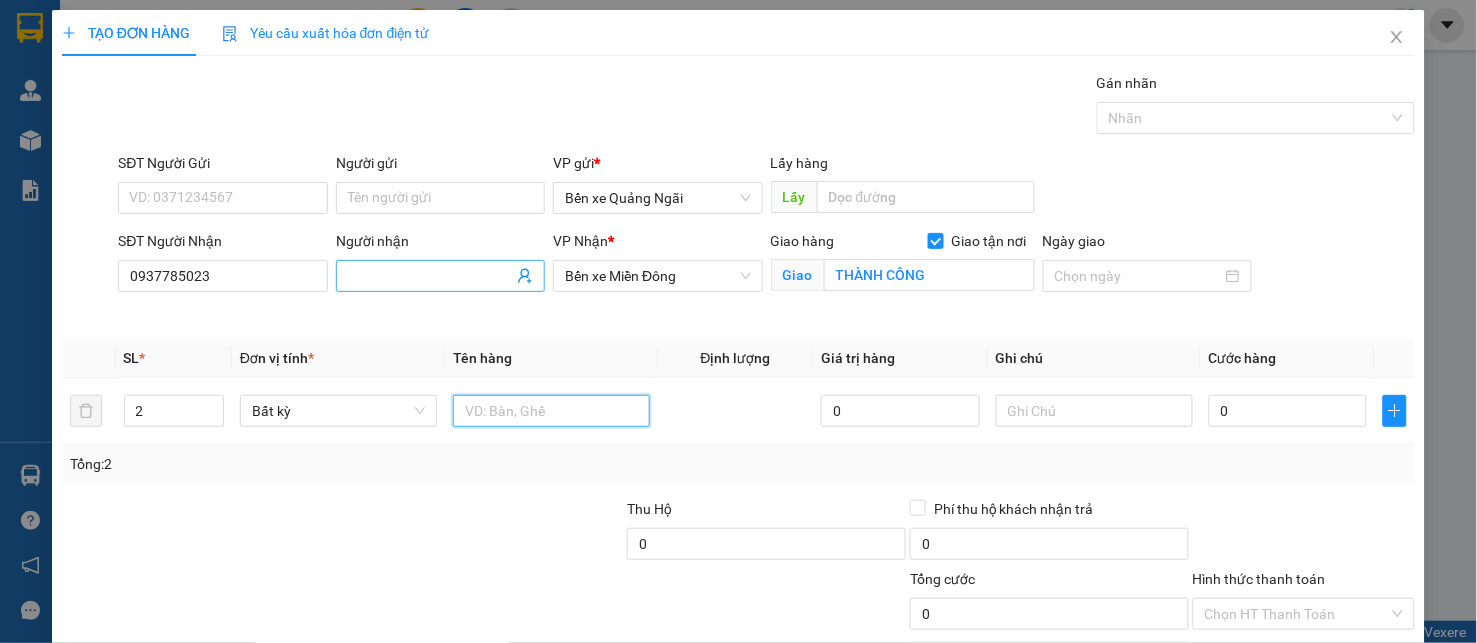 type 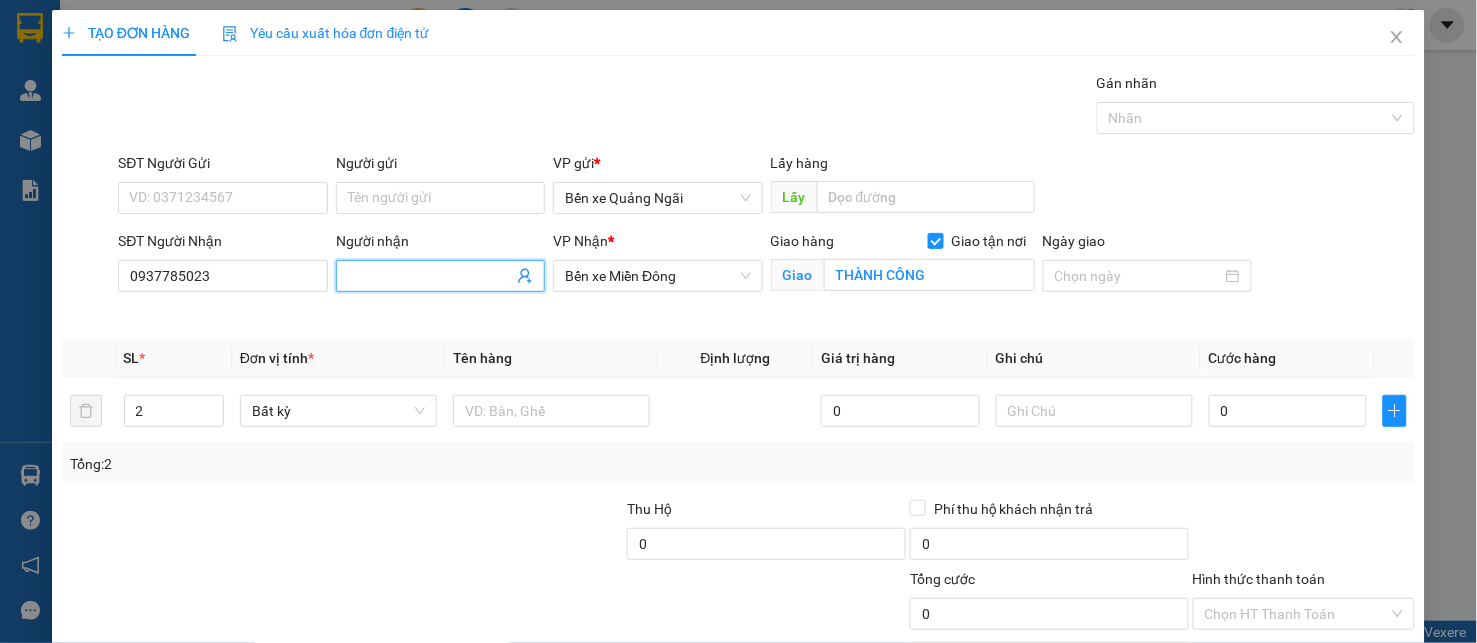 click on "Người nhận" at bounding box center [431, 276] 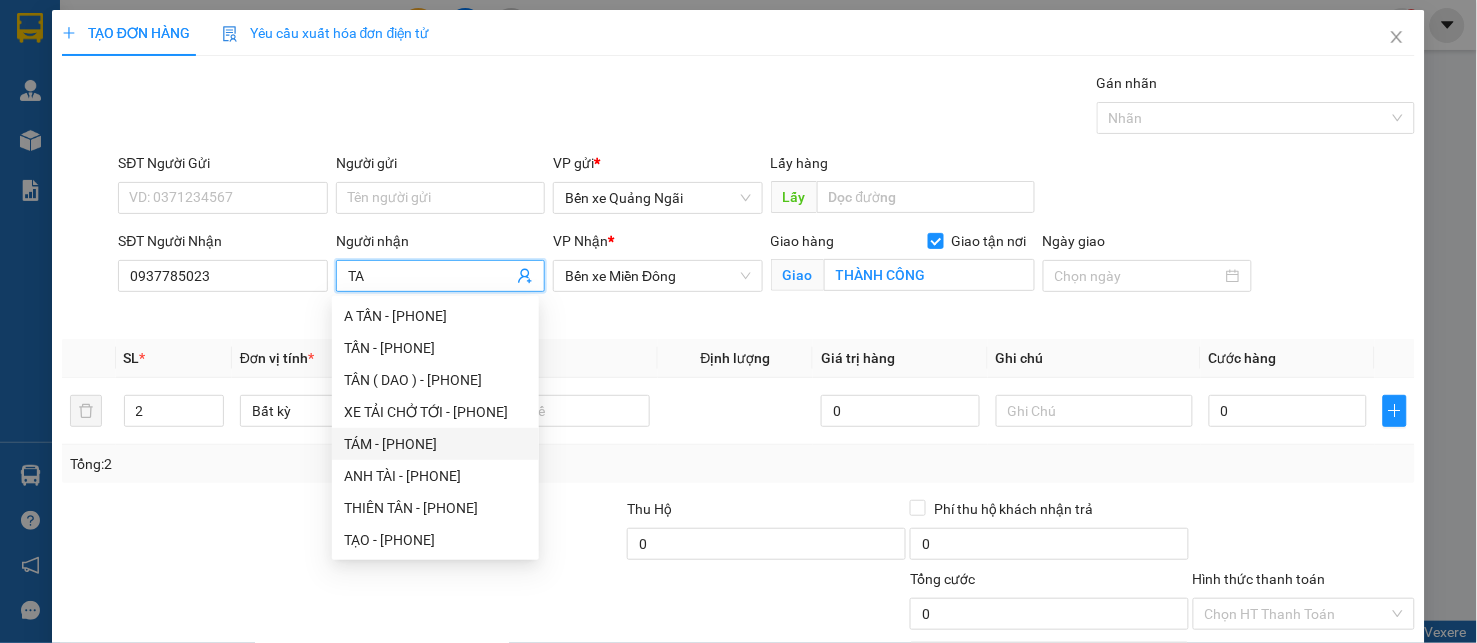 type on "TA" 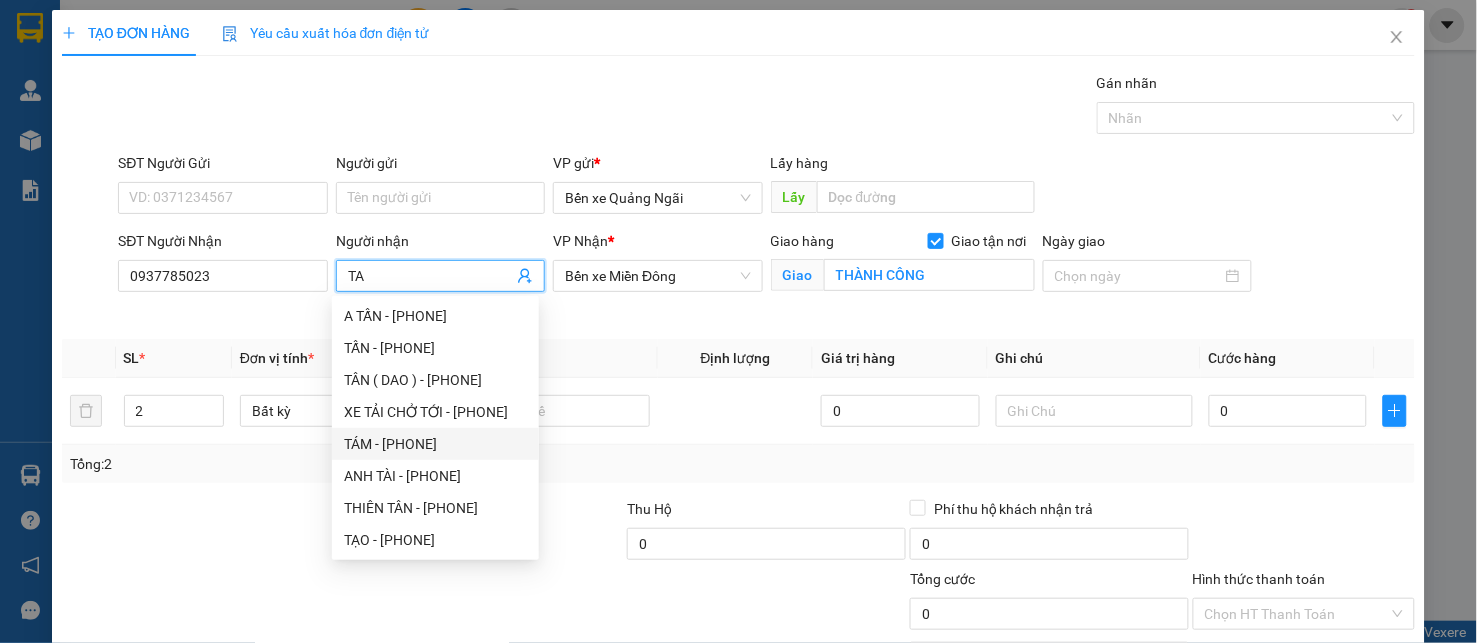 click on "Transit Pickup Surcharge Ids Transit Deliver Surcharge Ids Transit Deliver Surcharge Transit Deliver Surcharge Gói vận chuyển  * Tiêu chuẩn Gán nhãn   Nhãn SĐT Người Gửi VD: [PHONE] Người gửi Tên người gửi VP gửi  * Bến xe Quảng Ngãi Lấy hàng Lấy SĐT Người Nhận [PHONE] Người nhận TA VP Nhận  * Bến xe Miền Đông Giao hàng Giao tận nơi Giao THÀNH CÔNG Ngày giao SL  * Đơn vị tính  * Tên hàng  Định lượng Giá trị hàng Ghi chú Cước hàng                   2 Bất kỳ 0 0 Tổng:  2 Thu Hộ 0 Phí thu hộ khách nhận trả 0 Tổng cước 0 Hình thức thanh toán Chọn HT Thanh Toán Số tiền thu trước 0 Chưa thanh toán 0 Chọn HT Thanh Toán Lưu nháp Xóa Thông tin Lưu Lưu và In" at bounding box center [739, 398] 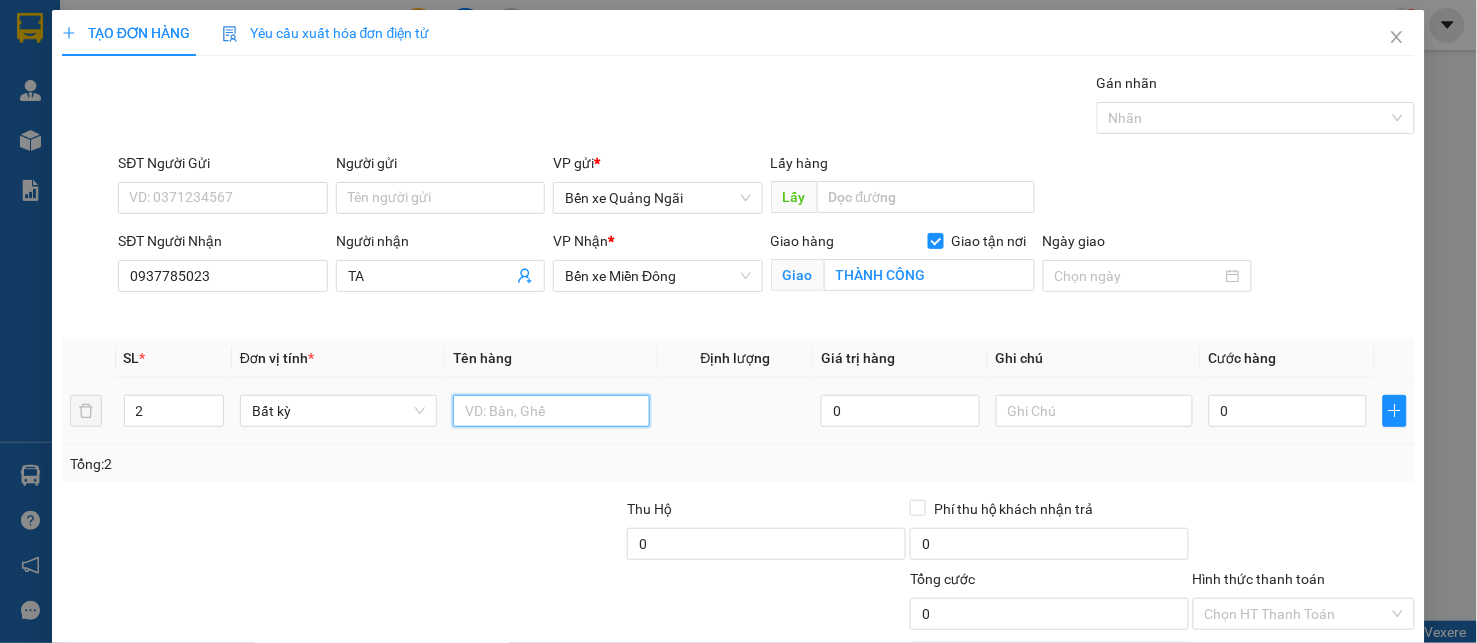 click at bounding box center [551, 411] 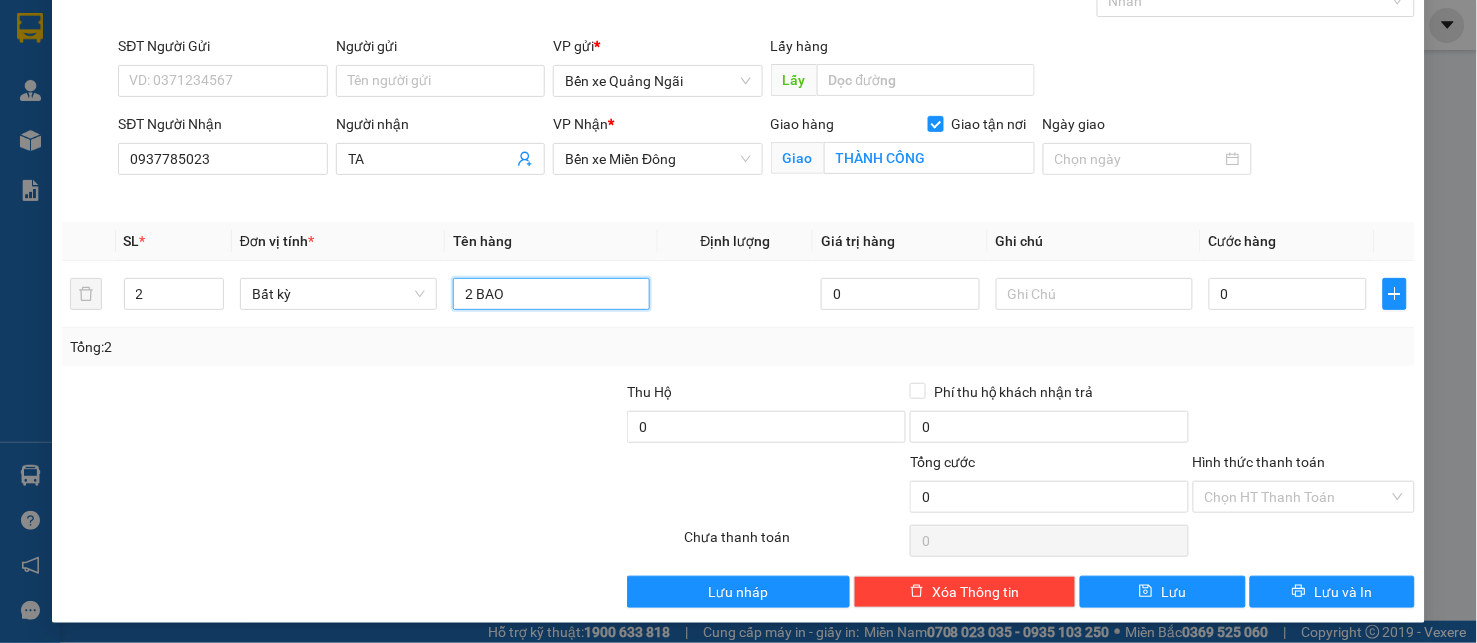 scroll, scrollTop: 121, scrollLeft: 0, axis: vertical 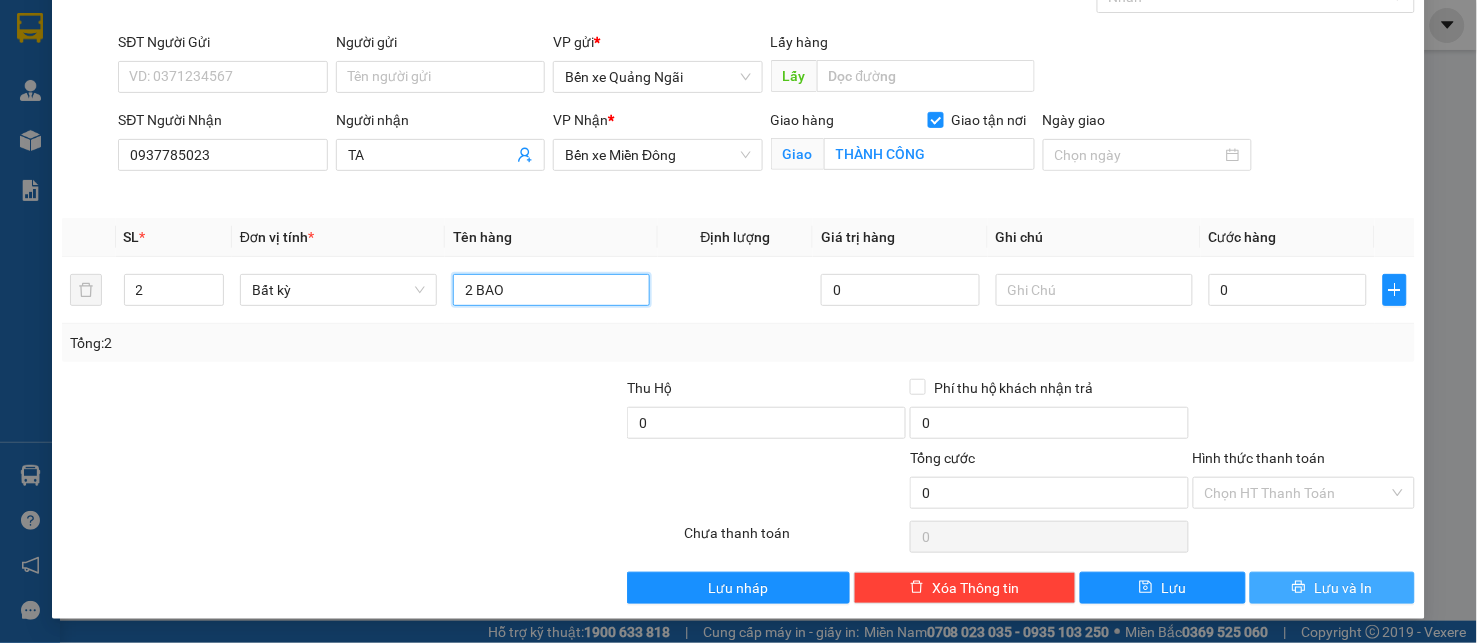 type on "2 BAO" 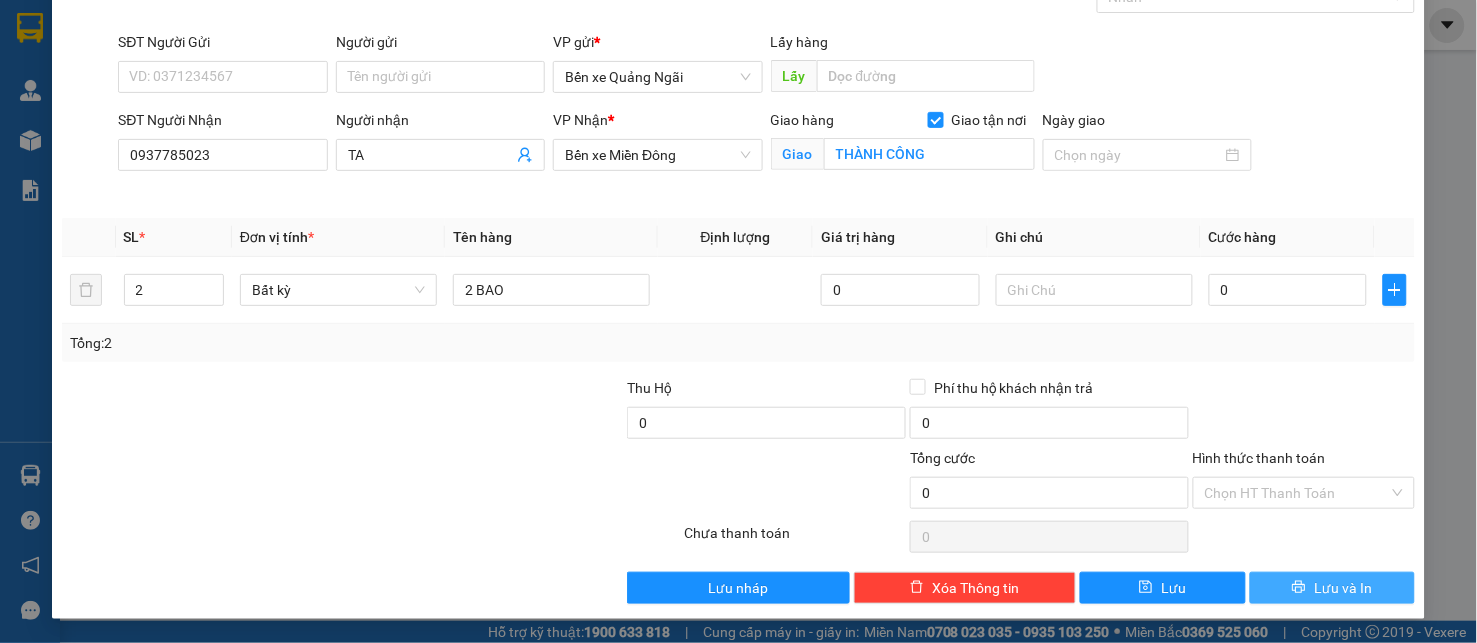 click on "Lưu và In" at bounding box center [1343, 588] 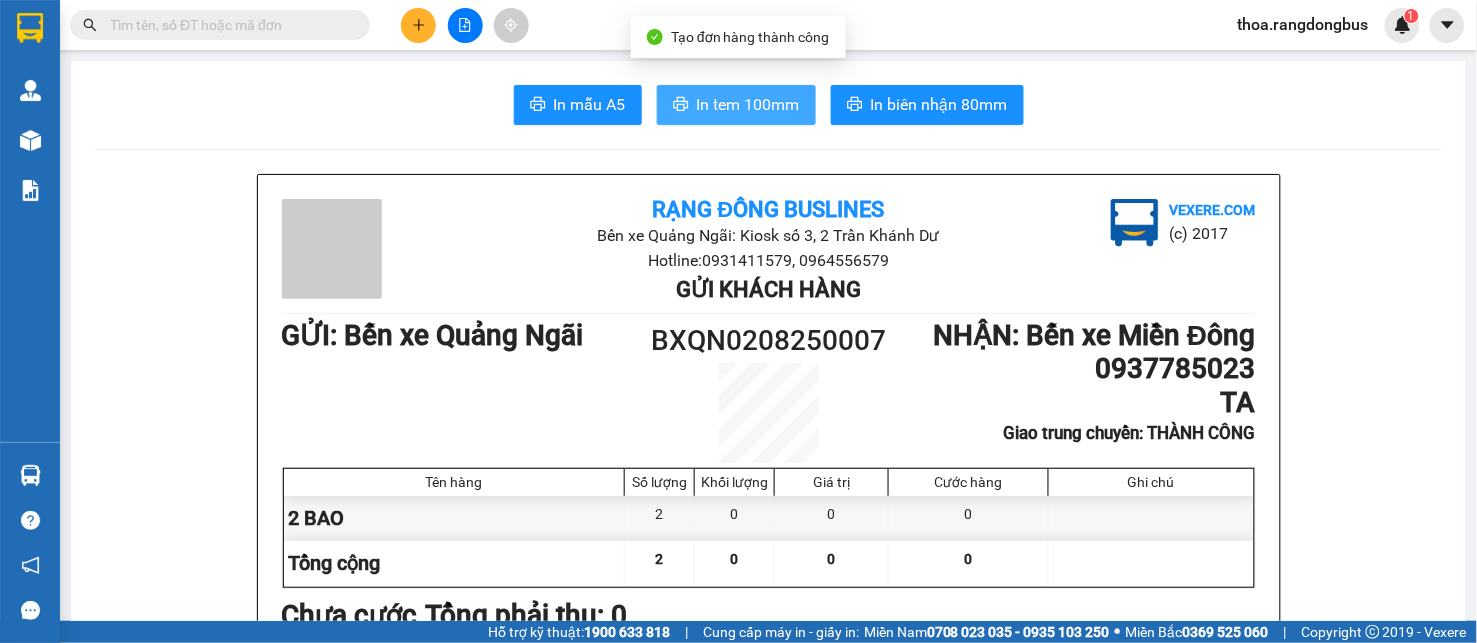 click on "In tem 100mm" at bounding box center [748, 104] 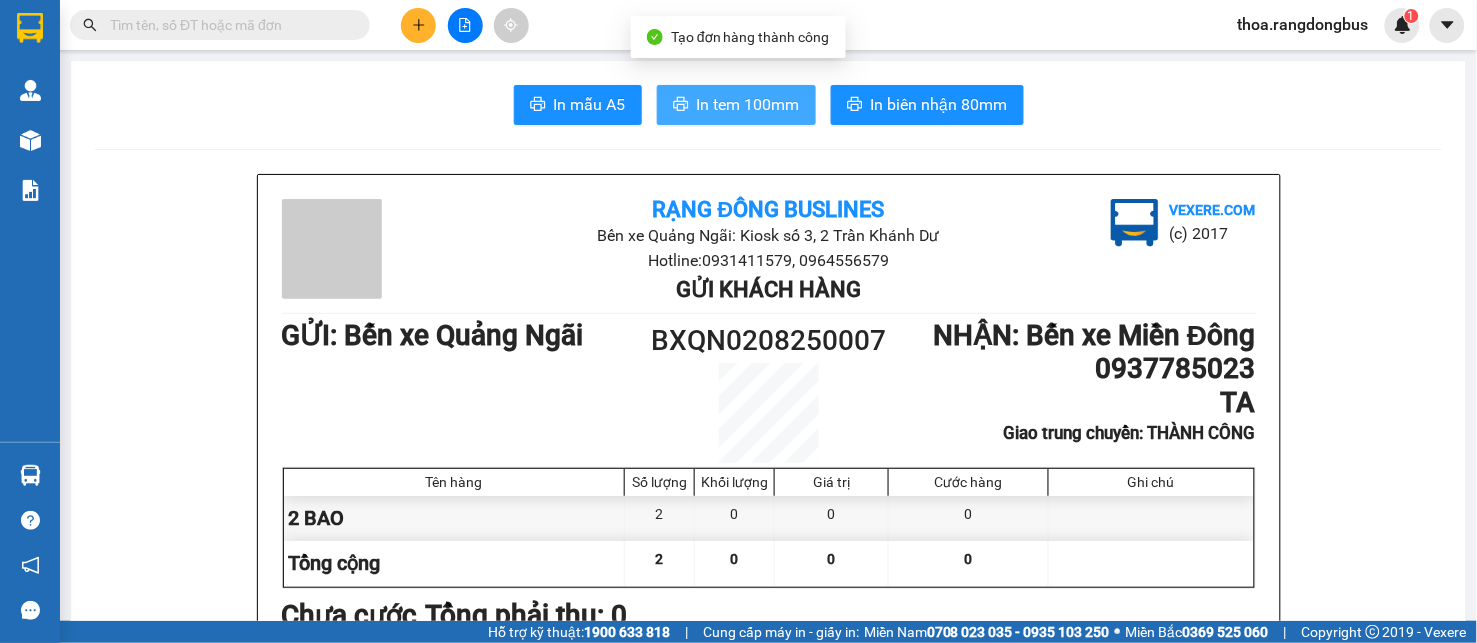 scroll, scrollTop: 0, scrollLeft: 0, axis: both 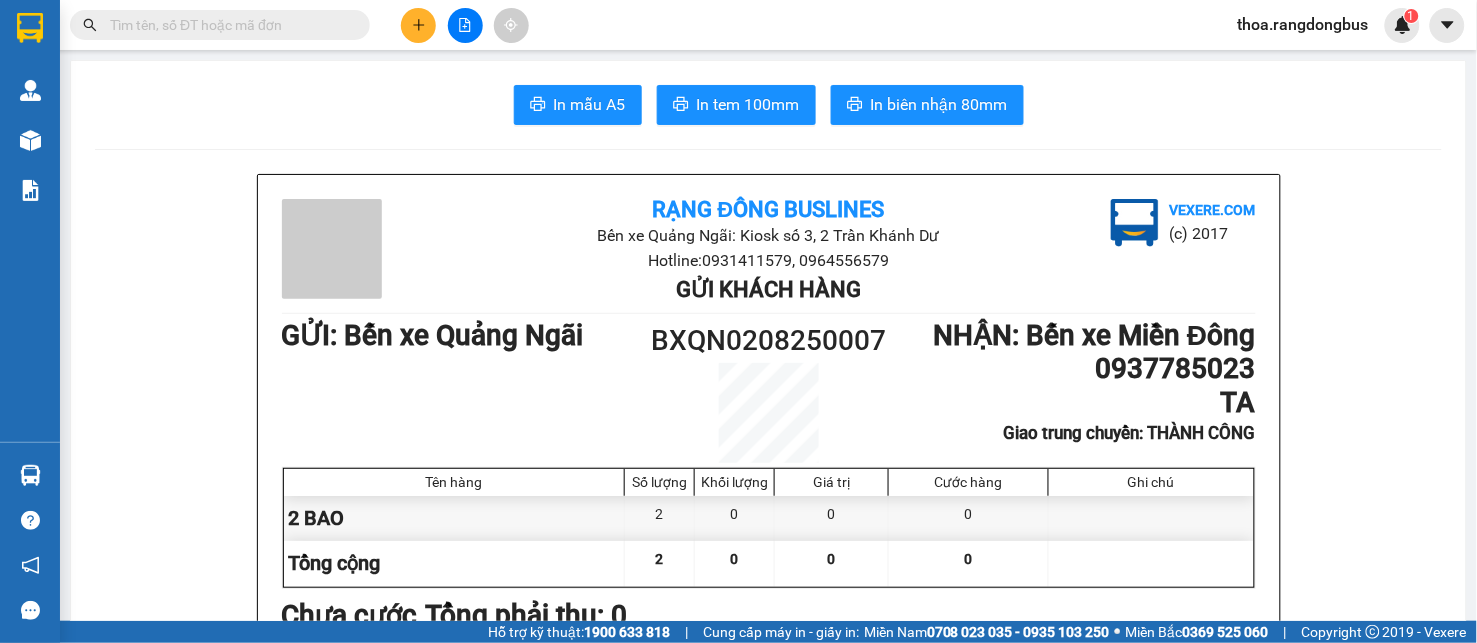 click at bounding box center [228, 25] 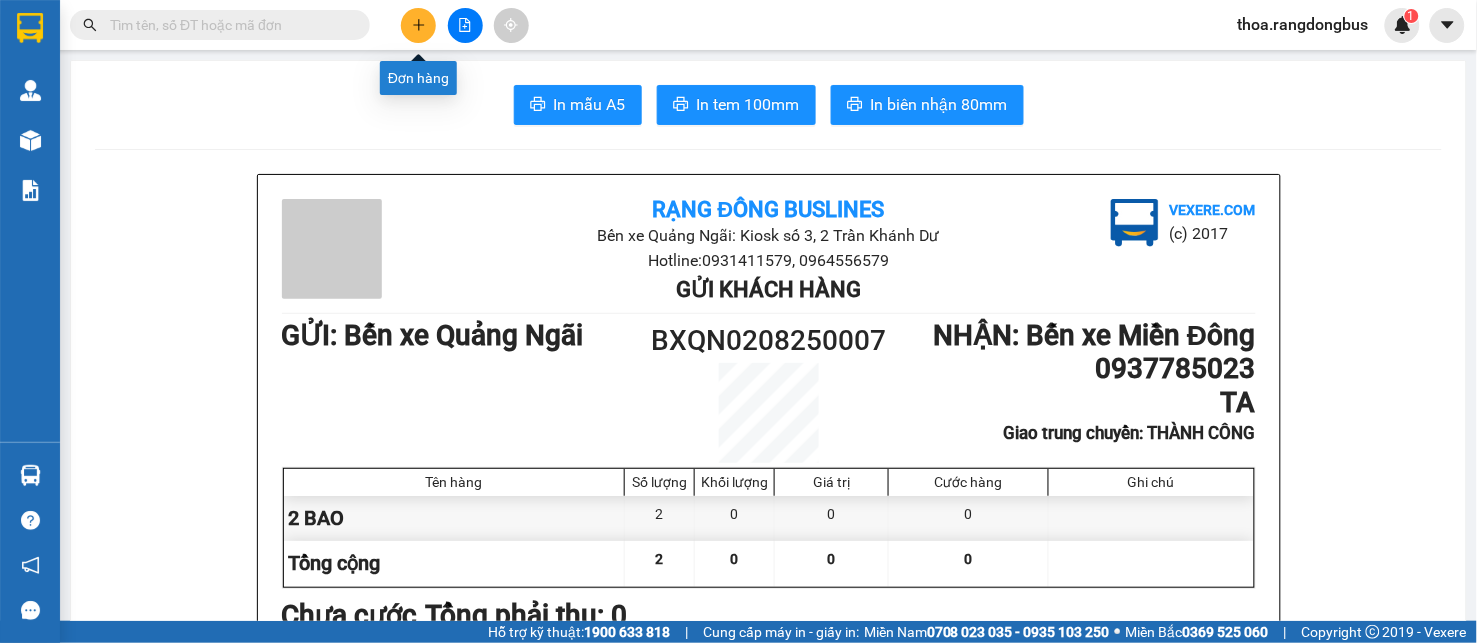 click at bounding box center [418, 25] 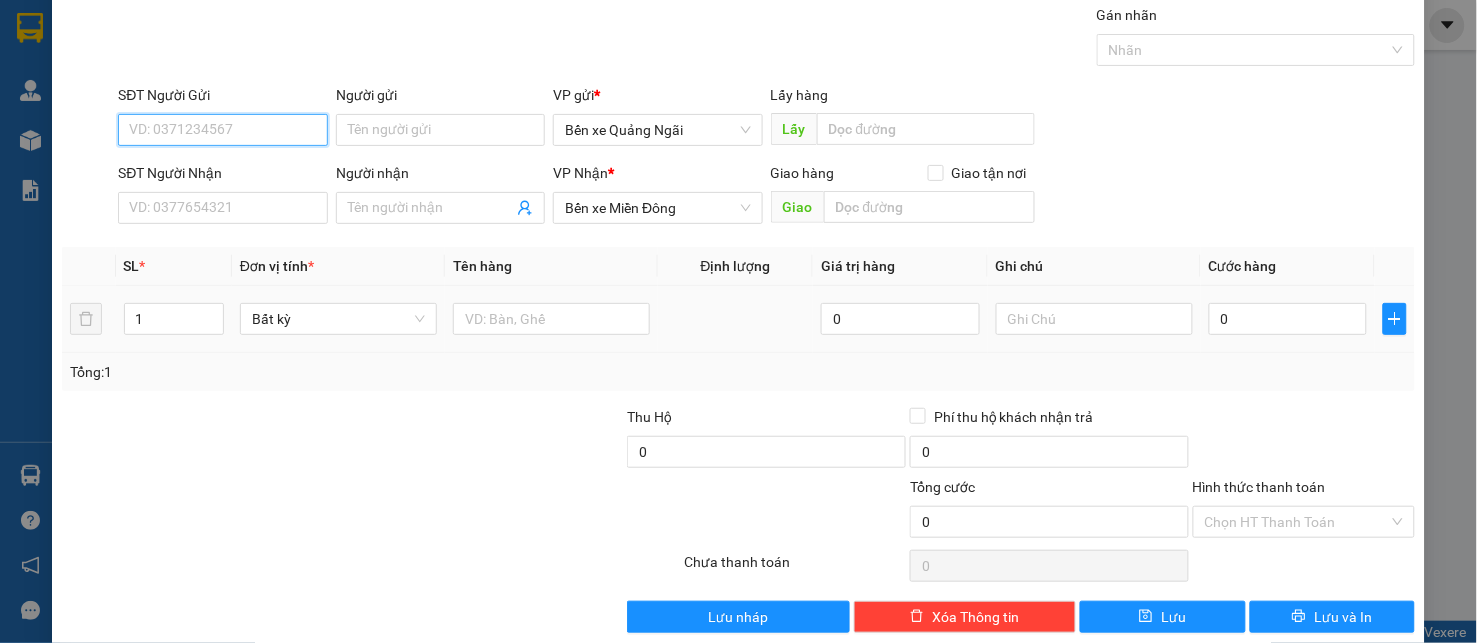 scroll, scrollTop: 0, scrollLeft: 0, axis: both 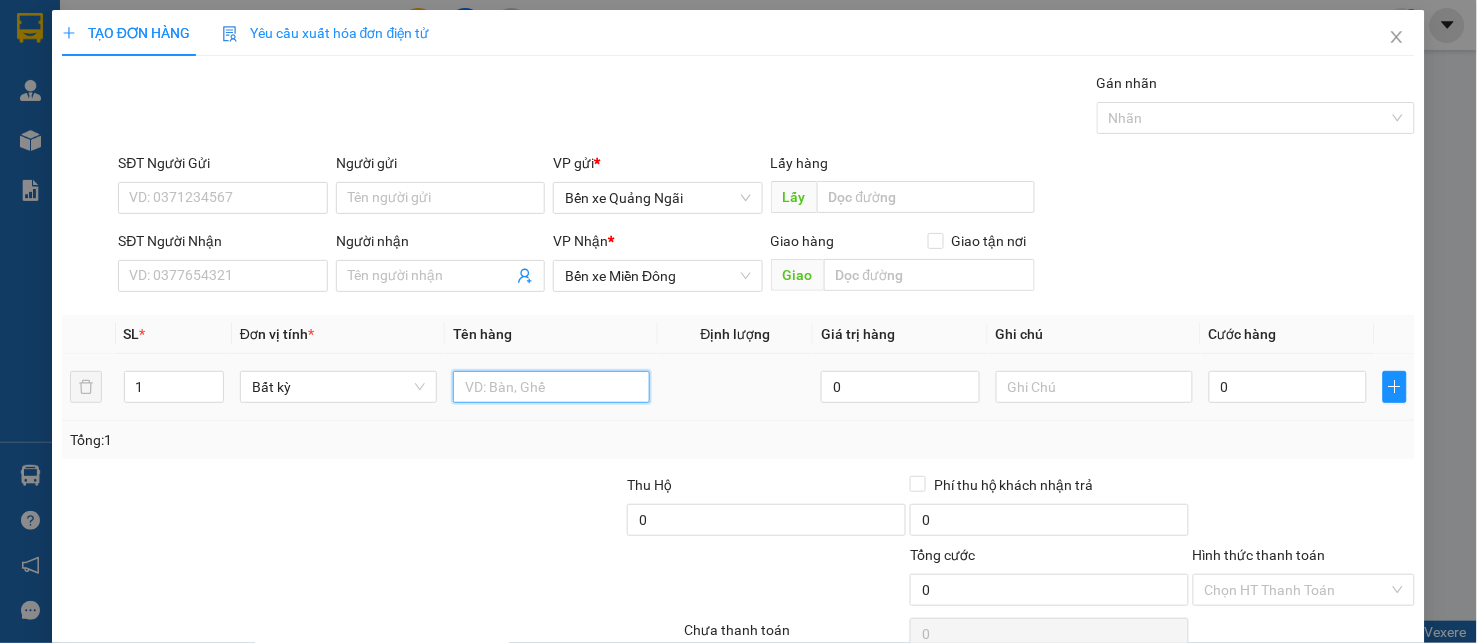 click at bounding box center [551, 387] 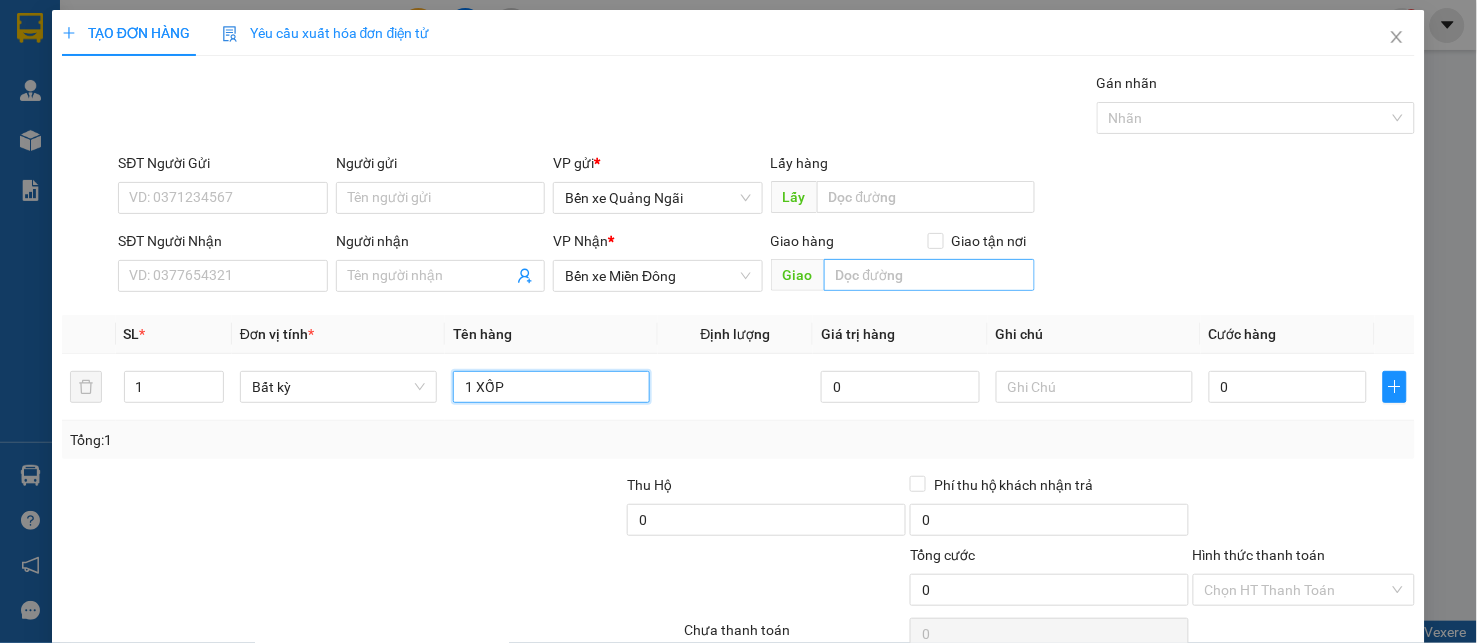 type on "1 XỐP" 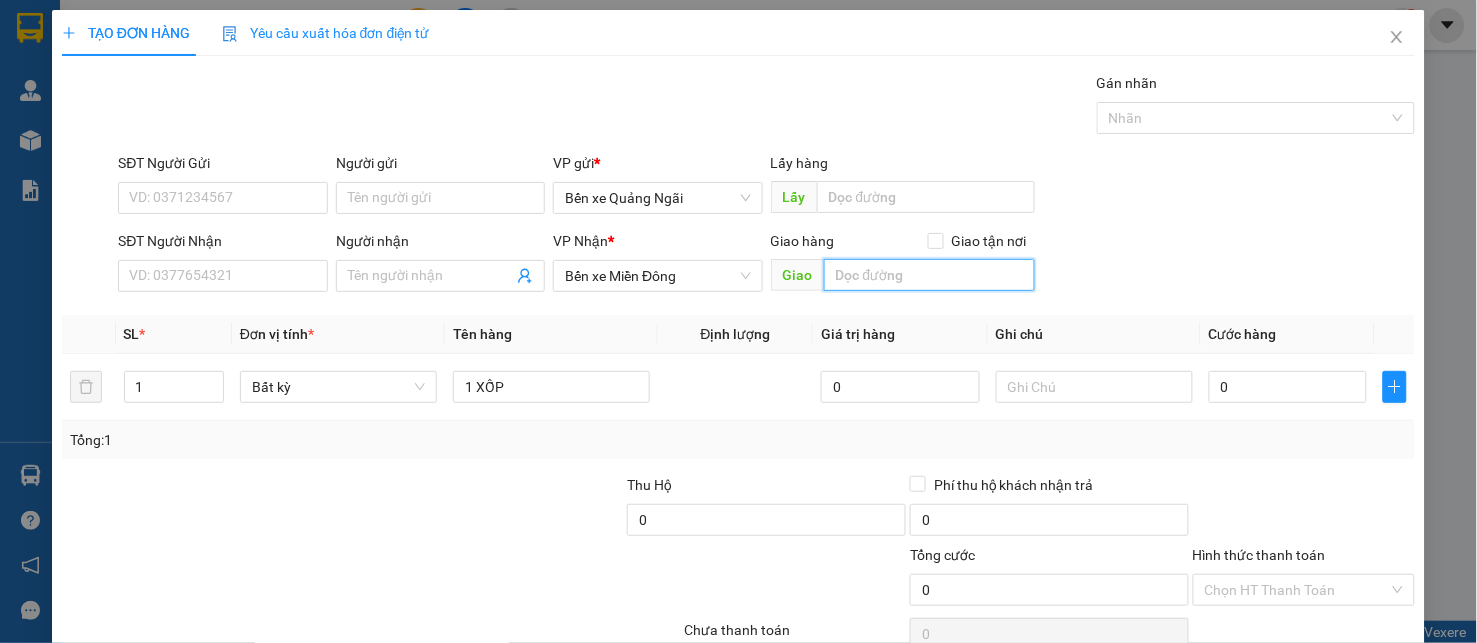 click at bounding box center (929, 275) 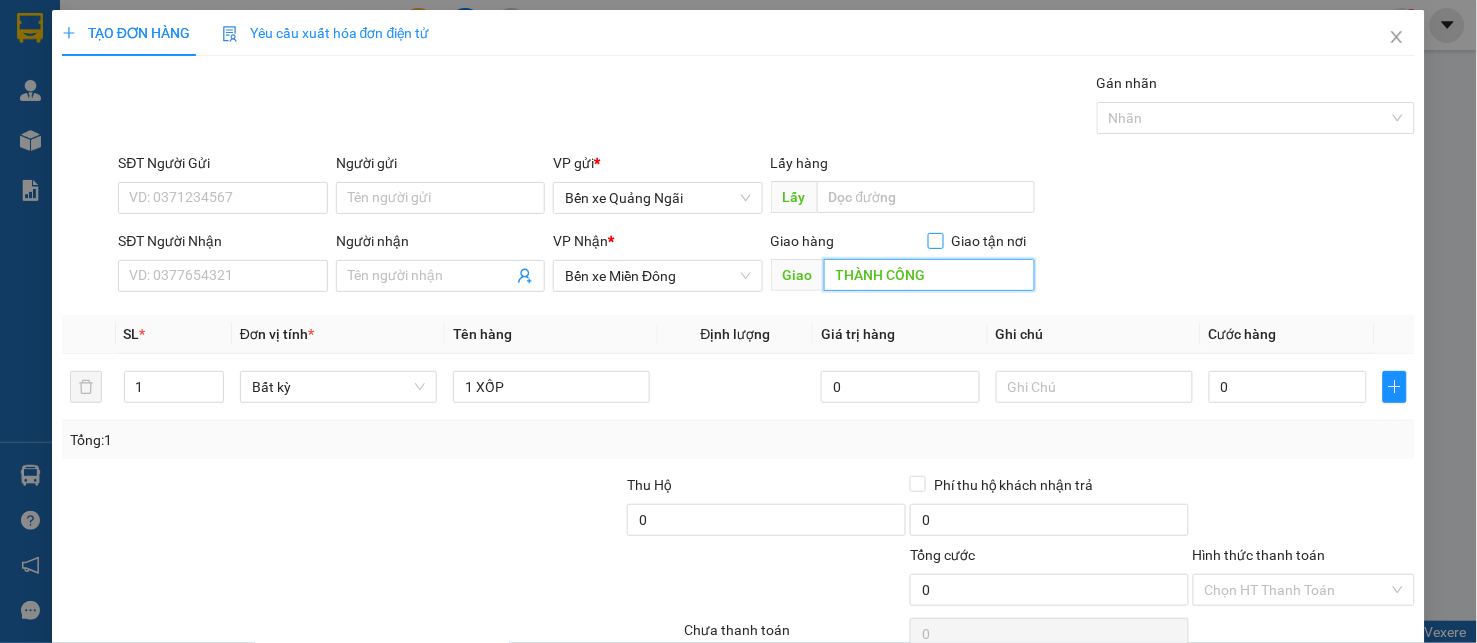 type on "THÀNH CÔNG" 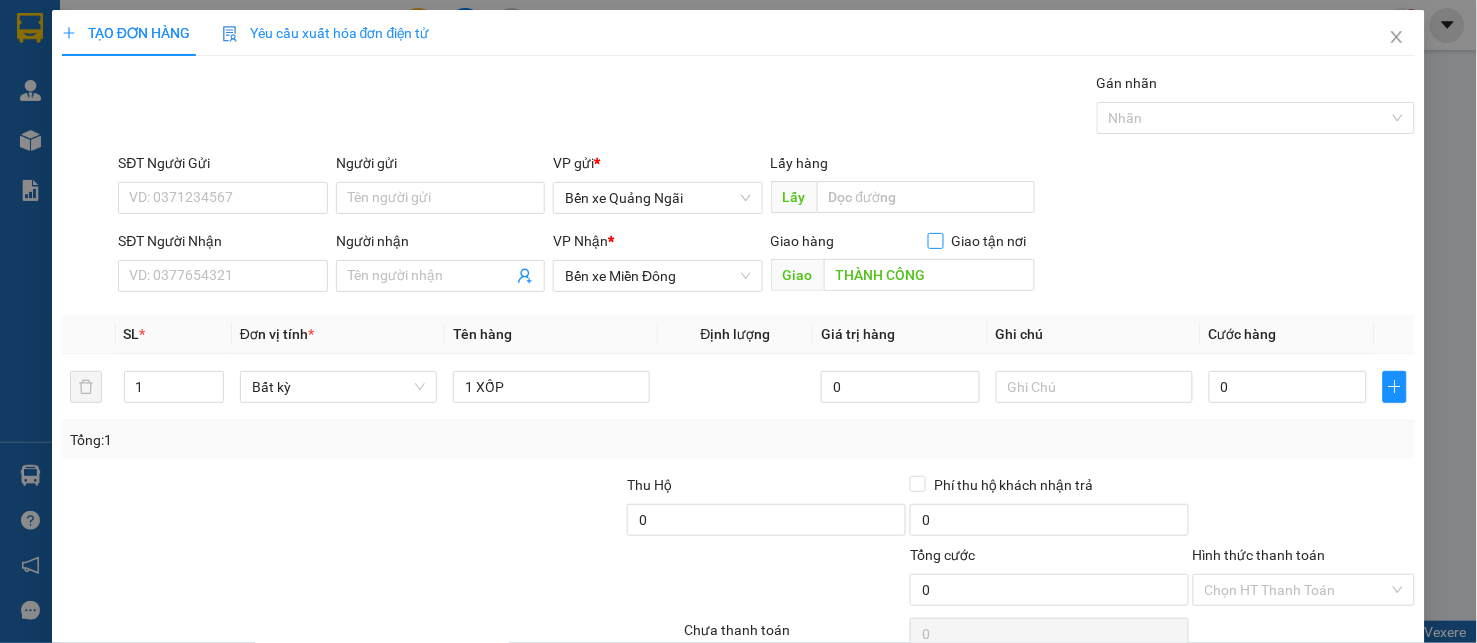 click on "Giao tận nơi" at bounding box center [935, 240] 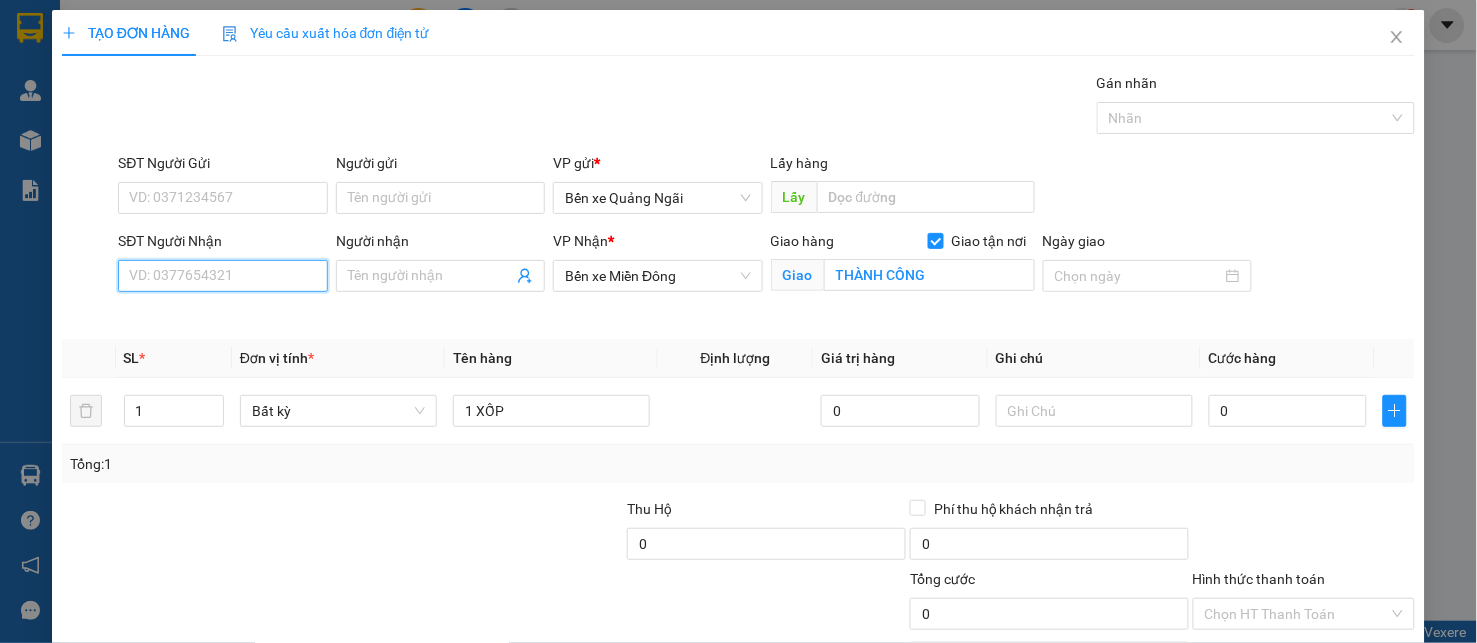 click on "SĐT Người Nhận" at bounding box center [223, 276] 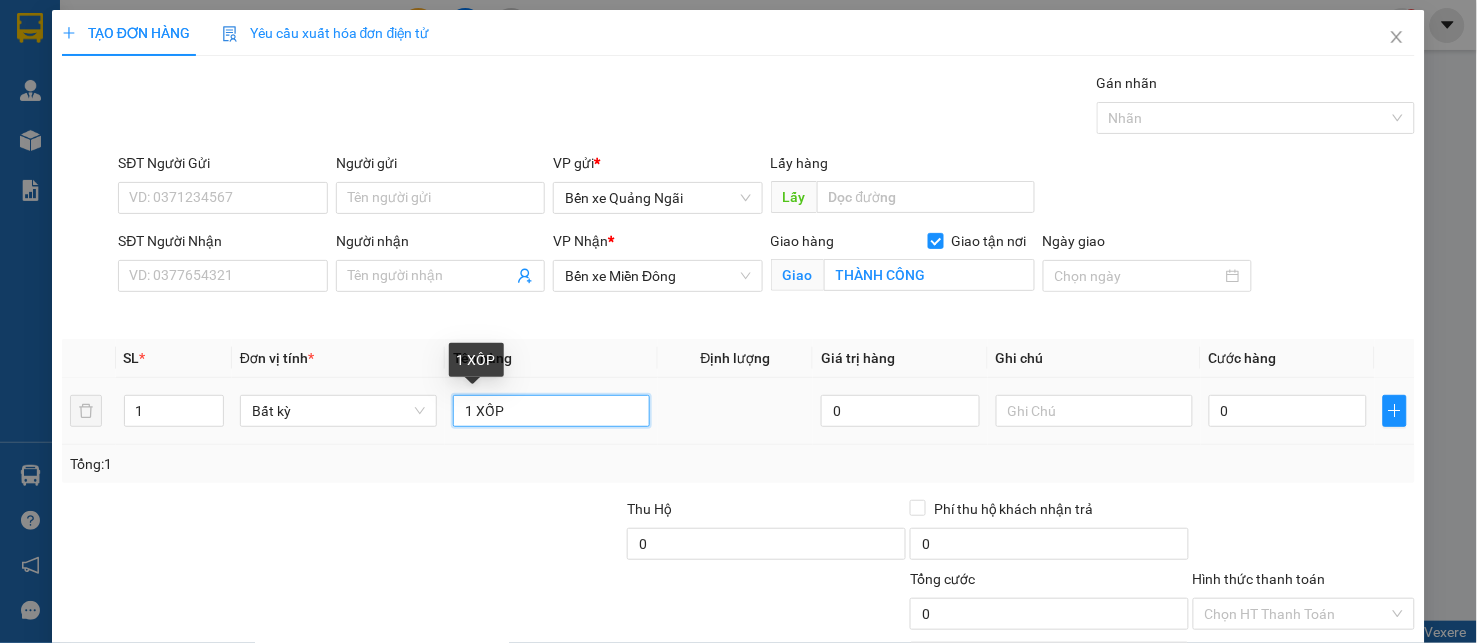 click on "1 XỐP" at bounding box center [551, 411] 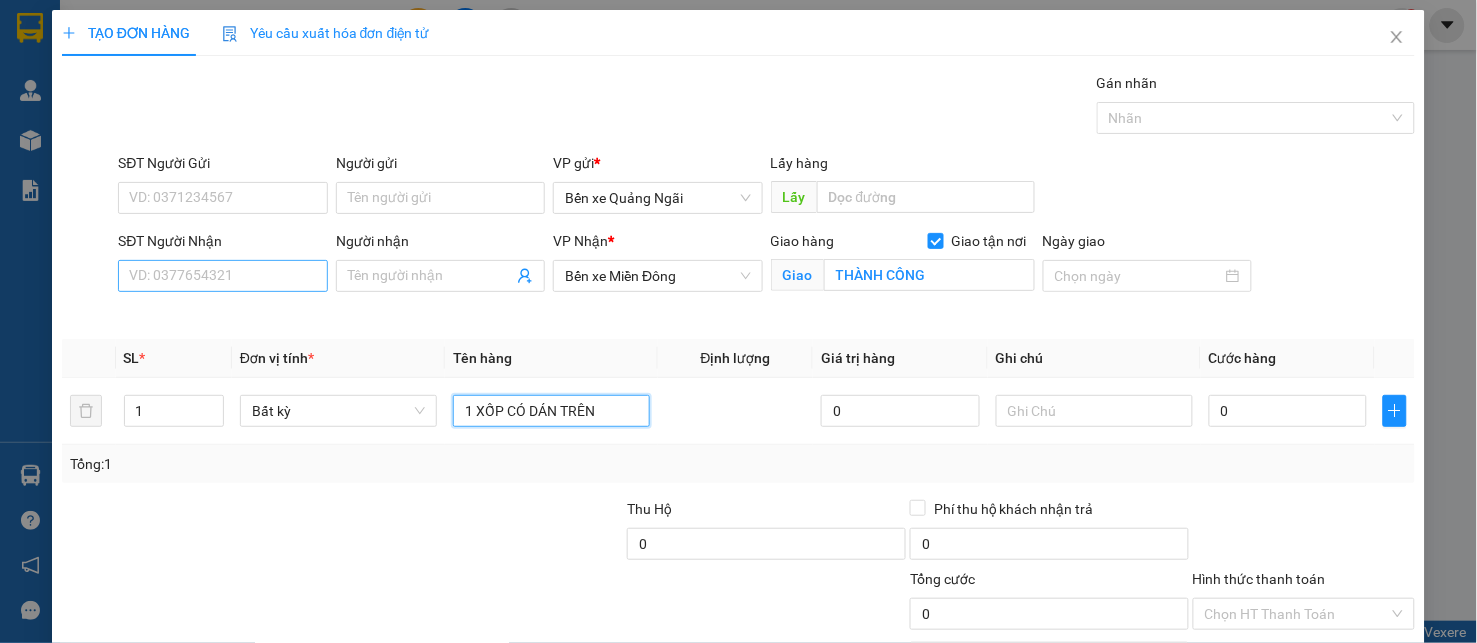 type on "1 XỐP CÓ DÁN TRÊN" 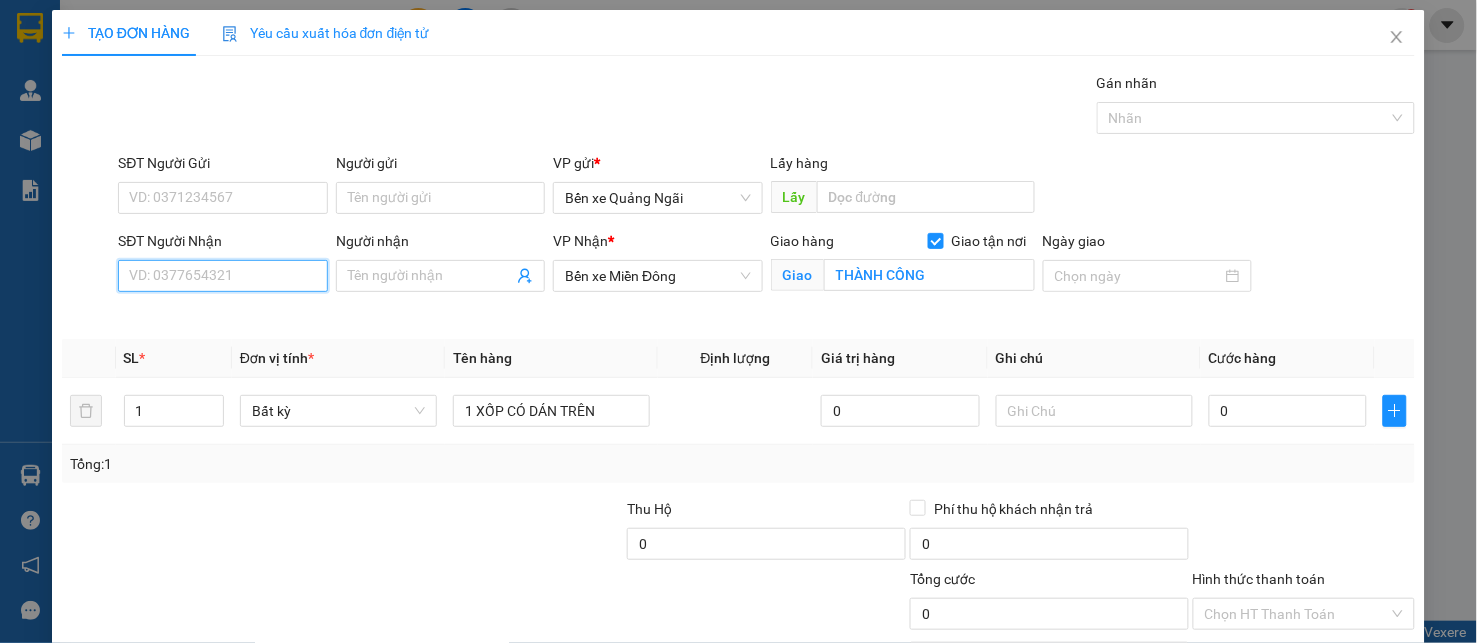 drag, startPoint x: 233, startPoint y: 267, endPoint x: 228, endPoint y: 278, distance: 12.083046 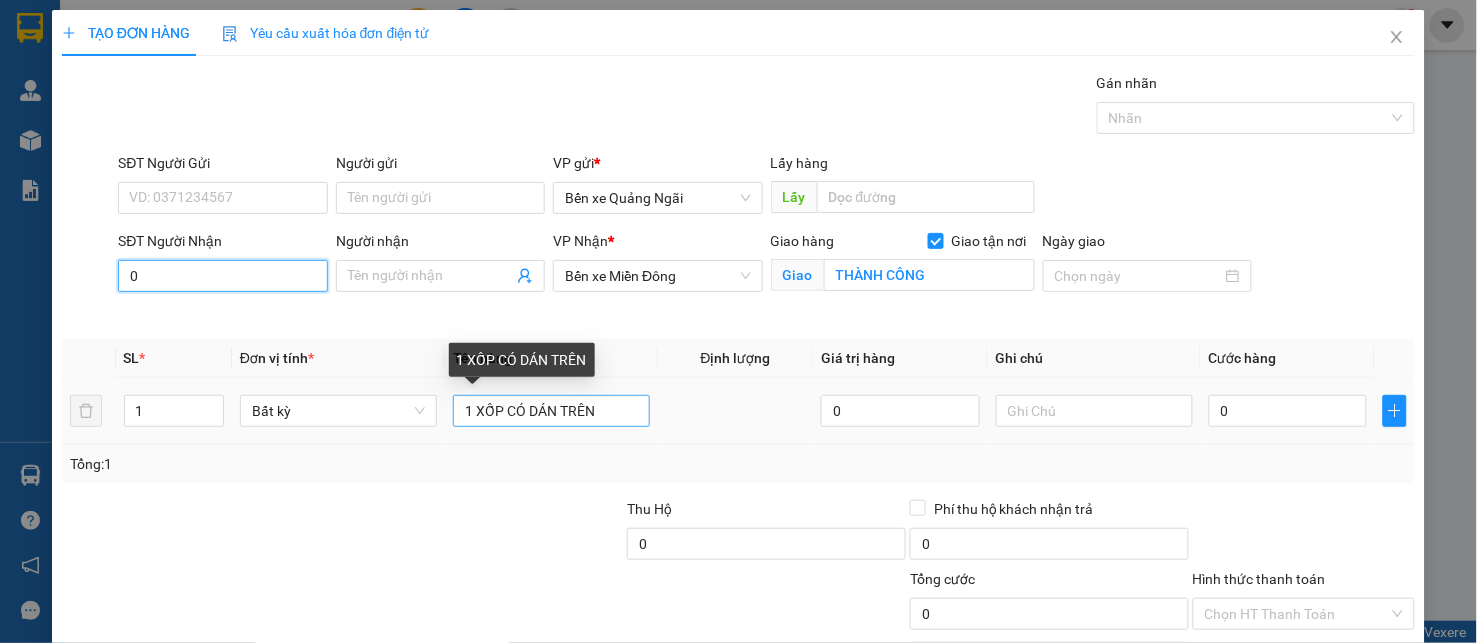 type on "0" 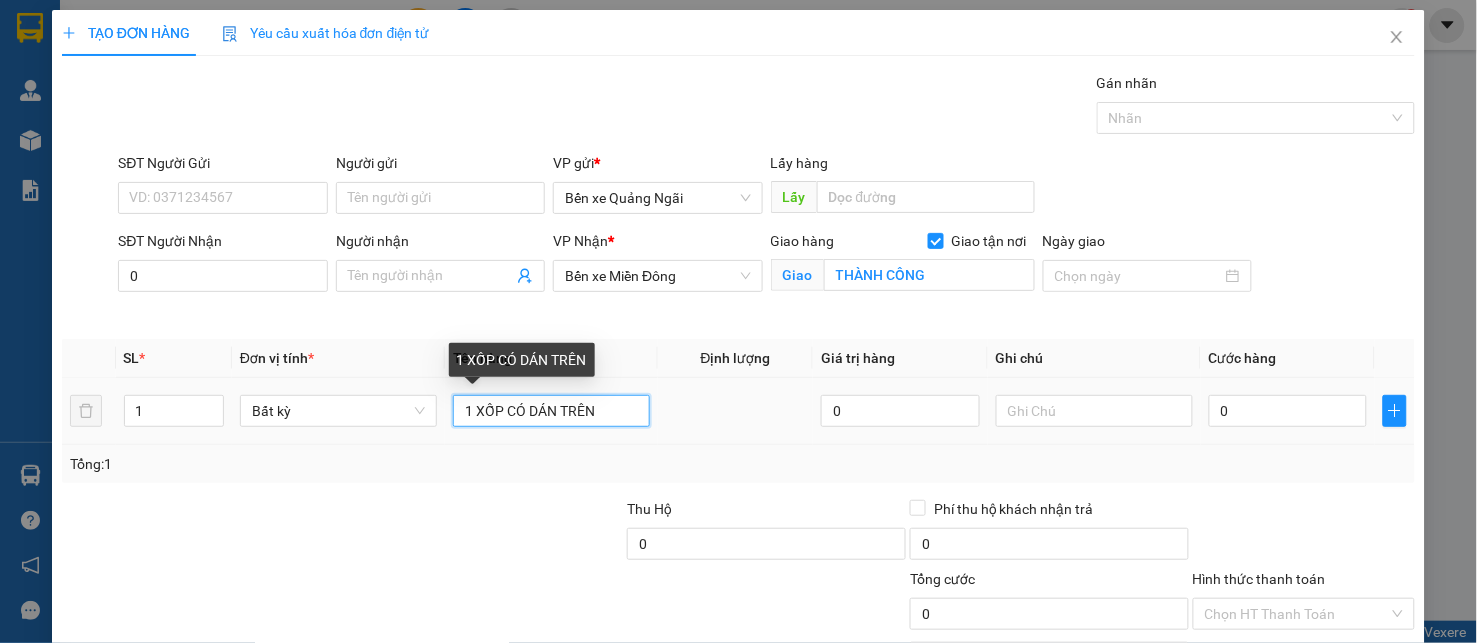 click on "1 XỐP CÓ DÁN TRÊN" at bounding box center [551, 411] 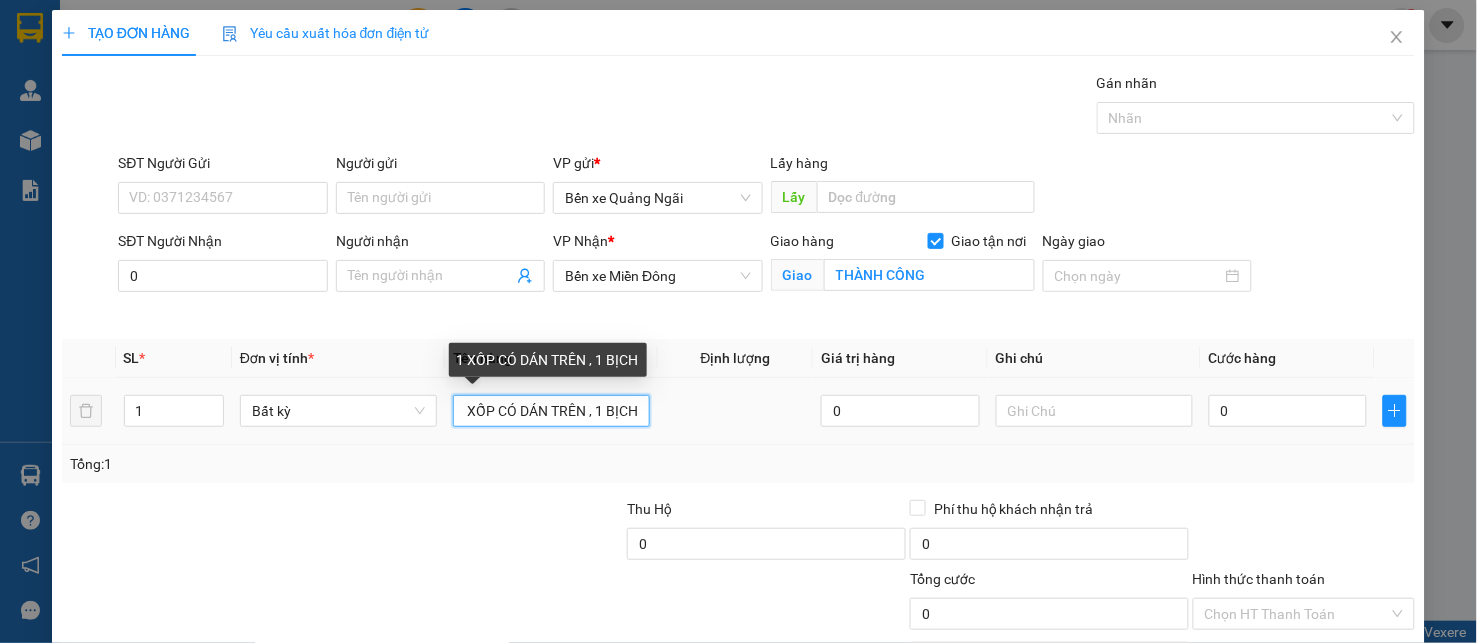 scroll, scrollTop: 0, scrollLeft: 16, axis: horizontal 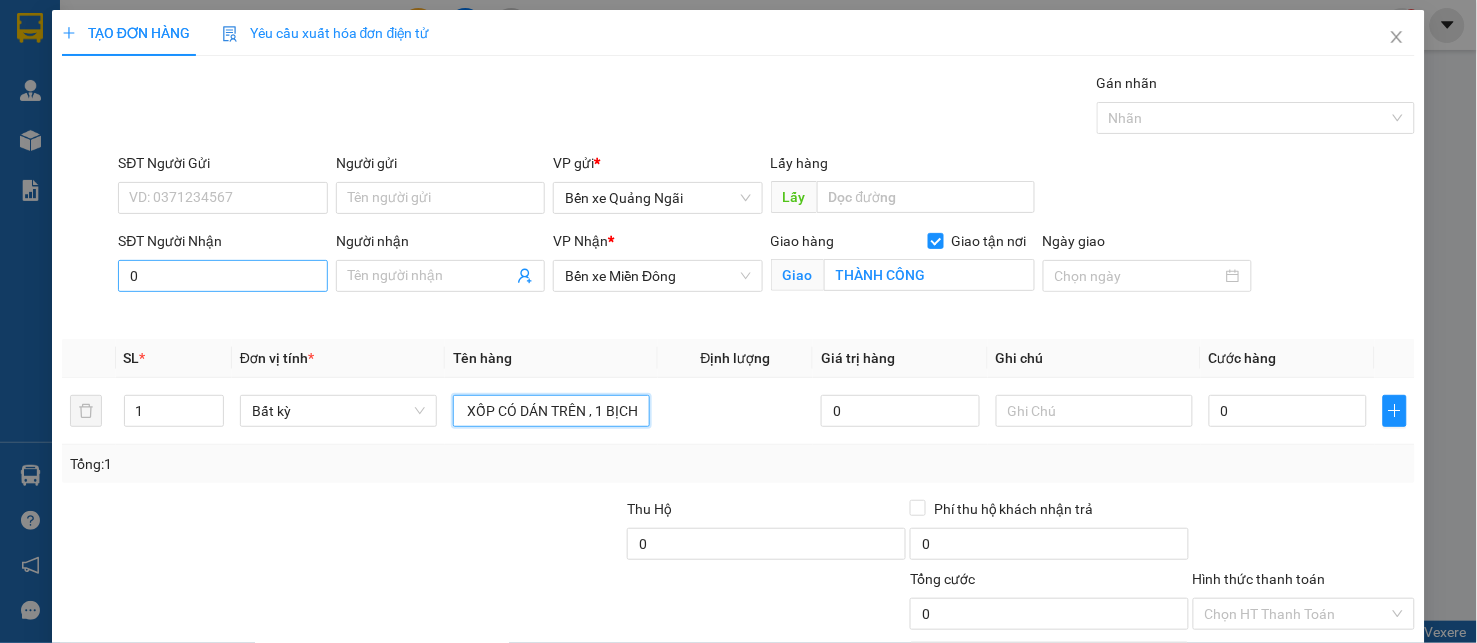 type on "1 XỐP CÓ DÁN TRÊN , 1 BỊCH" 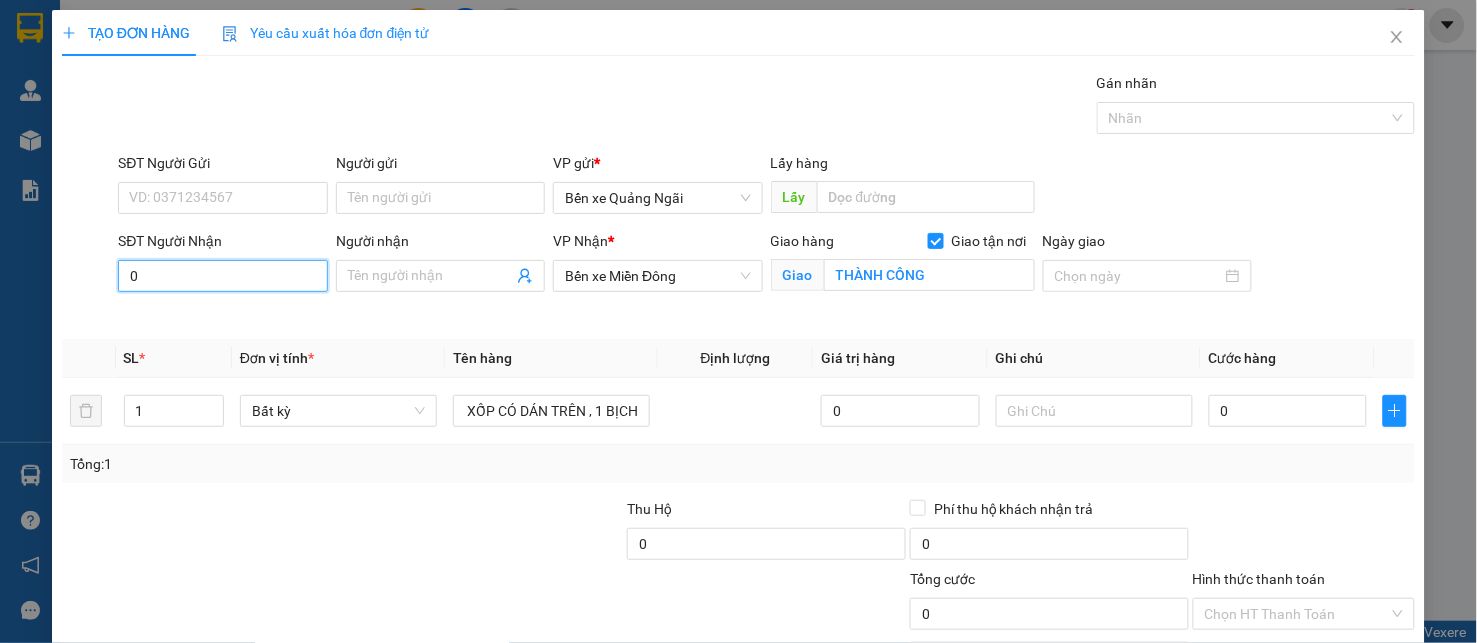 scroll, scrollTop: 0, scrollLeft: 0, axis: both 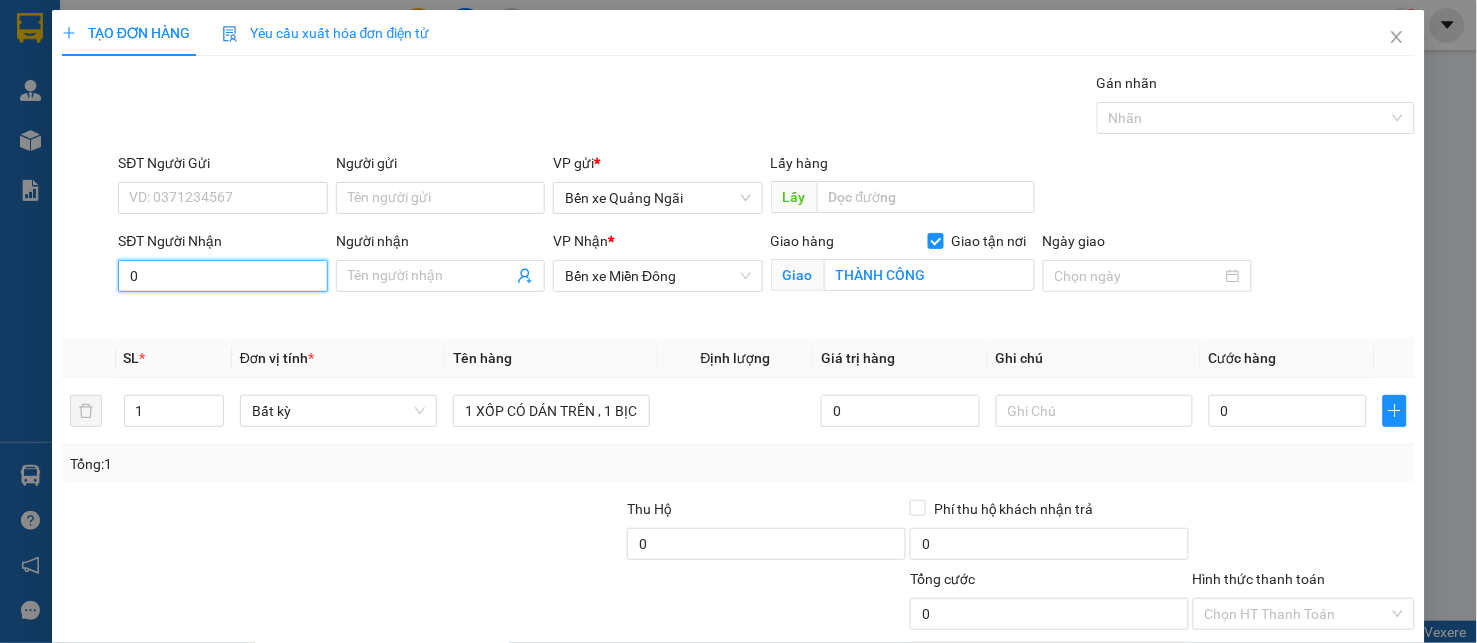 click on "0" at bounding box center (223, 276) 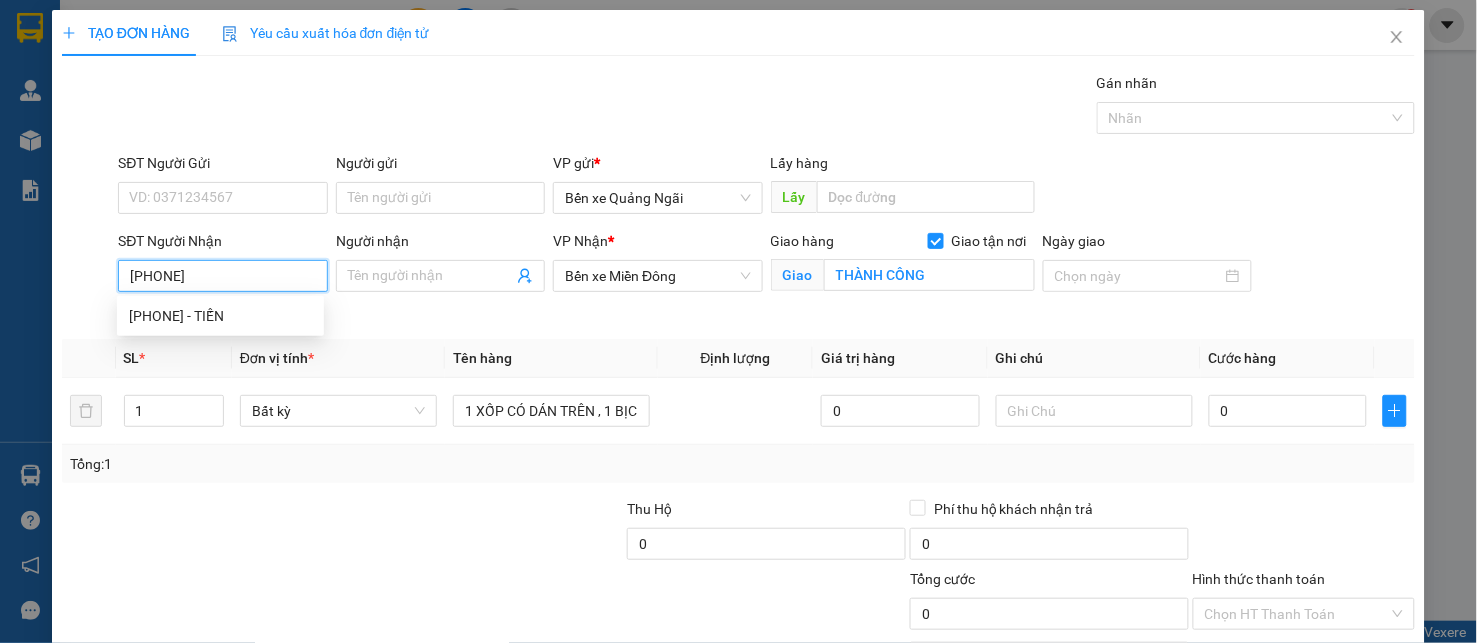 type on "[PHONE]" 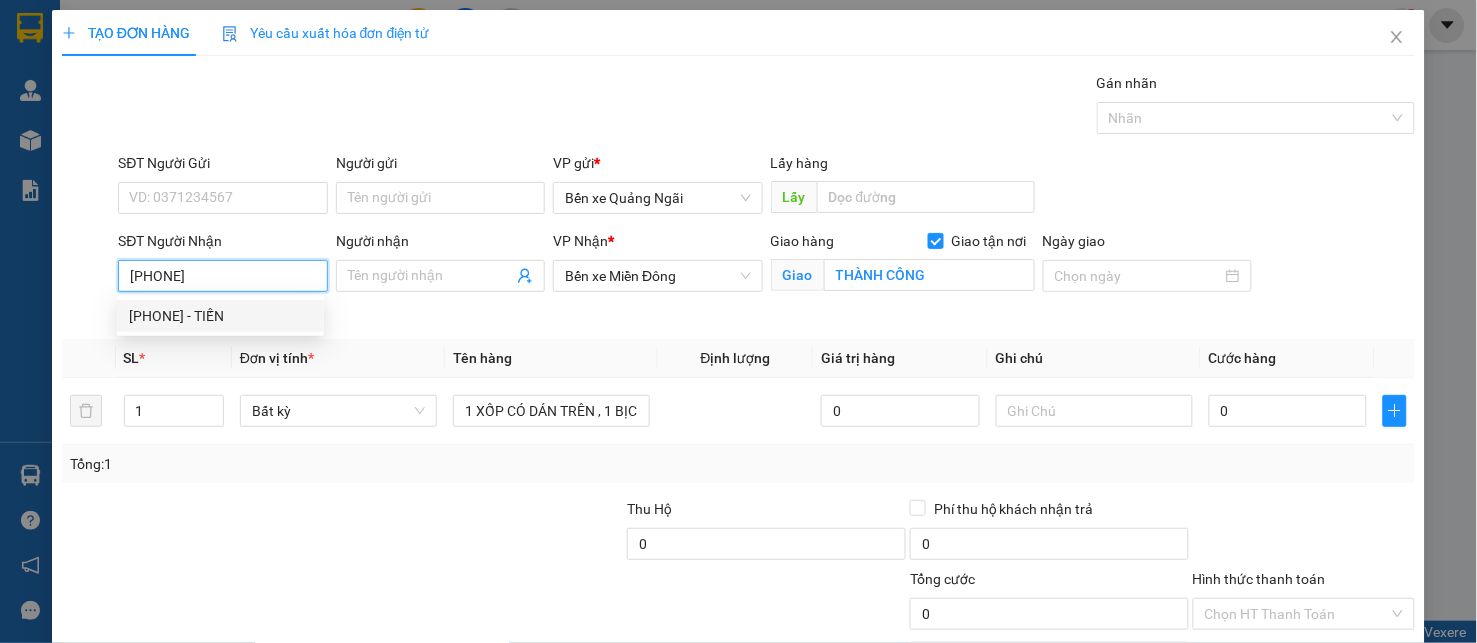 click on "[PHONE] - TIẾN" at bounding box center [220, 316] 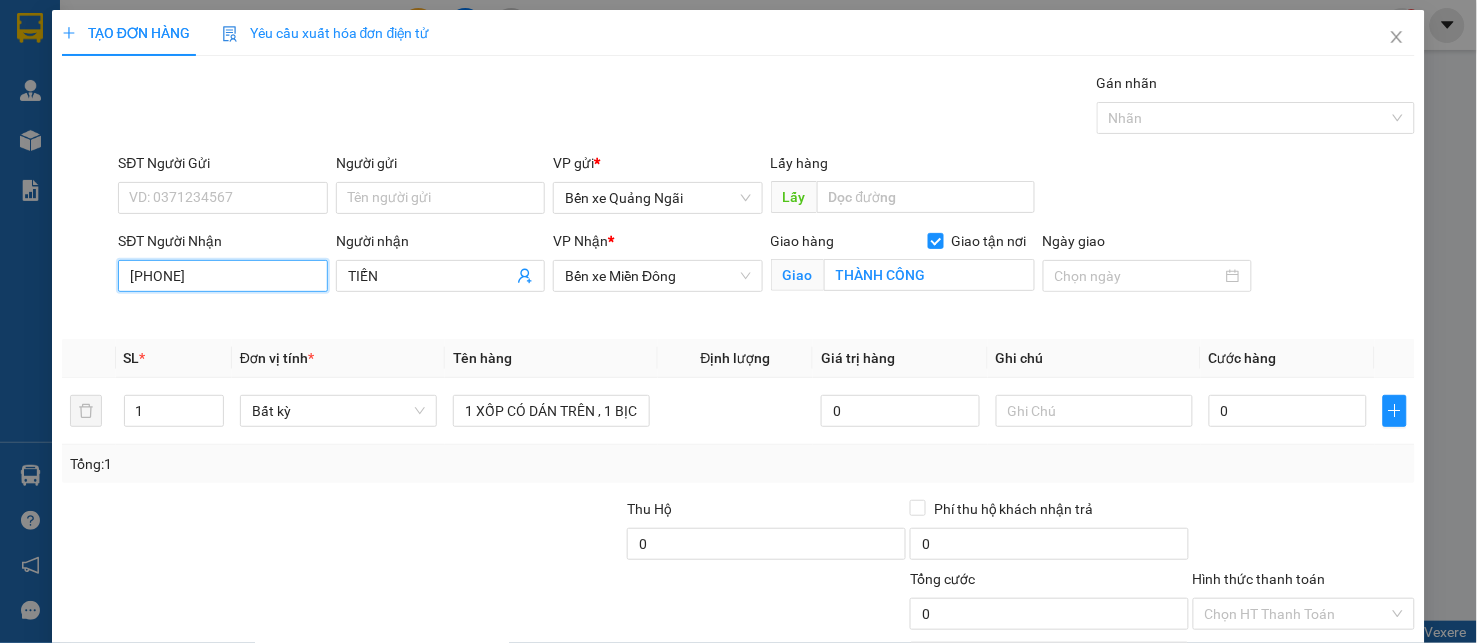 type on "80.000" 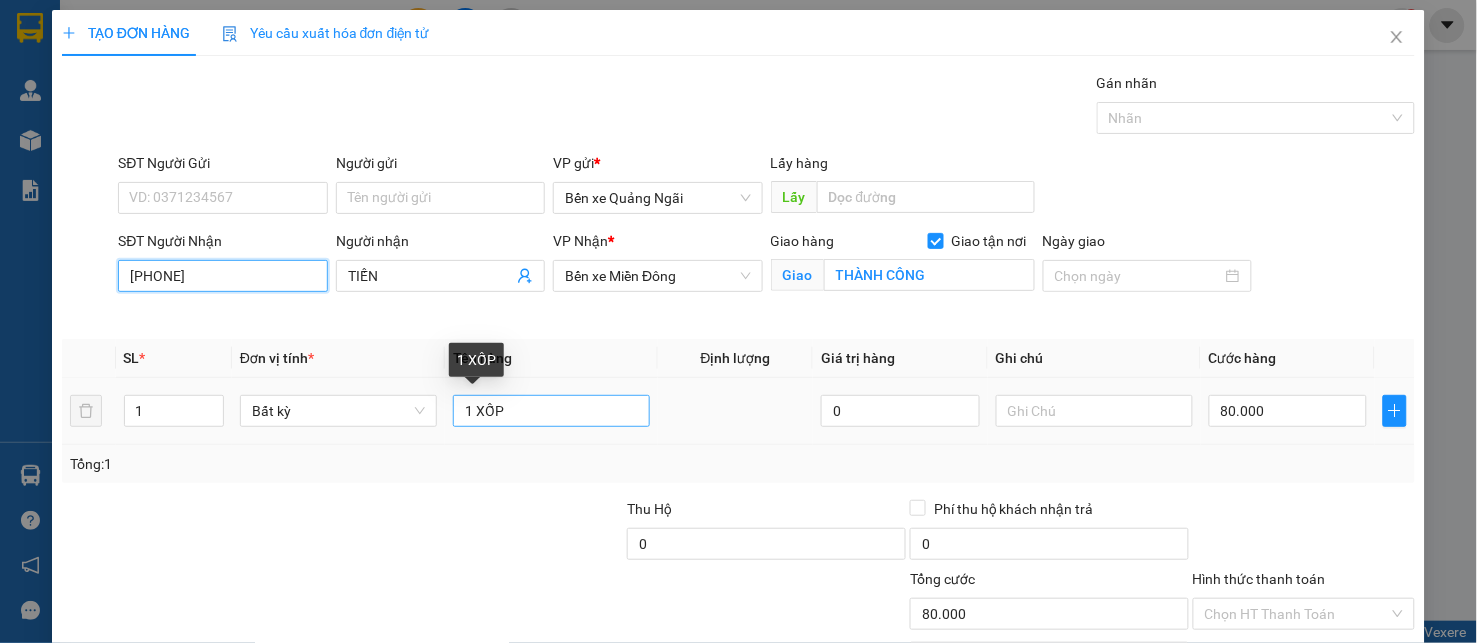 type on "[PHONE]" 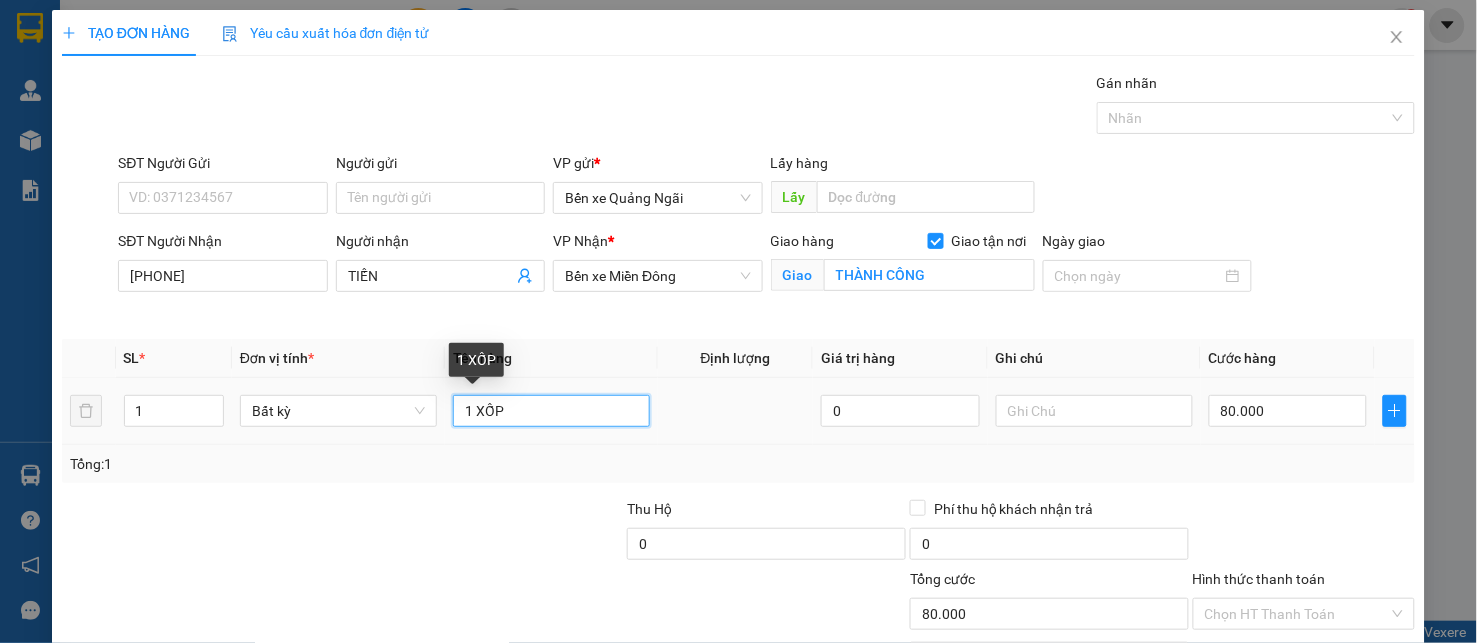click on "1 XỐP" at bounding box center [551, 411] 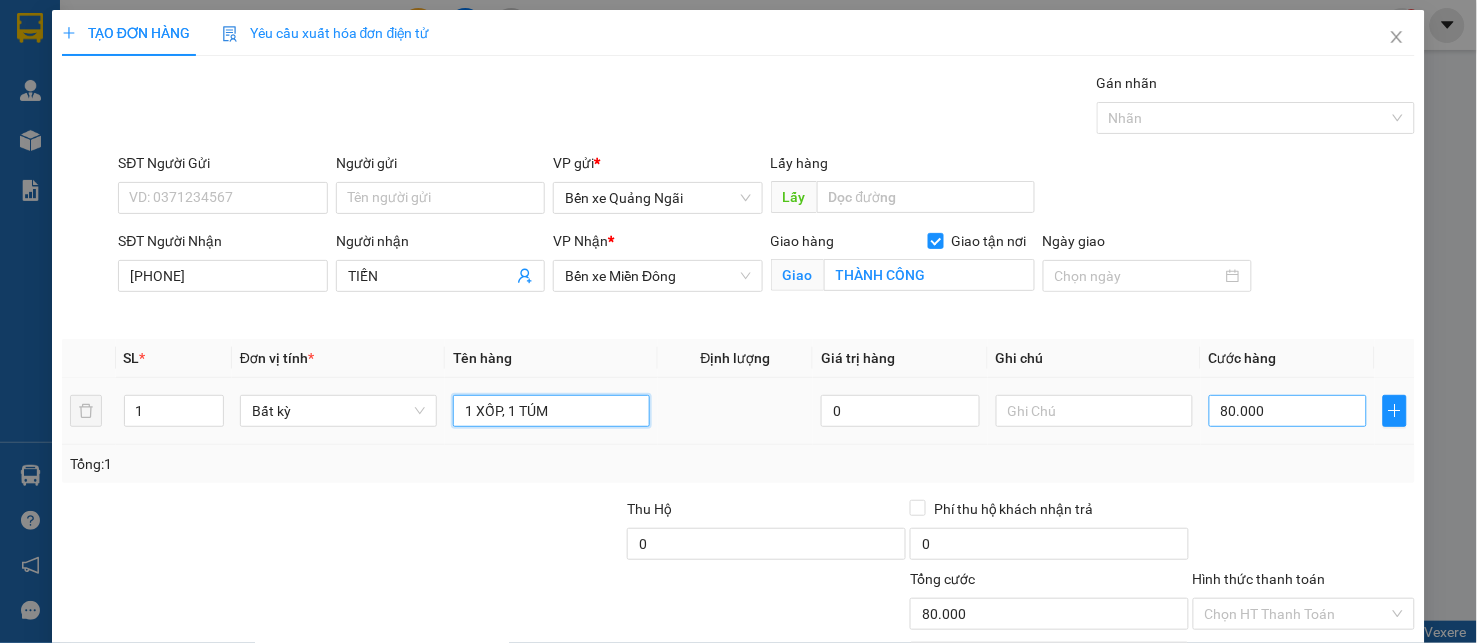 type on "1 XỐP, 1 TÚM" 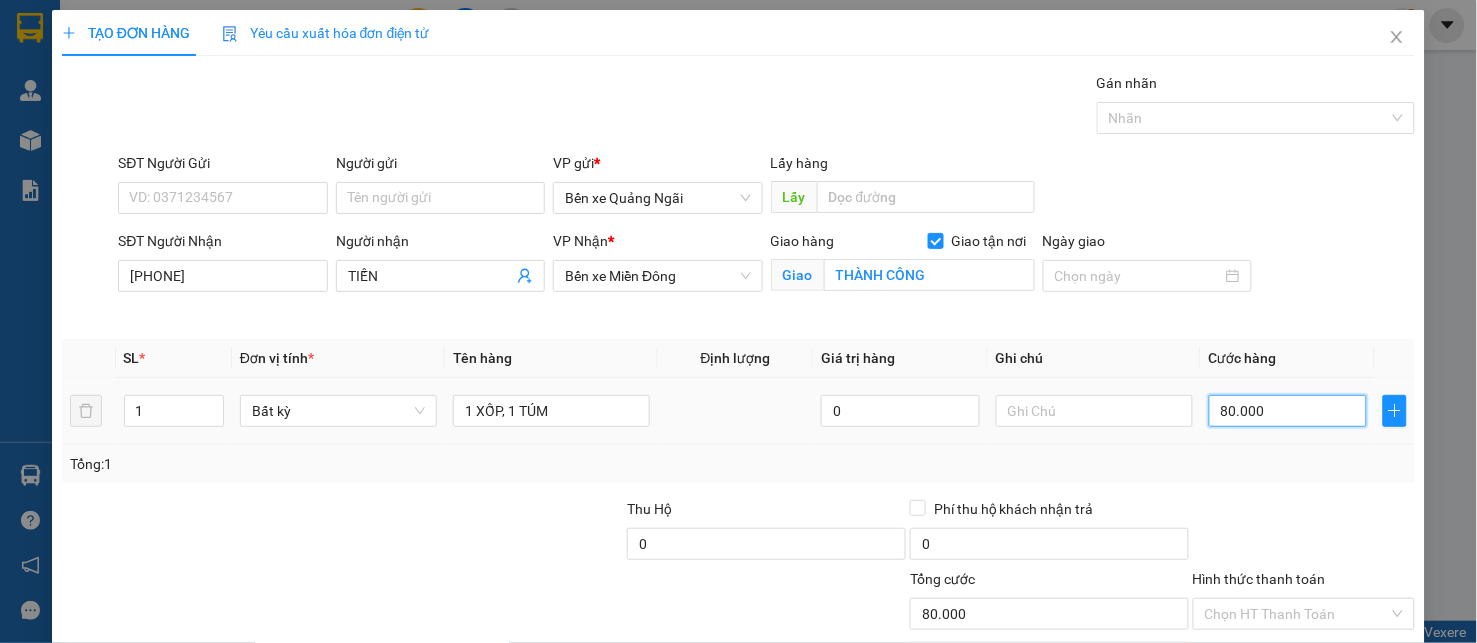 click on "80.000" at bounding box center (1288, 411) 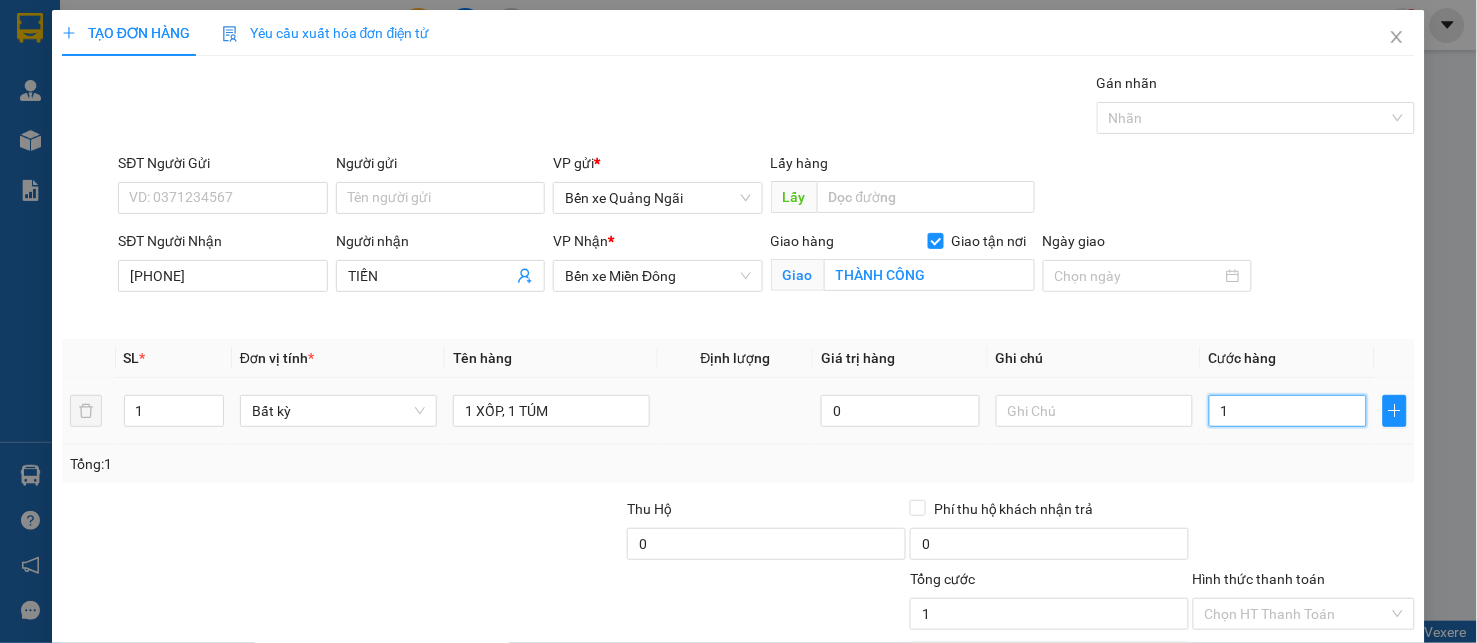 type on "10" 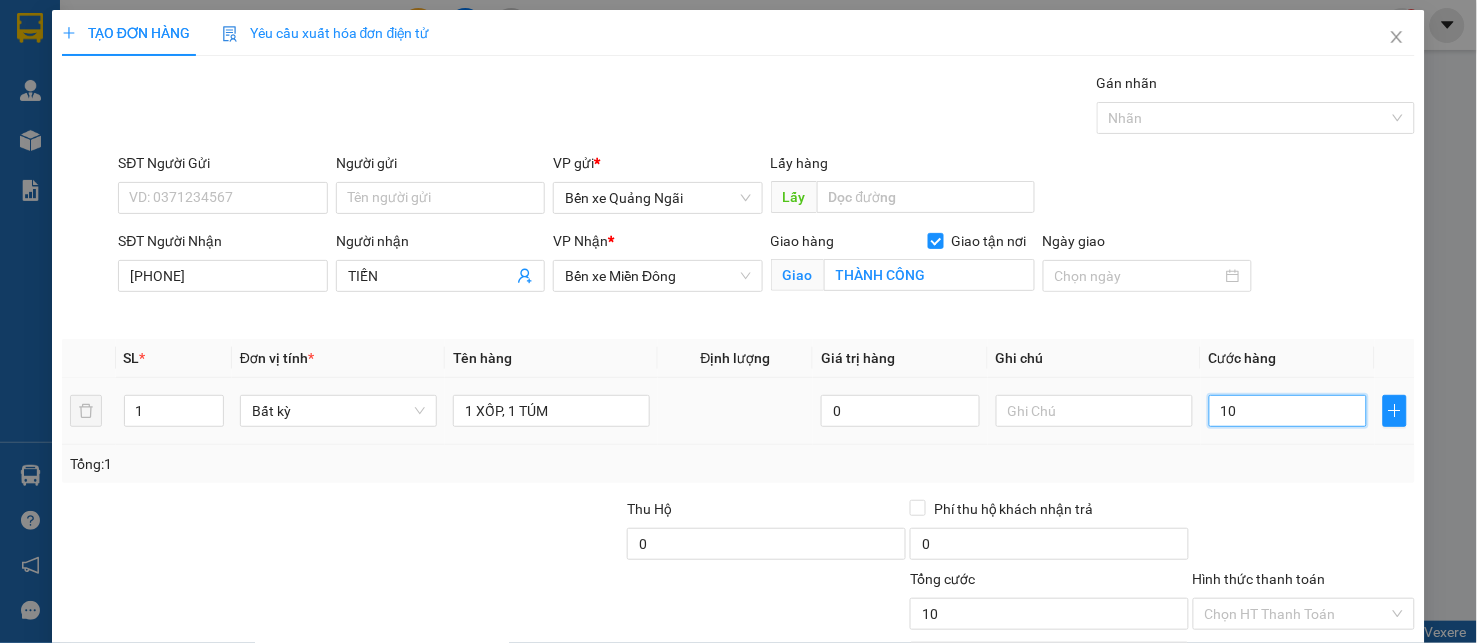 type on "100" 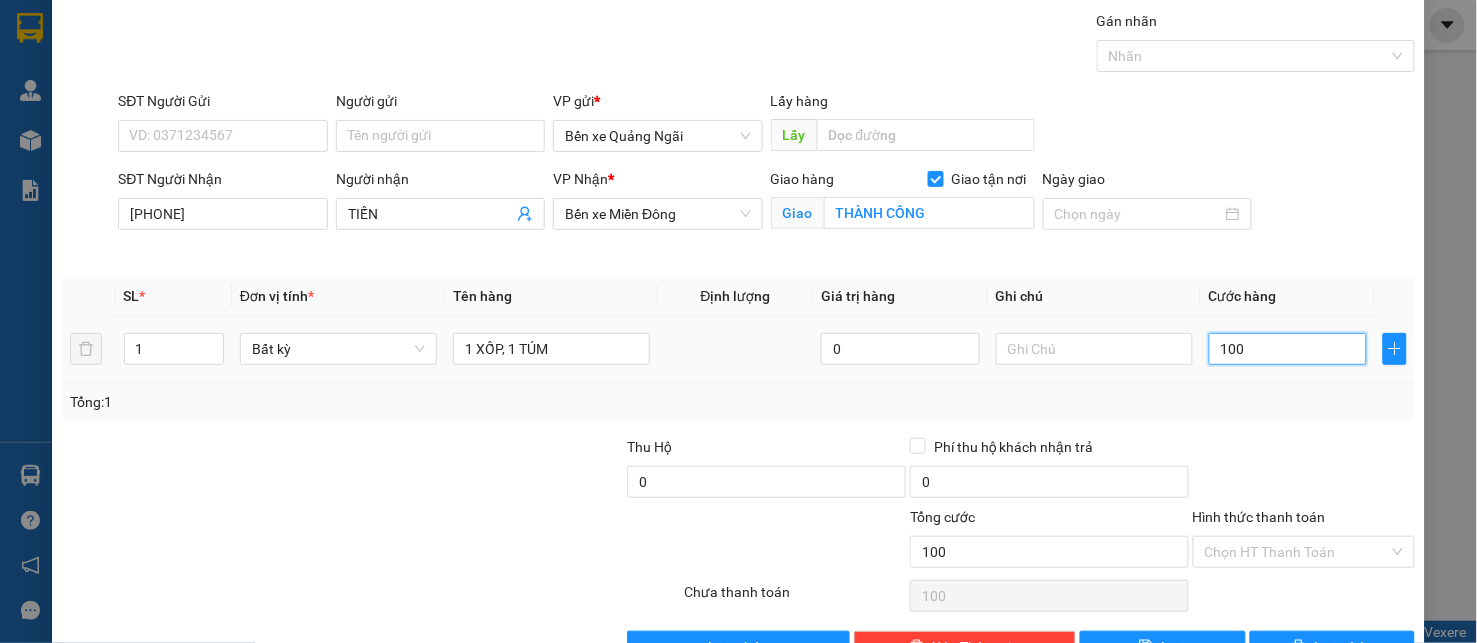 scroll, scrollTop: 121, scrollLeft: 0, axis: vertical 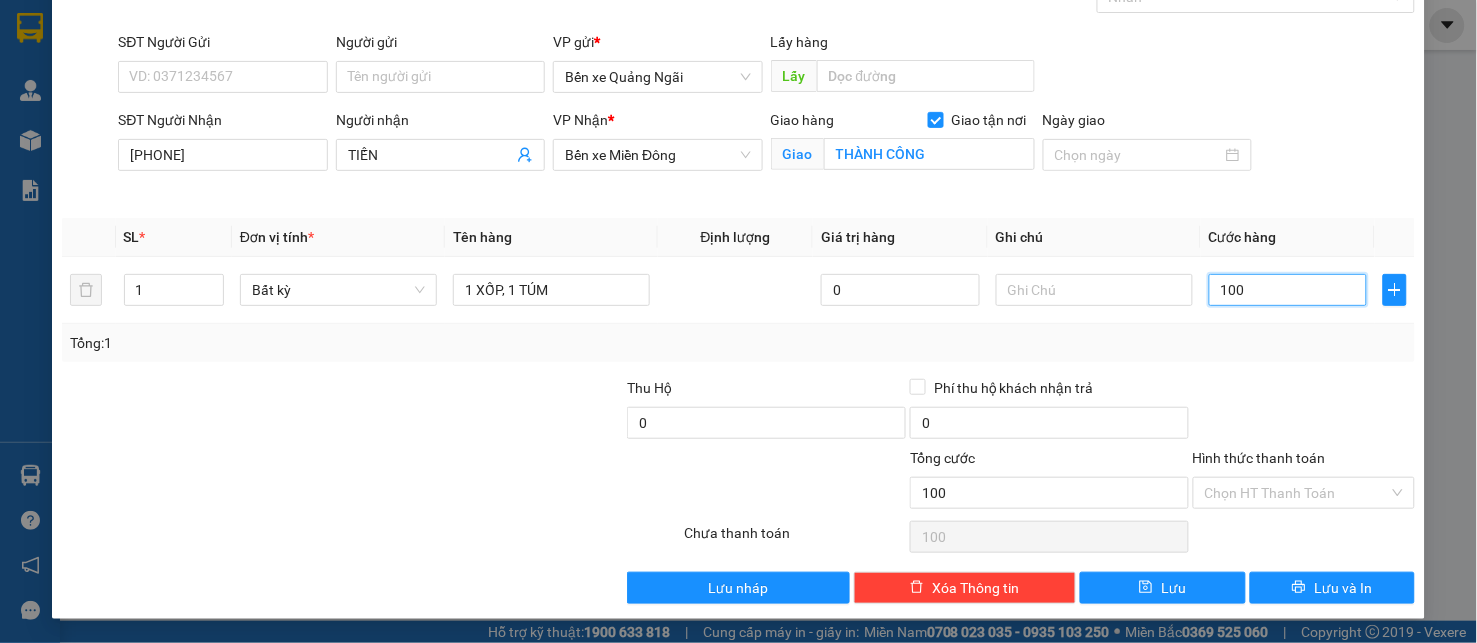 type on "100" 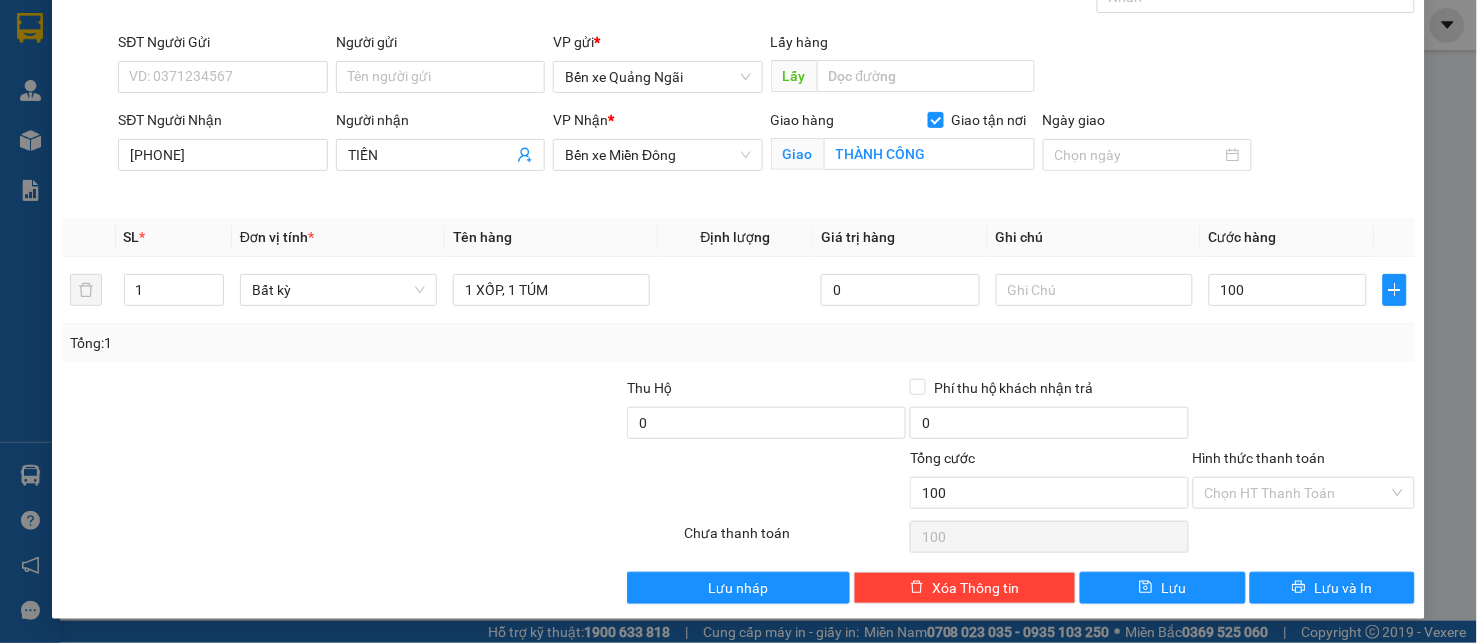 type on "100.000" 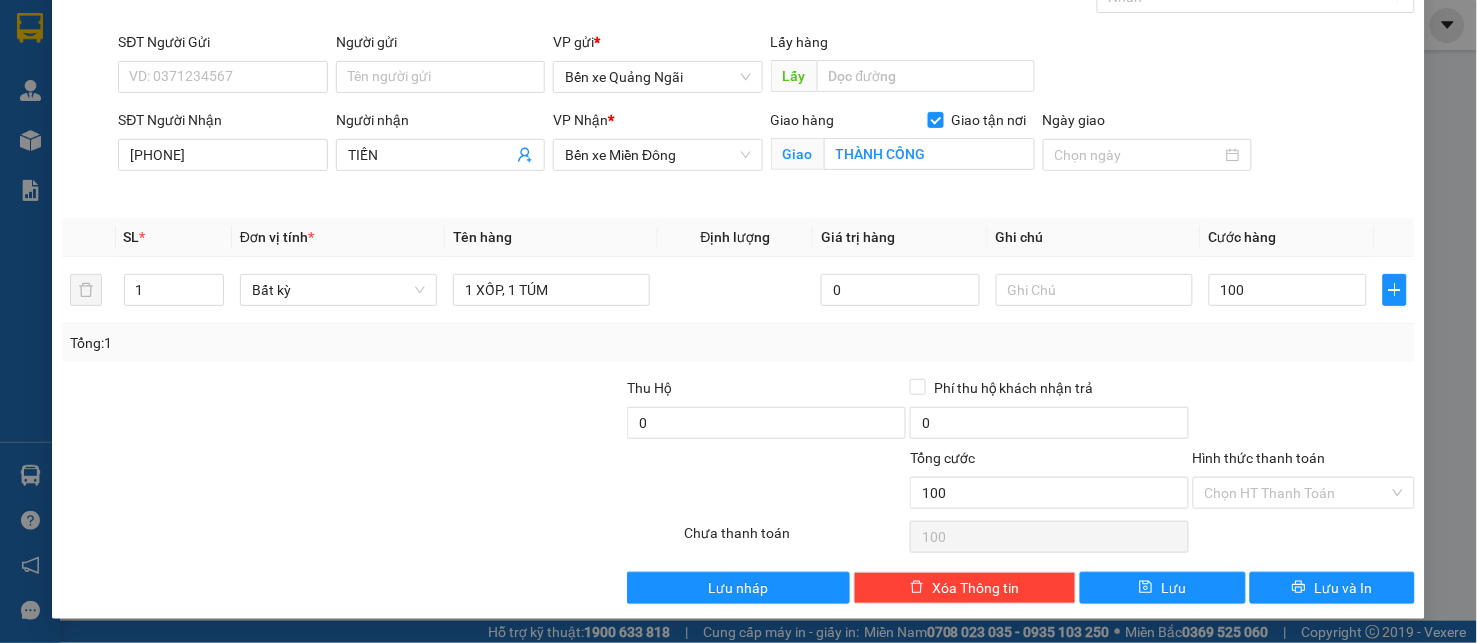 type on "100.000" 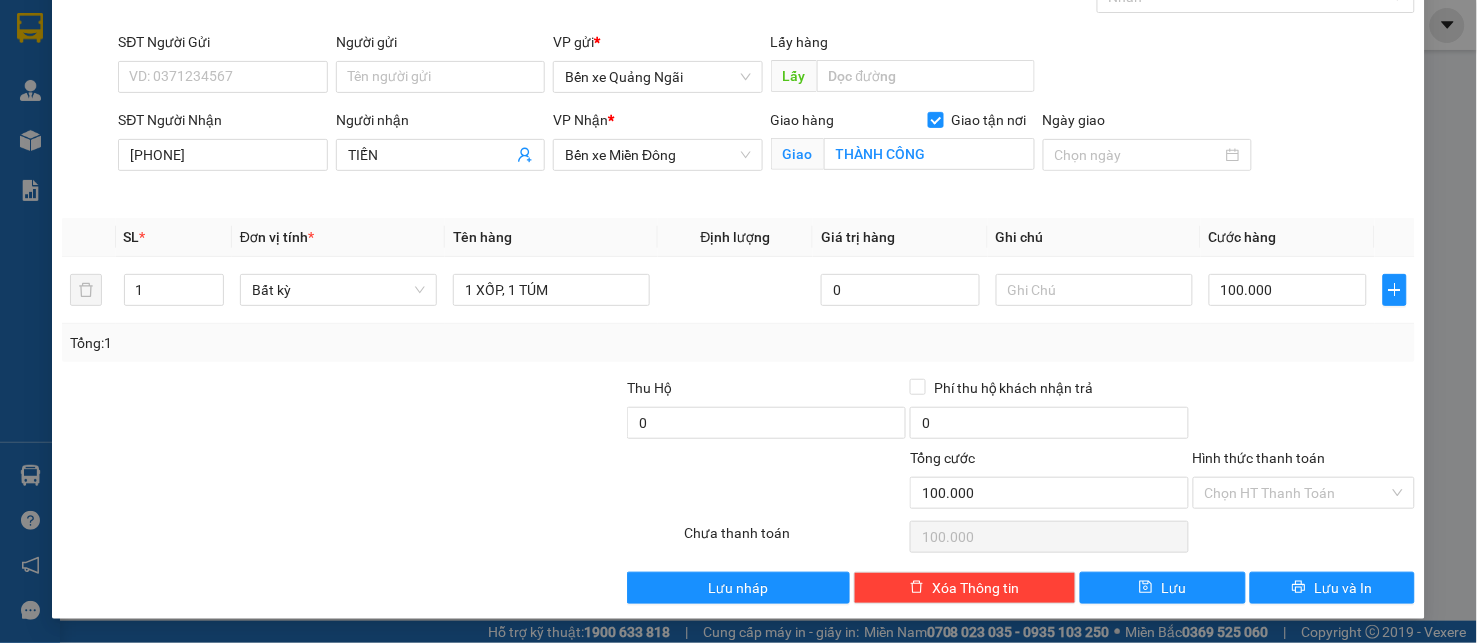 click on "Hình thức thanh toán" at bounding box center (1259, 458) 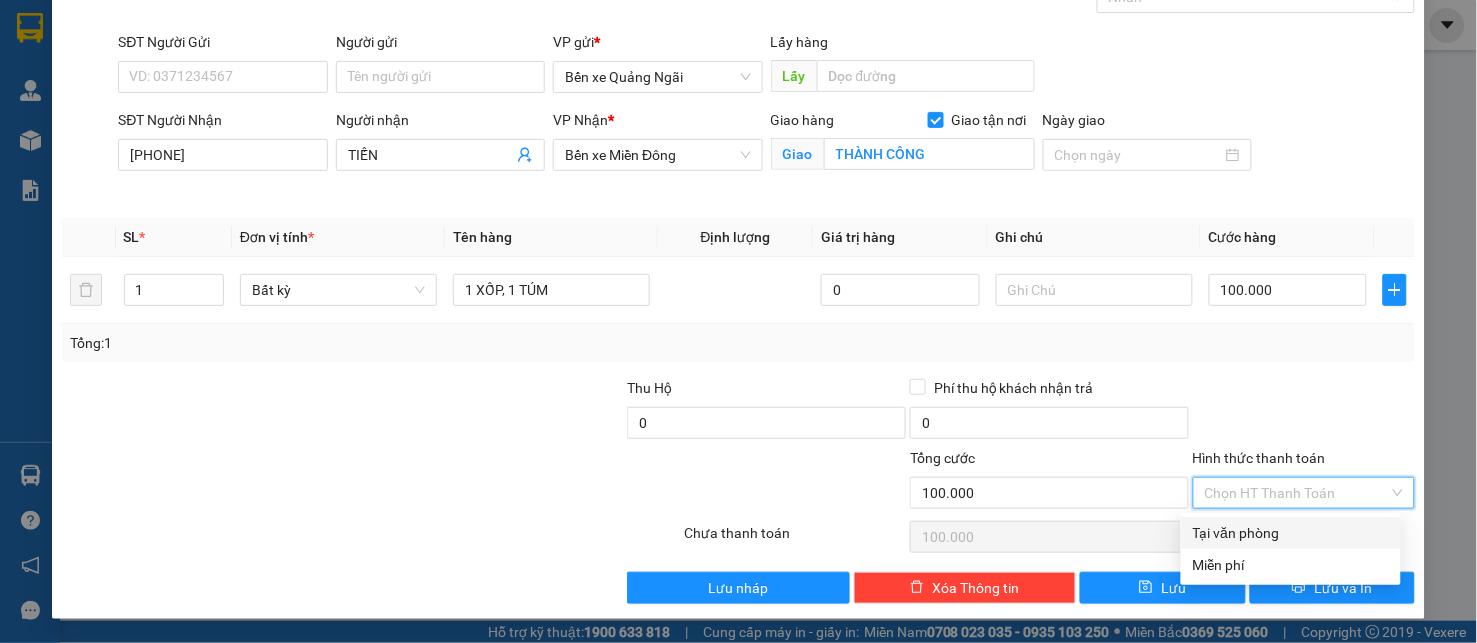 click on "Tại văn phòng" at bounding box center [1291, 533] 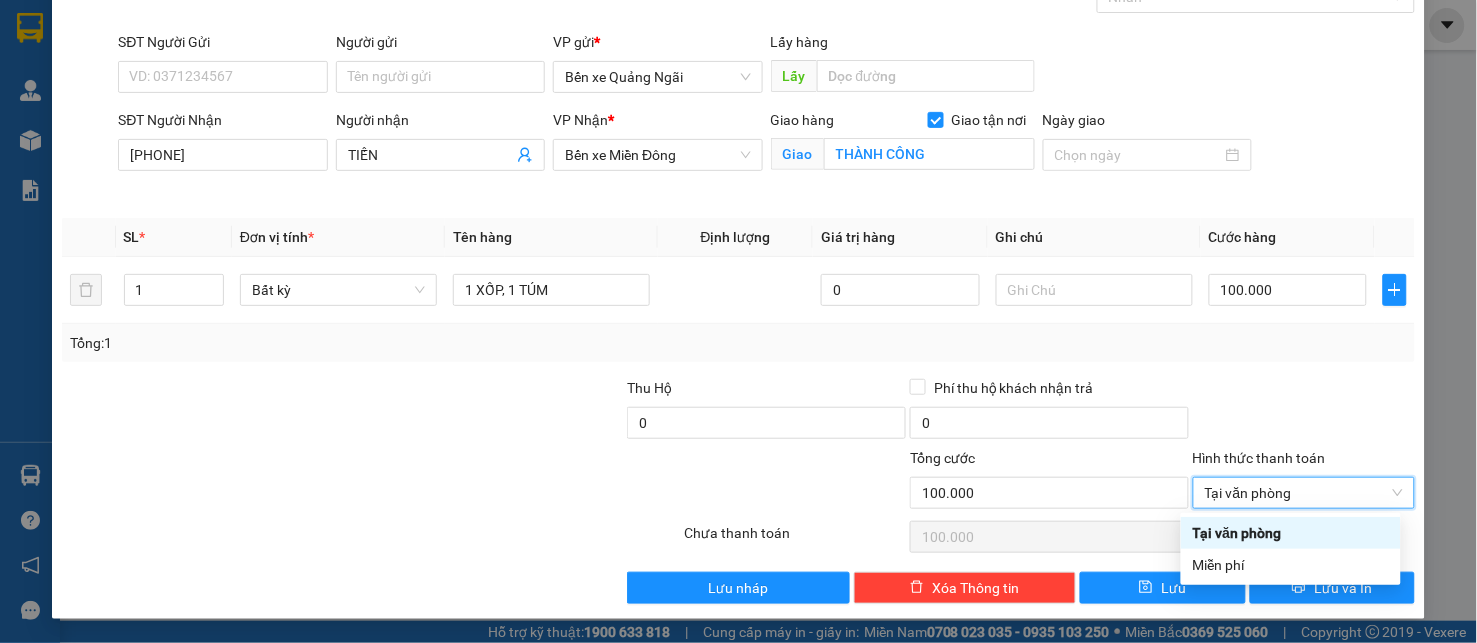 type on "0" 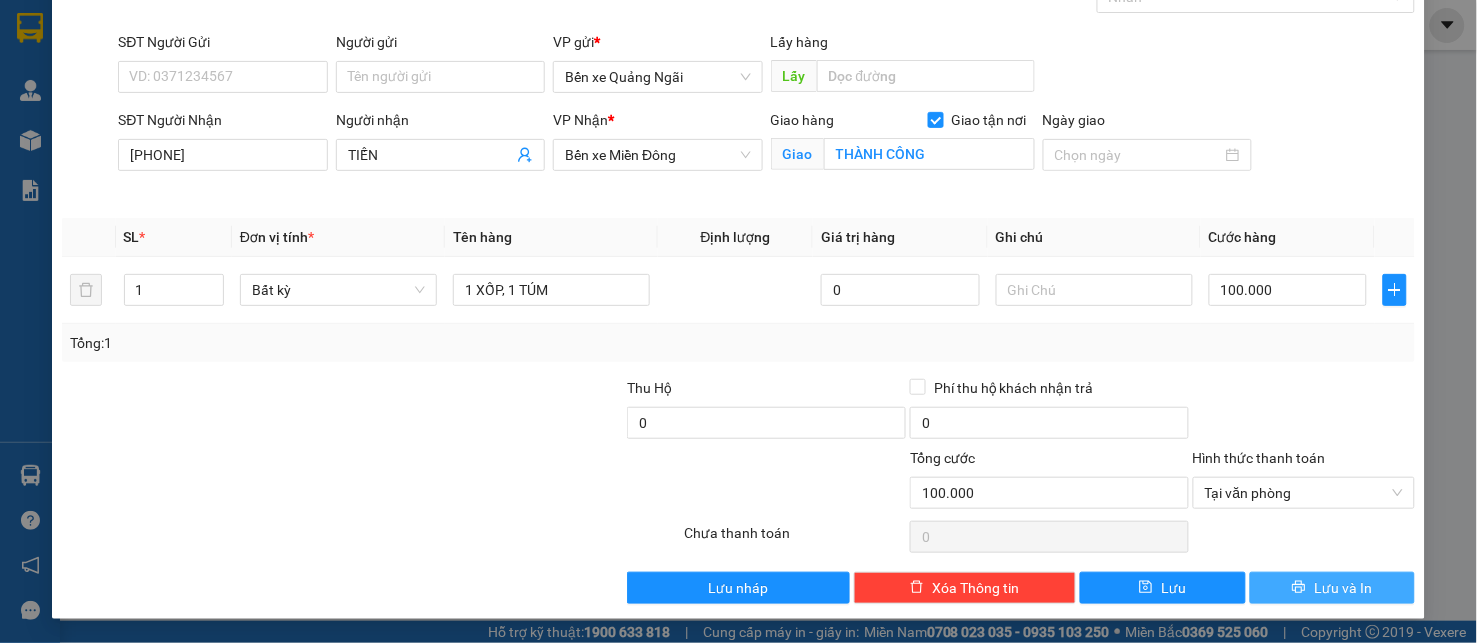 click on "Lưu và In" at bounding box center (1343, 588) 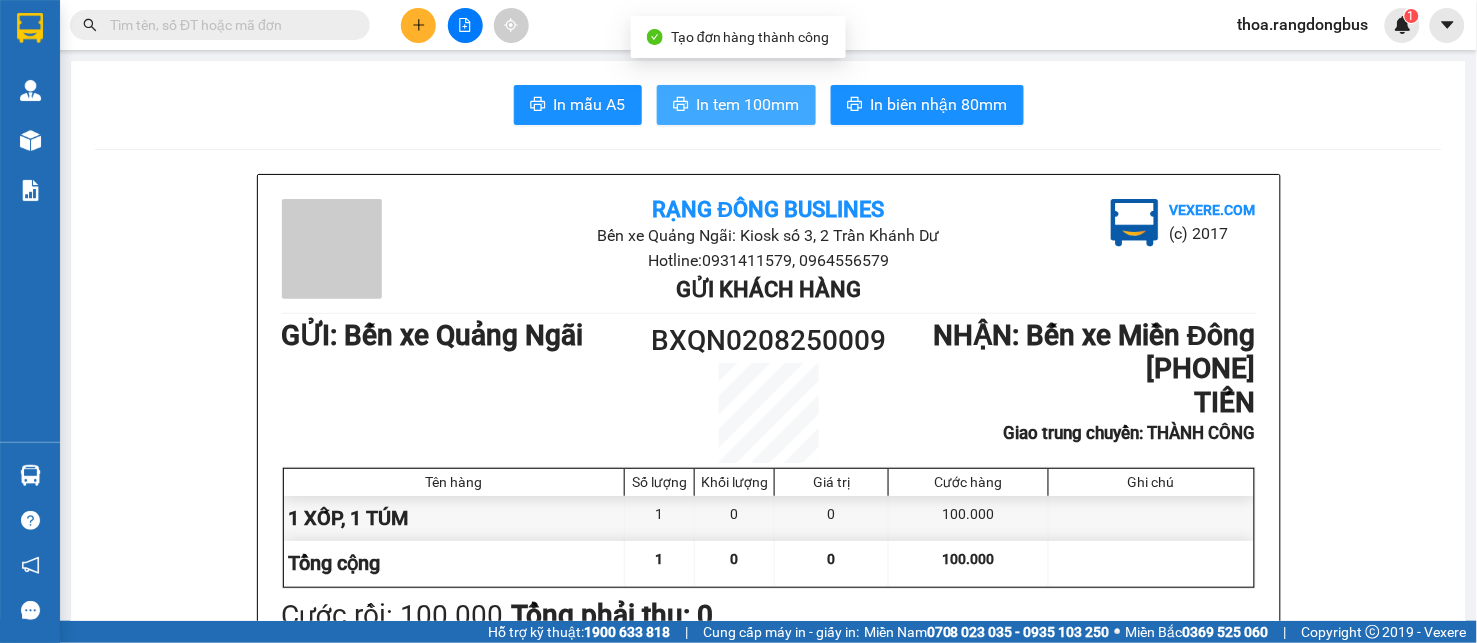 click on "In tem 100mm" at bounding box center [748, 104] 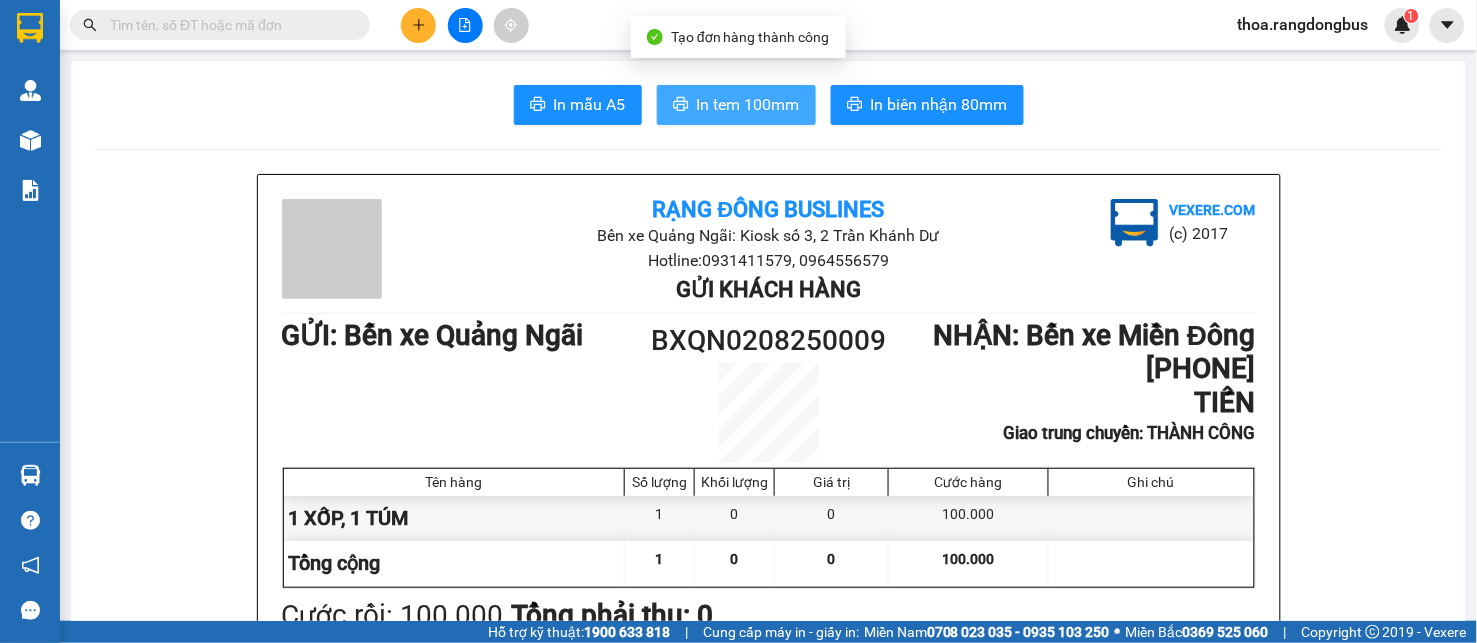 scroll, scrollTop: 0, scrollLeft: 0, axis: both 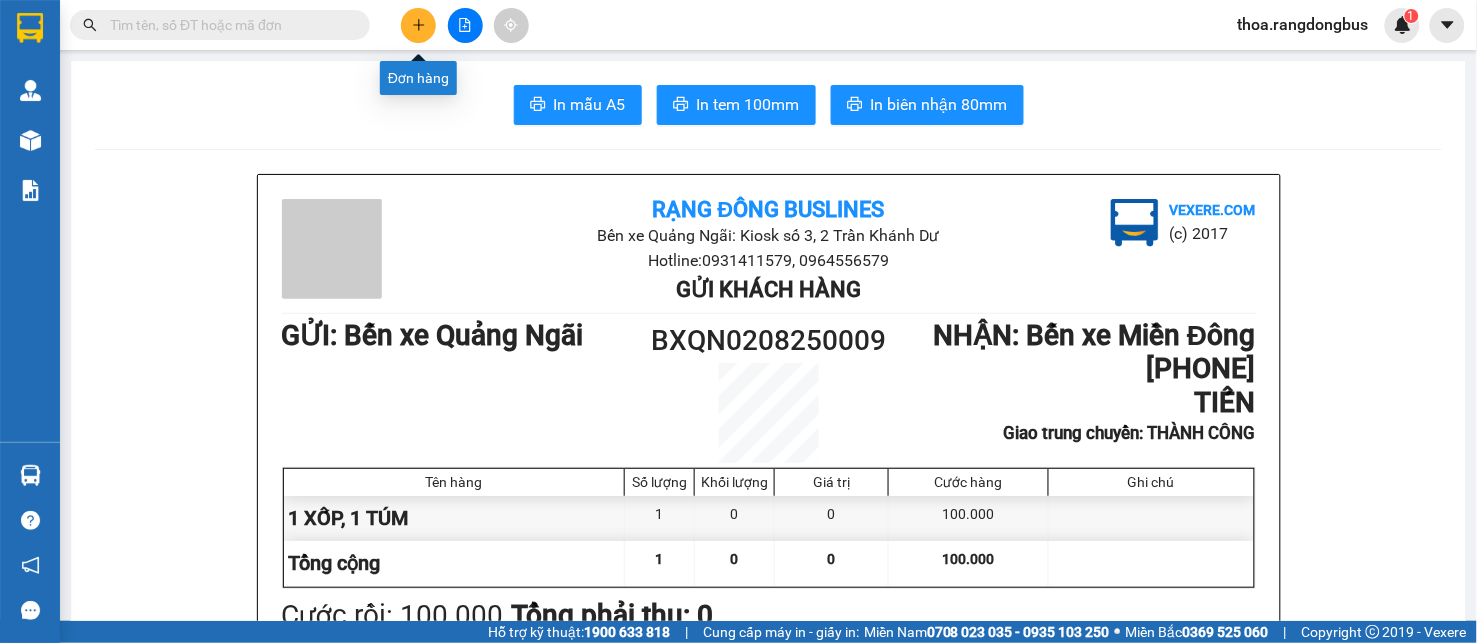 click 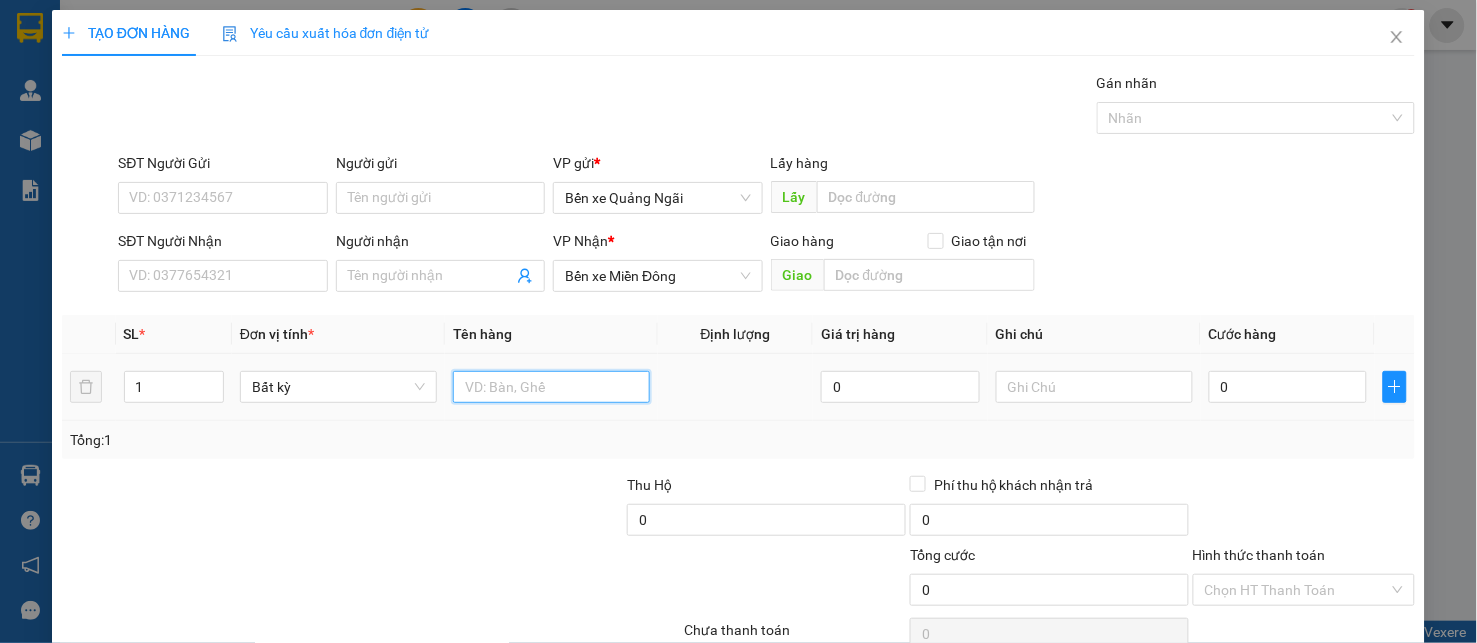 click at bounding box center [551, 387] 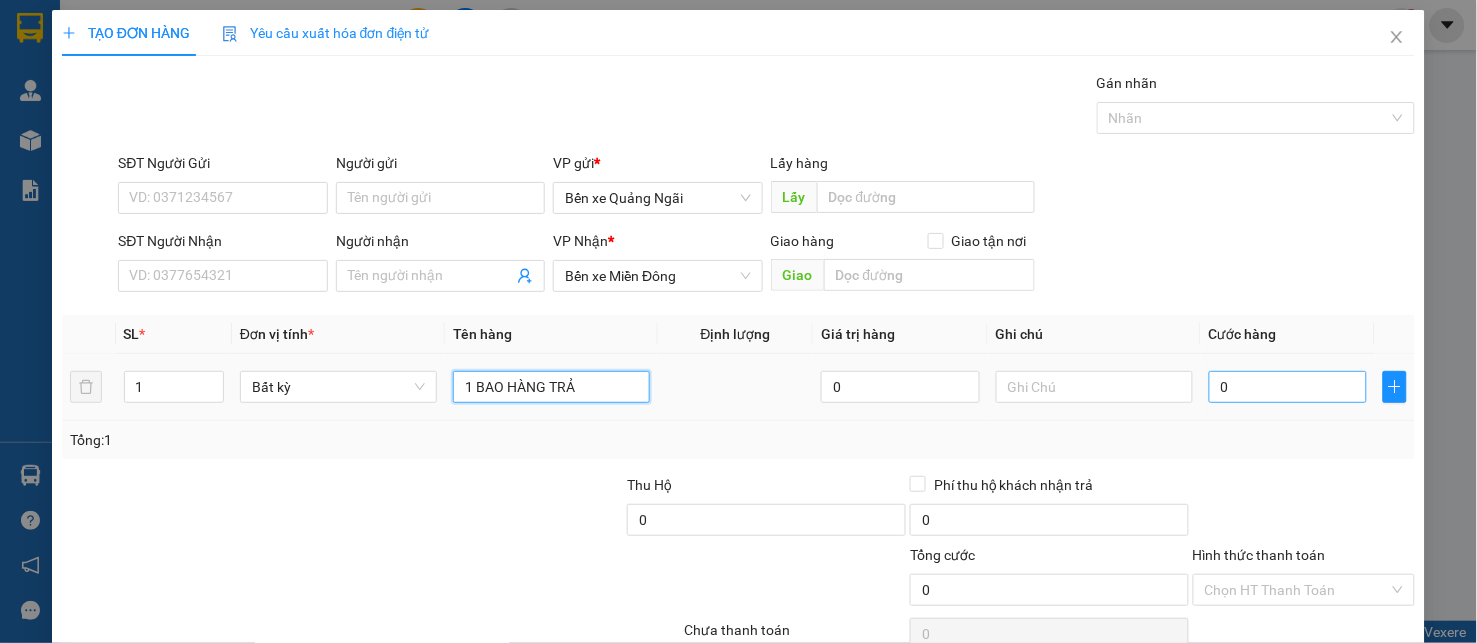 type on "1 BAO HÀNG TRẢ" 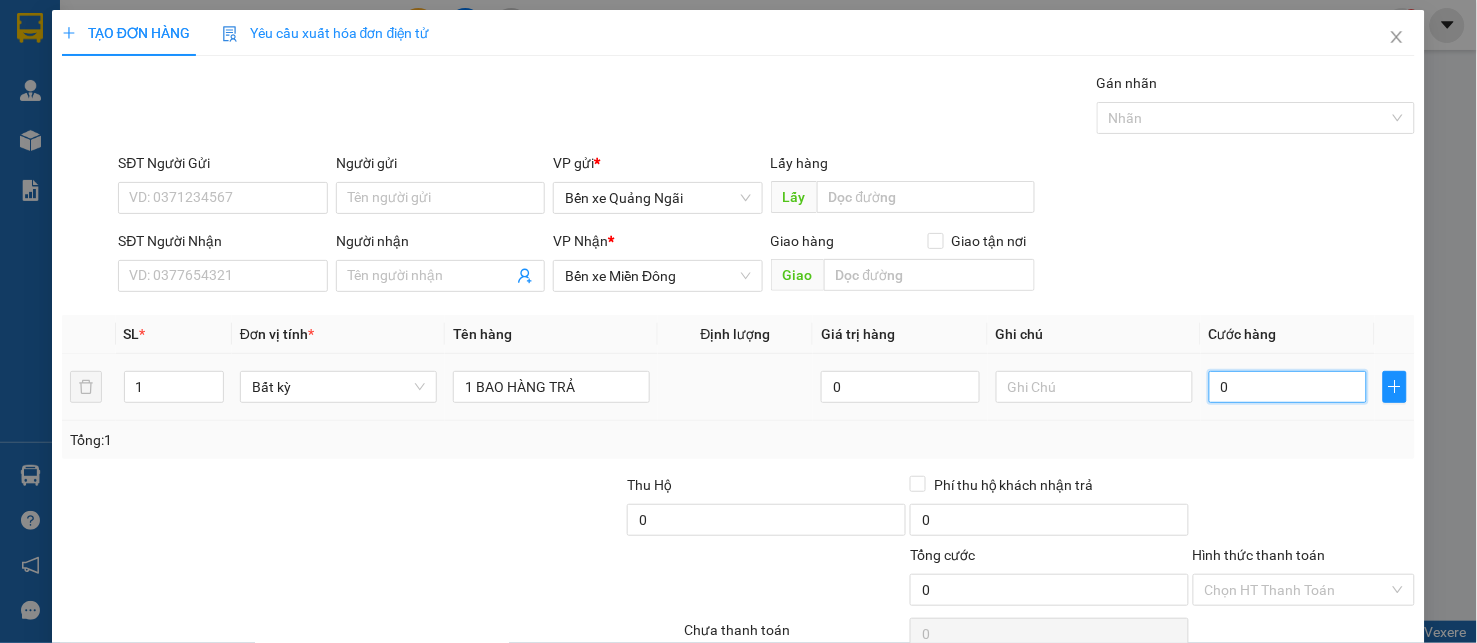 click on "0" at bounding box center (1288, 387) 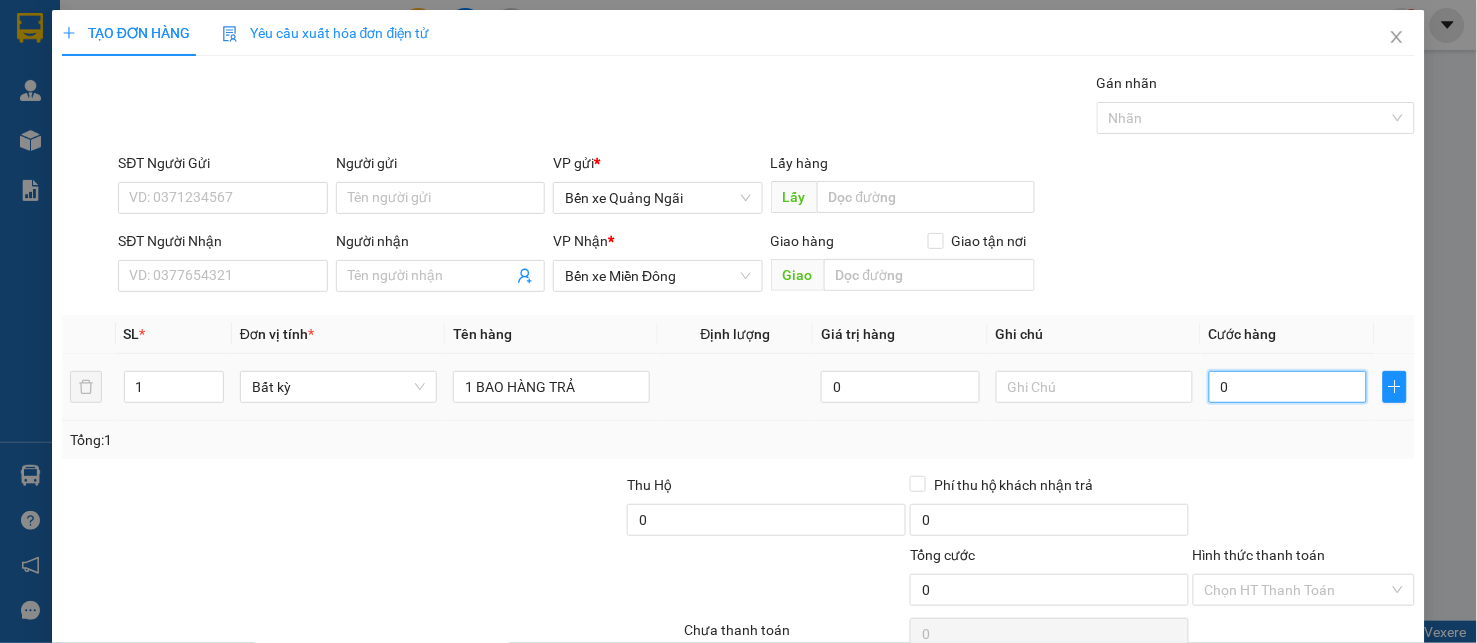 type on "8" 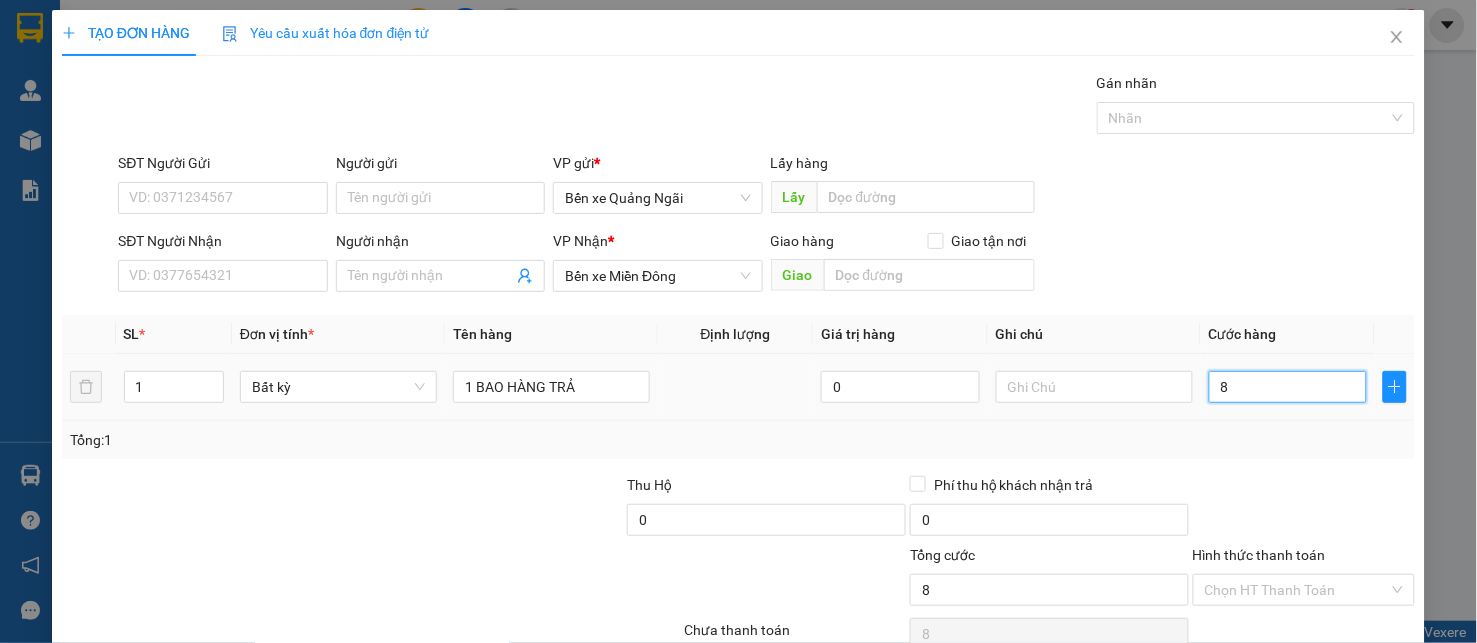 type on "80" 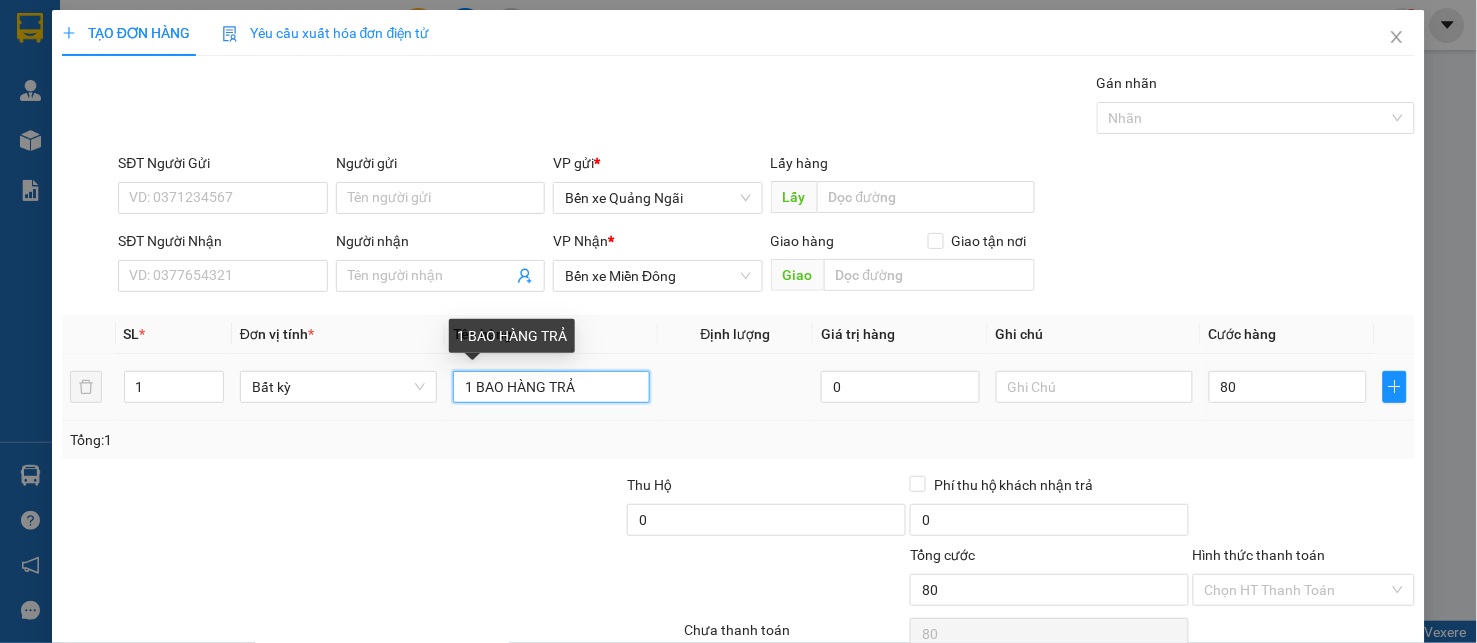 type on "80.000" 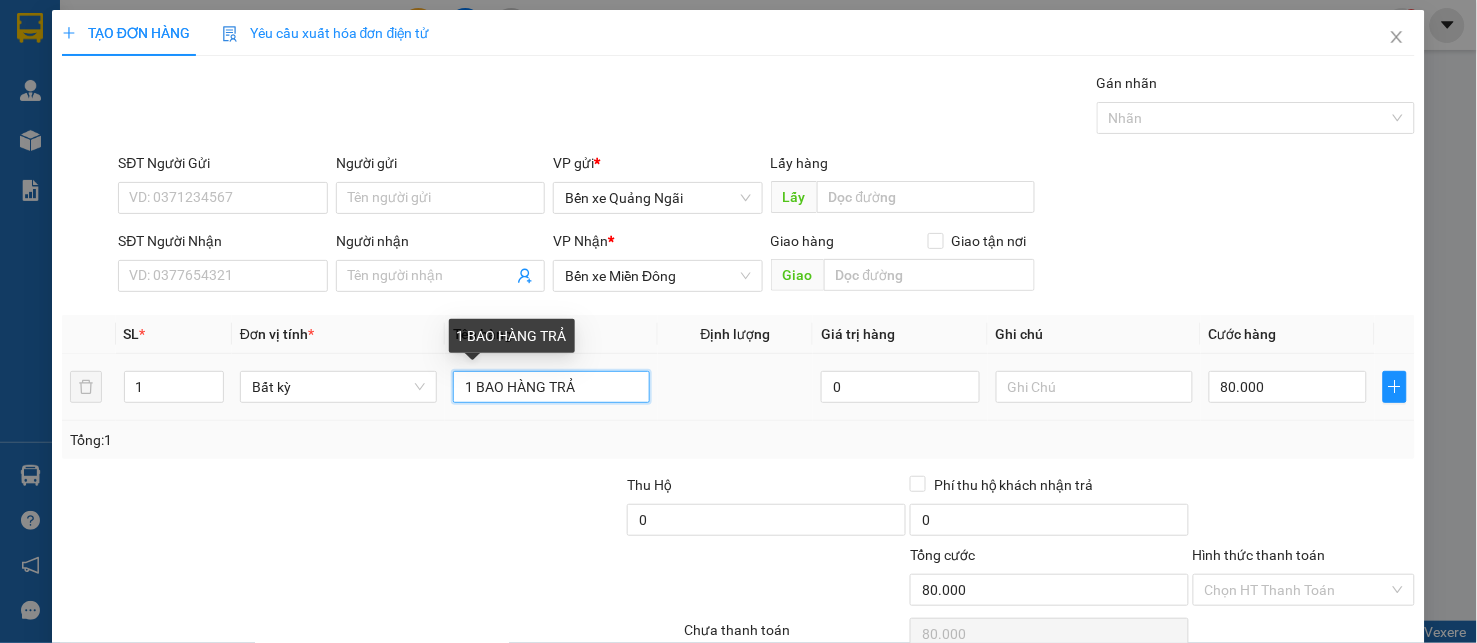 click on "1 BAO HÀNG TRẢ" at bounding box center [551, 387] 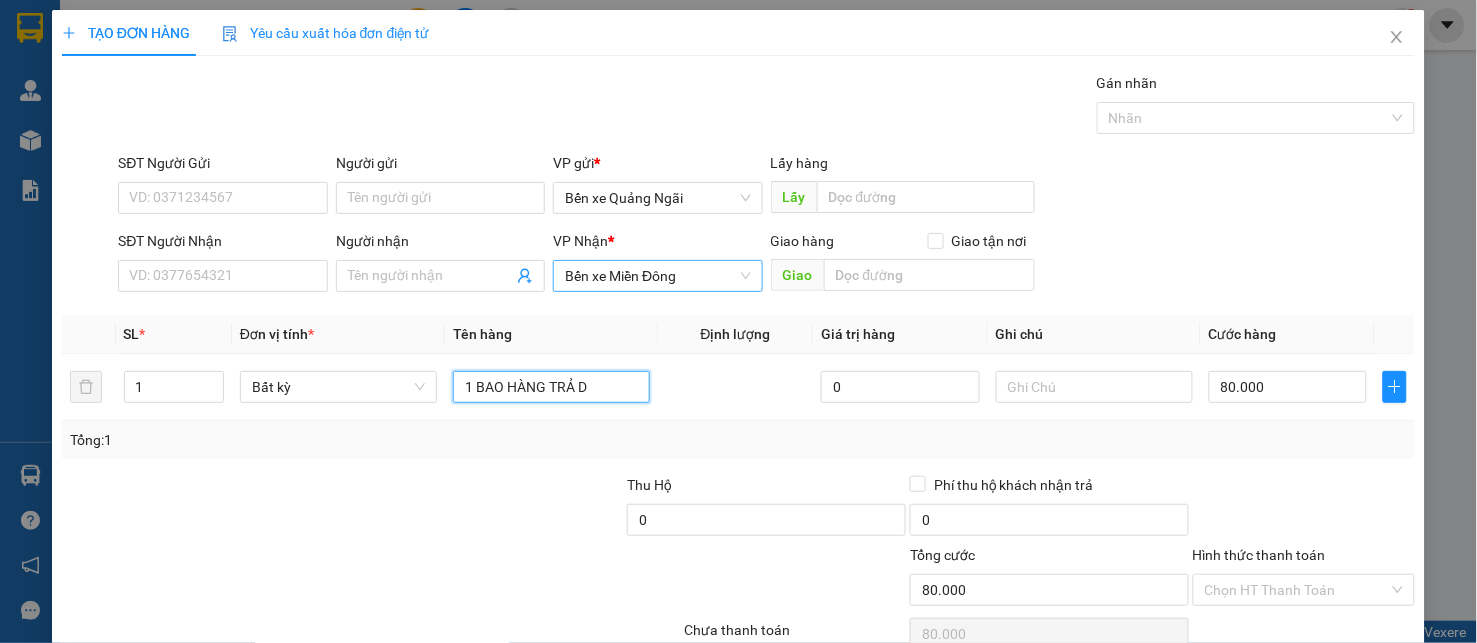 type on "1 BAO HÀNG TRẢ" 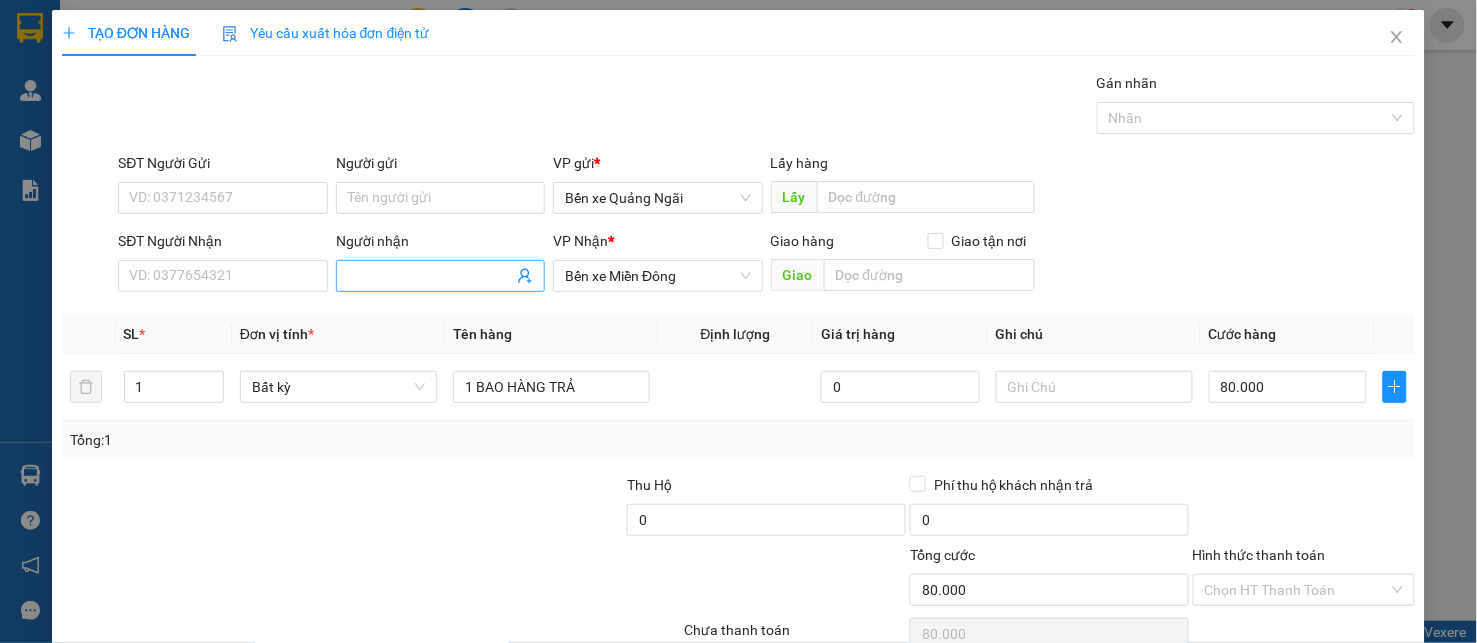 click on "Người nhận" at bounding box center (431, 276) 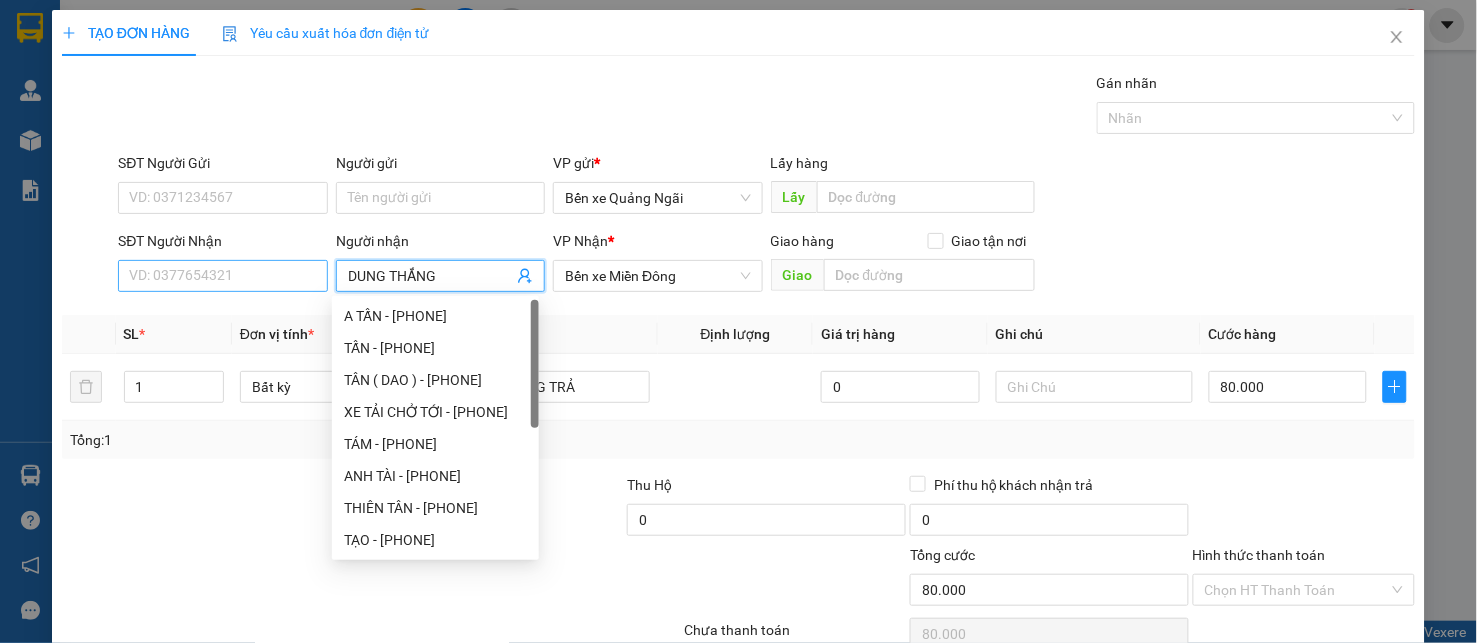 type on "DUNG THẮNG" 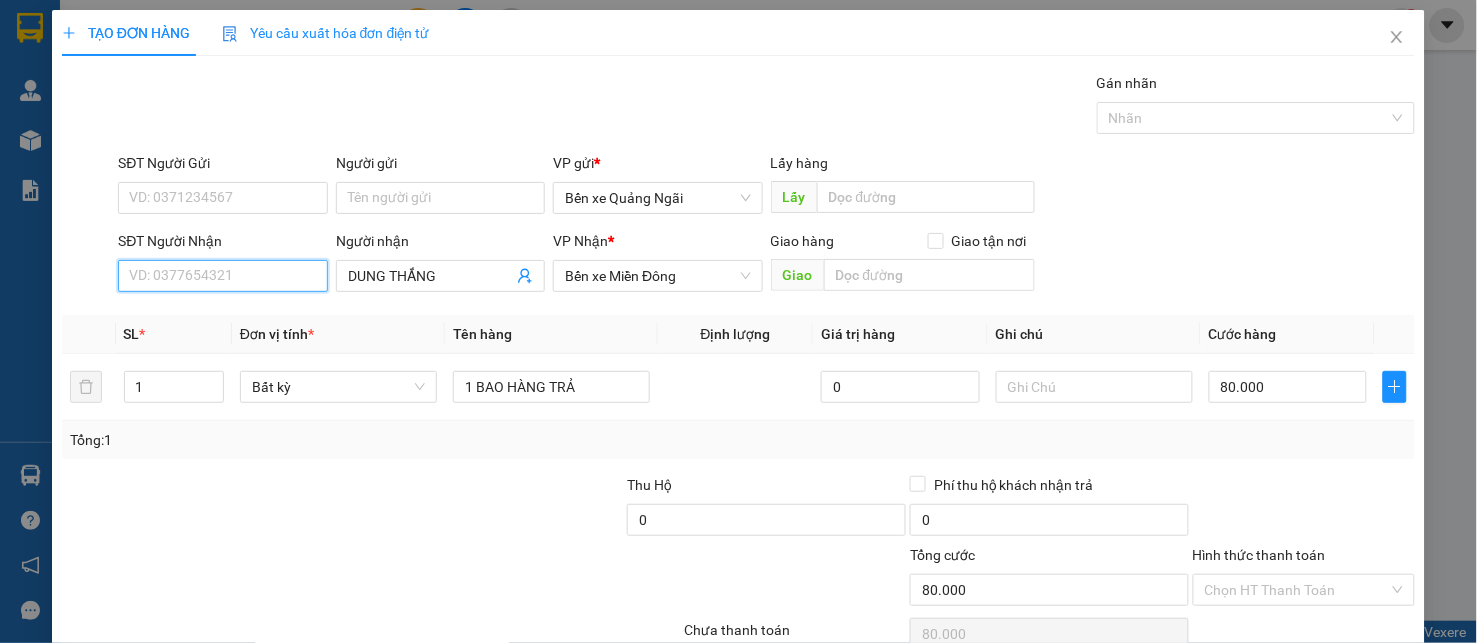 click on "SĐT Người Nhận" at bounding box center (223, 276) 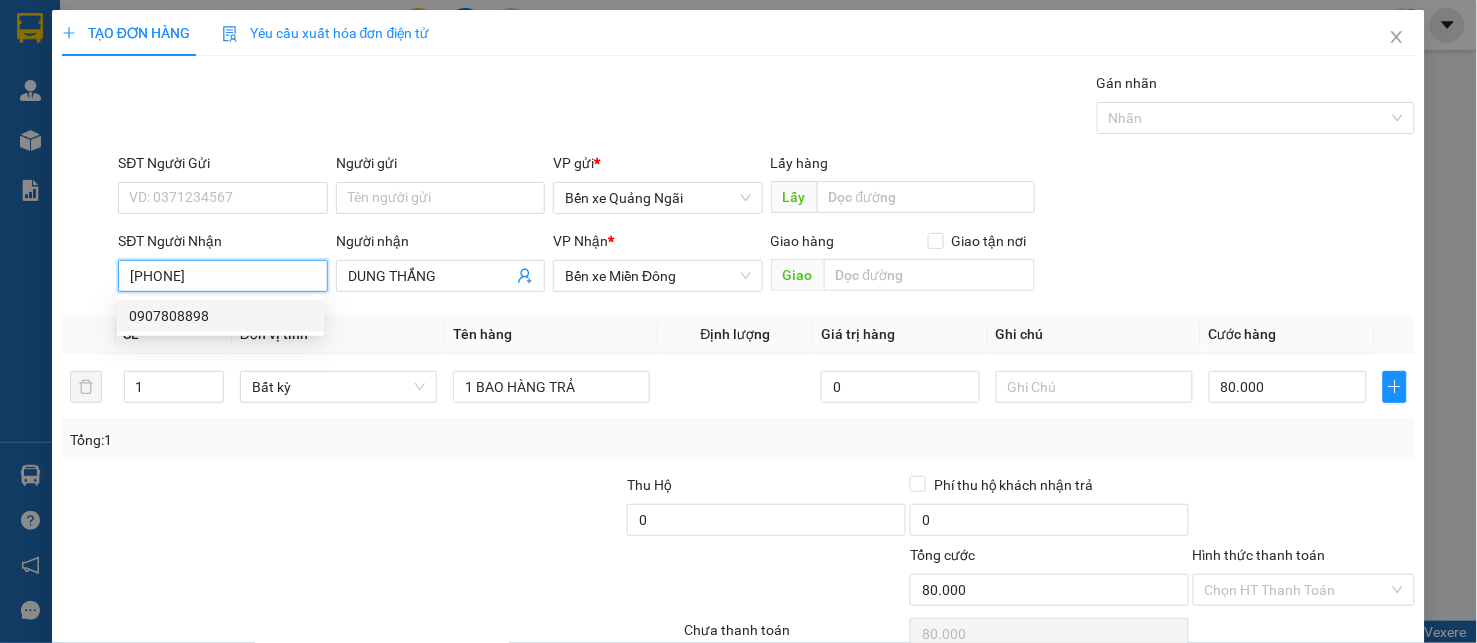click on "0907808898" at bounding box center (220, 316) 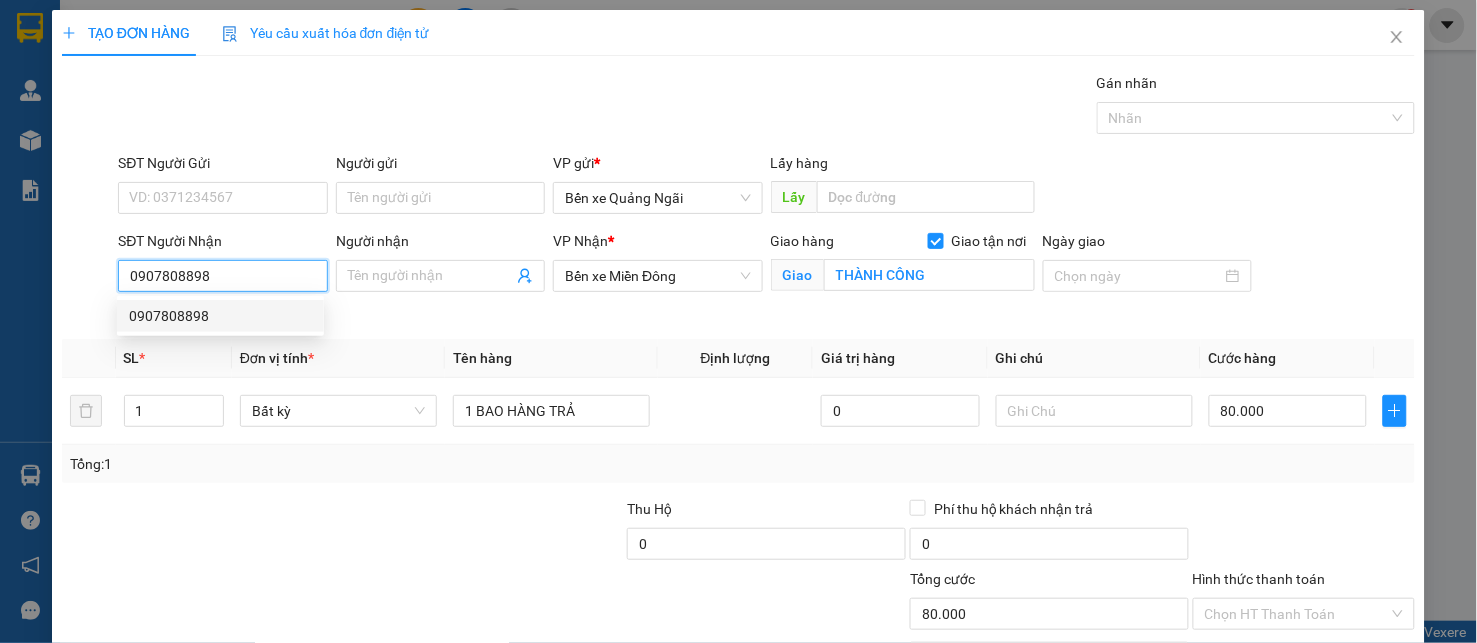 type on "40.000" 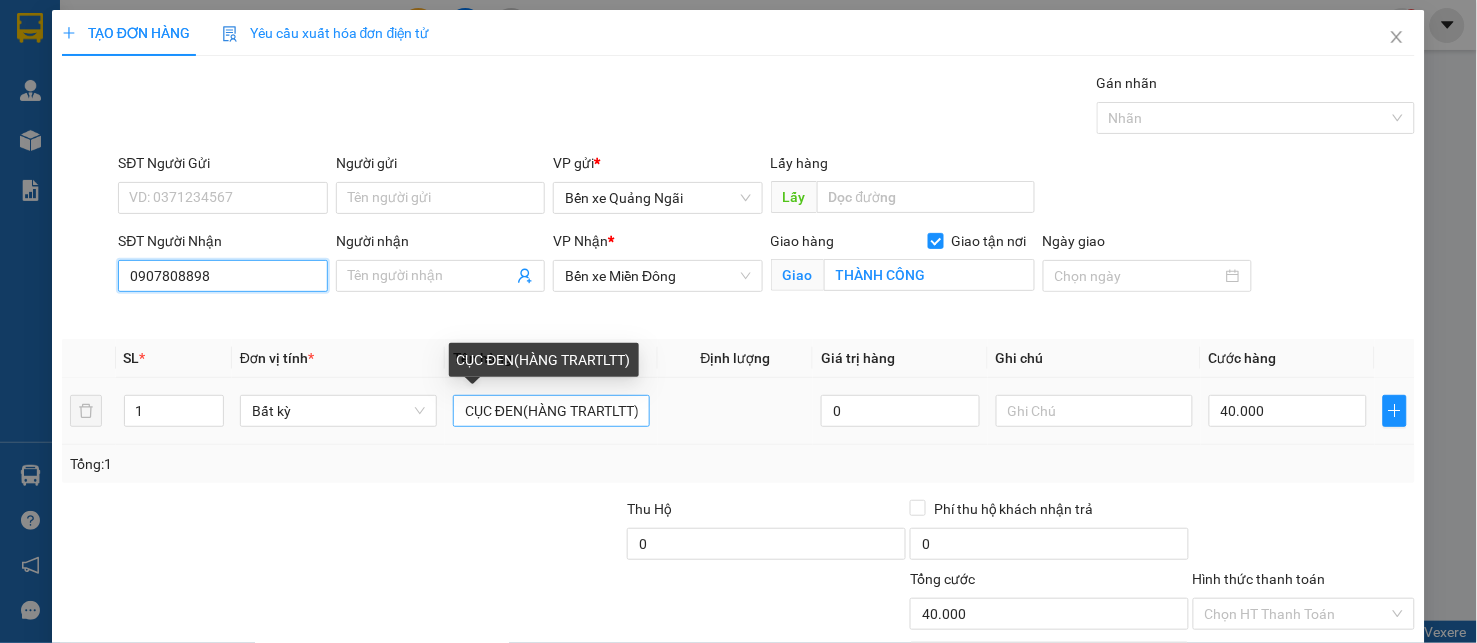 type on "0907808898" 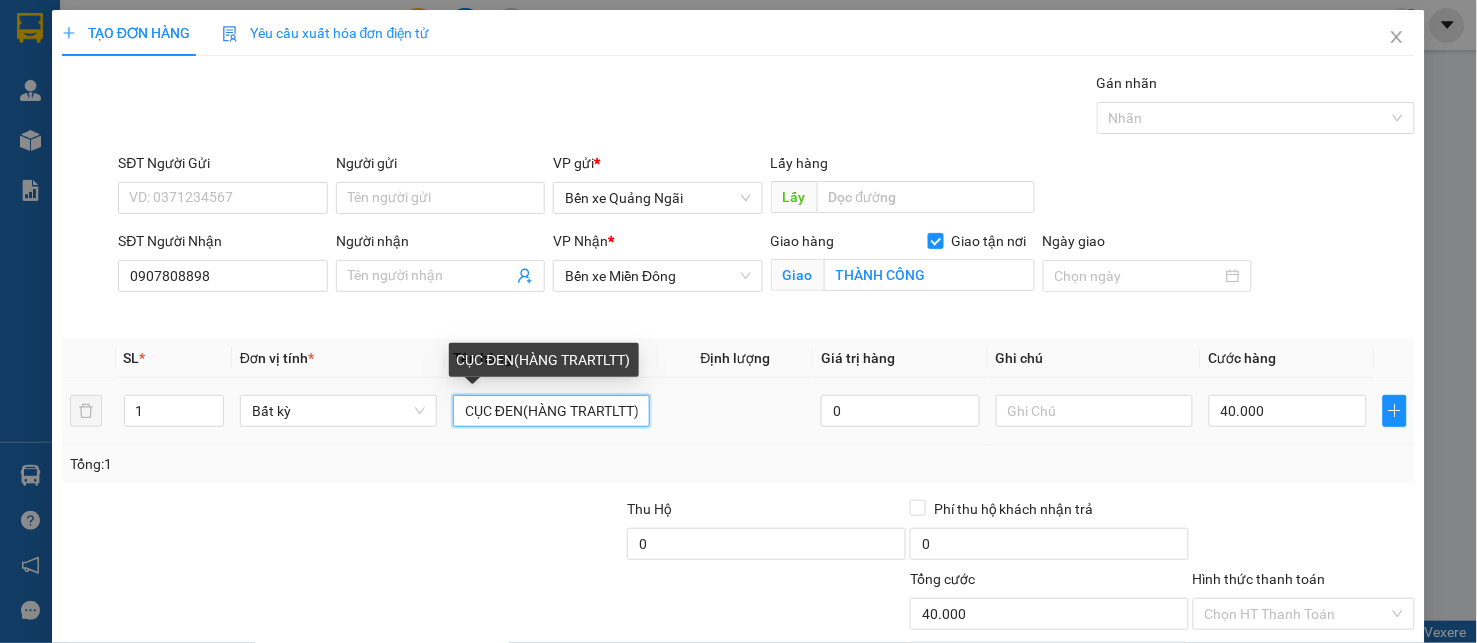drag, startPoint x: 640, startPoint y: 412, endPoint x: 234, endPoint y: 426, distance: 406.2413 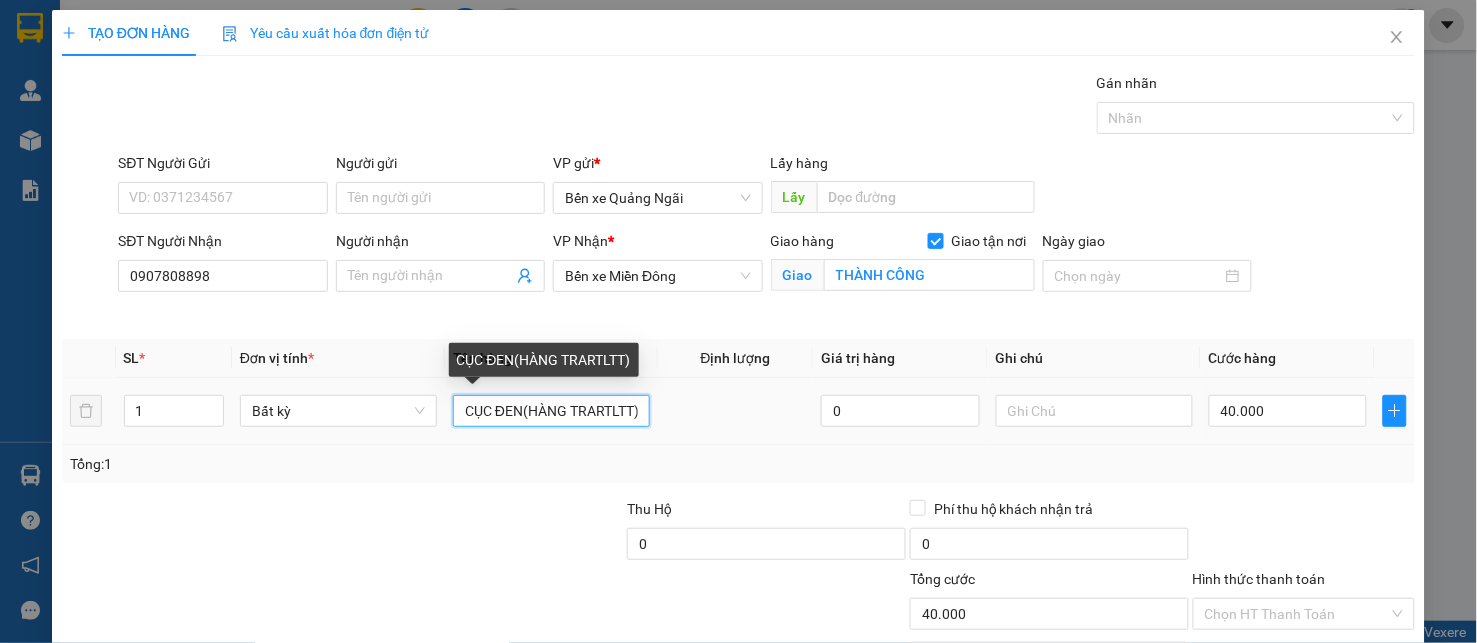 click on "1 Bất kỳ CỤC ĐEN(HÀNG TRARTLTT) 0 40.000" at bounding box center [739, 411] 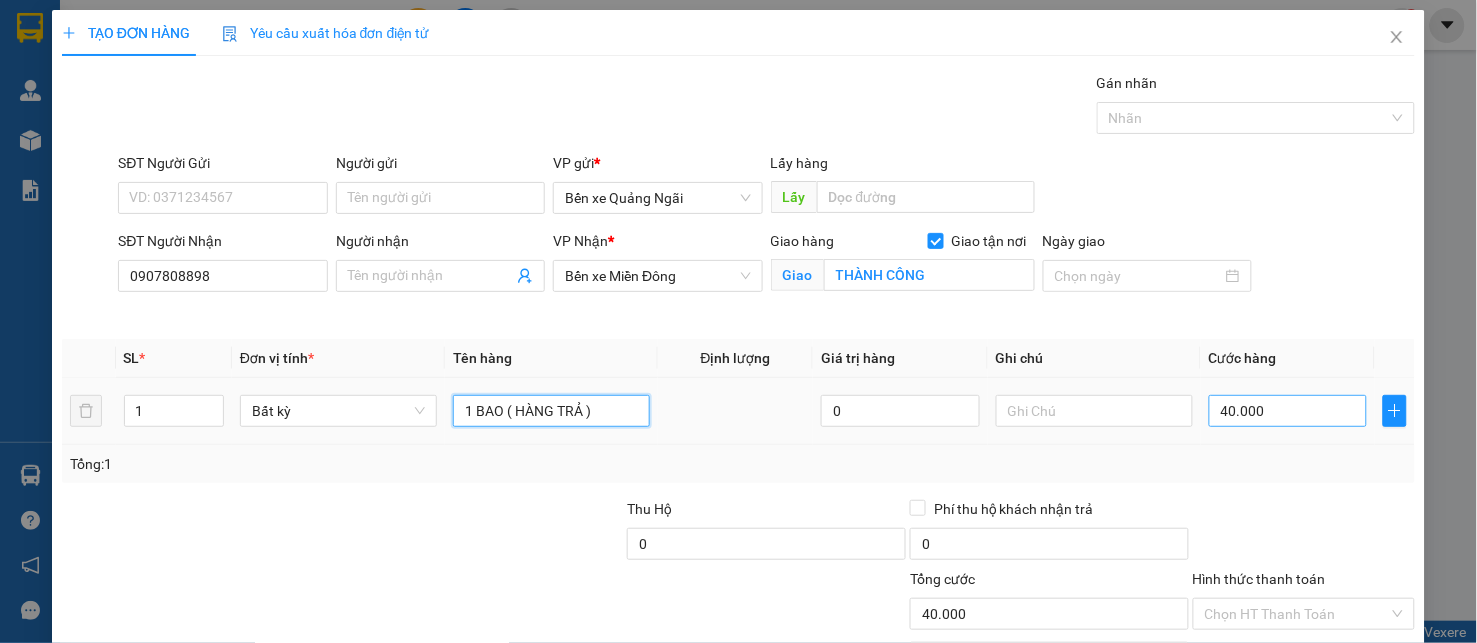 type on "1 BAO ( HÀNG TRẢ )" 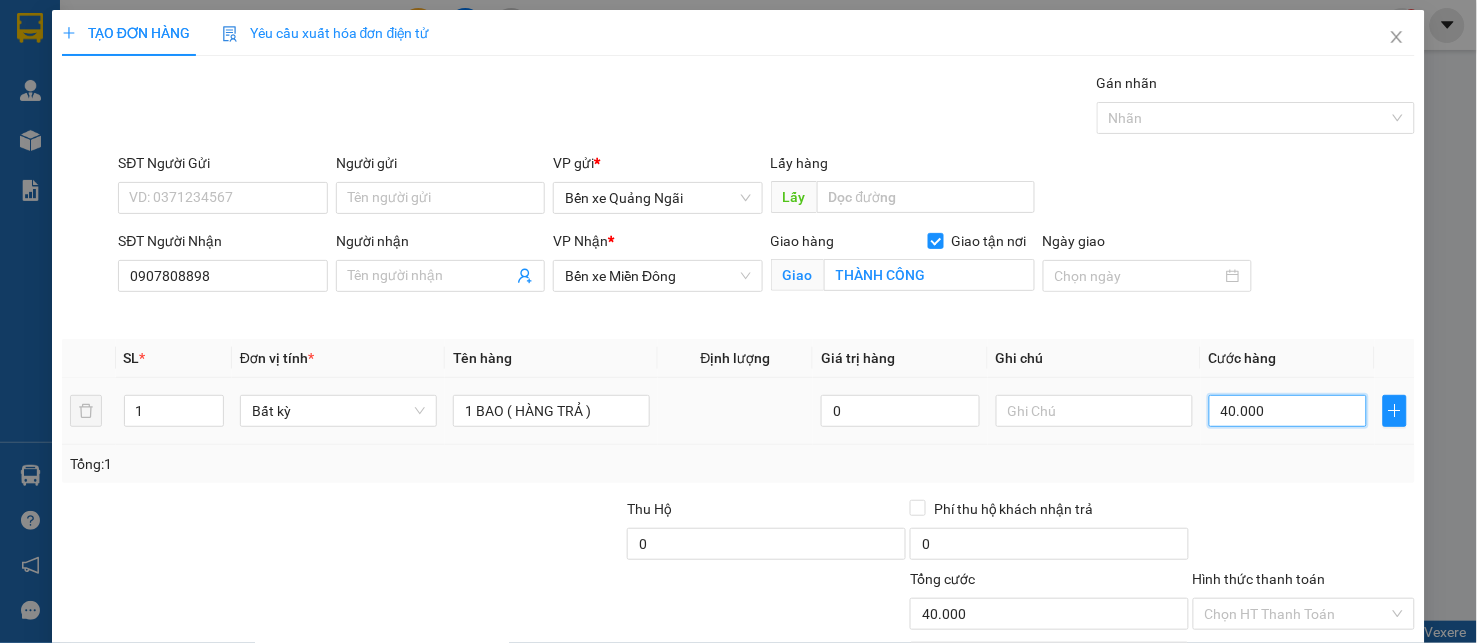 click on "40.000" at bounding box center [1288, 411] 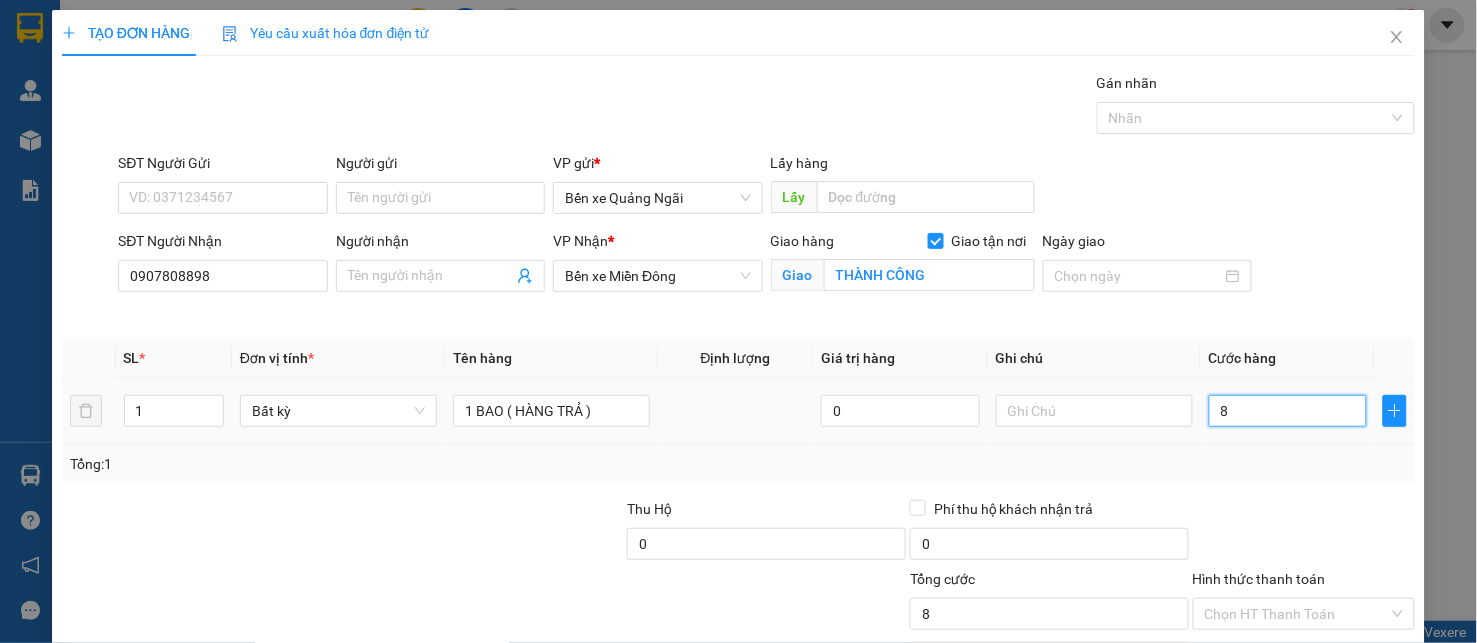 type on "80" 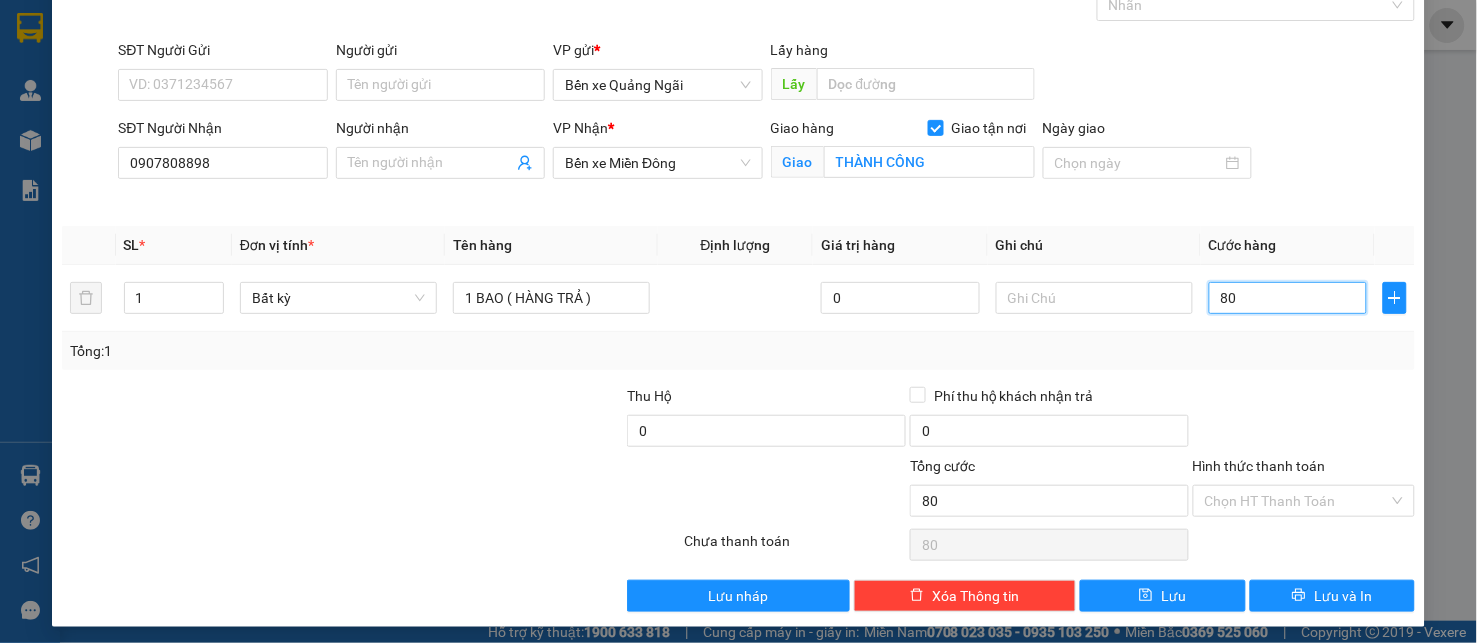 scroll, scrollTop: 121, scrollLeft: 0, axis: vertical 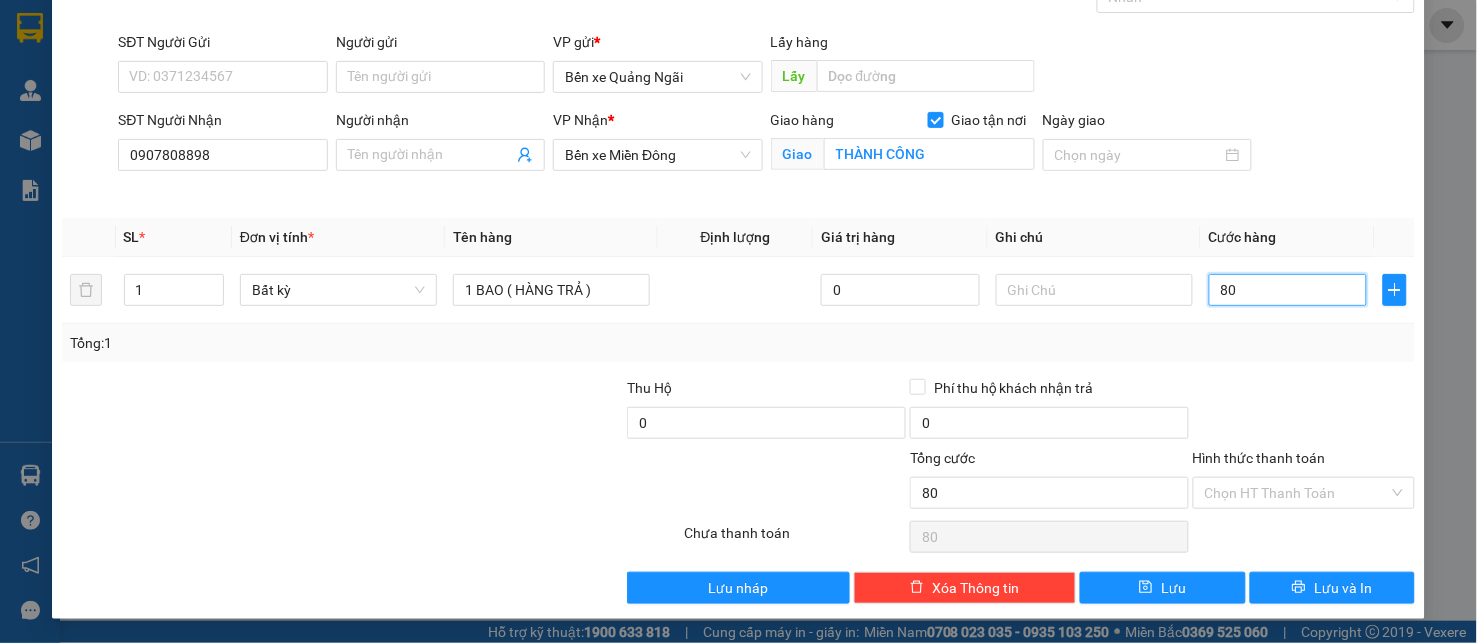 type on "80" 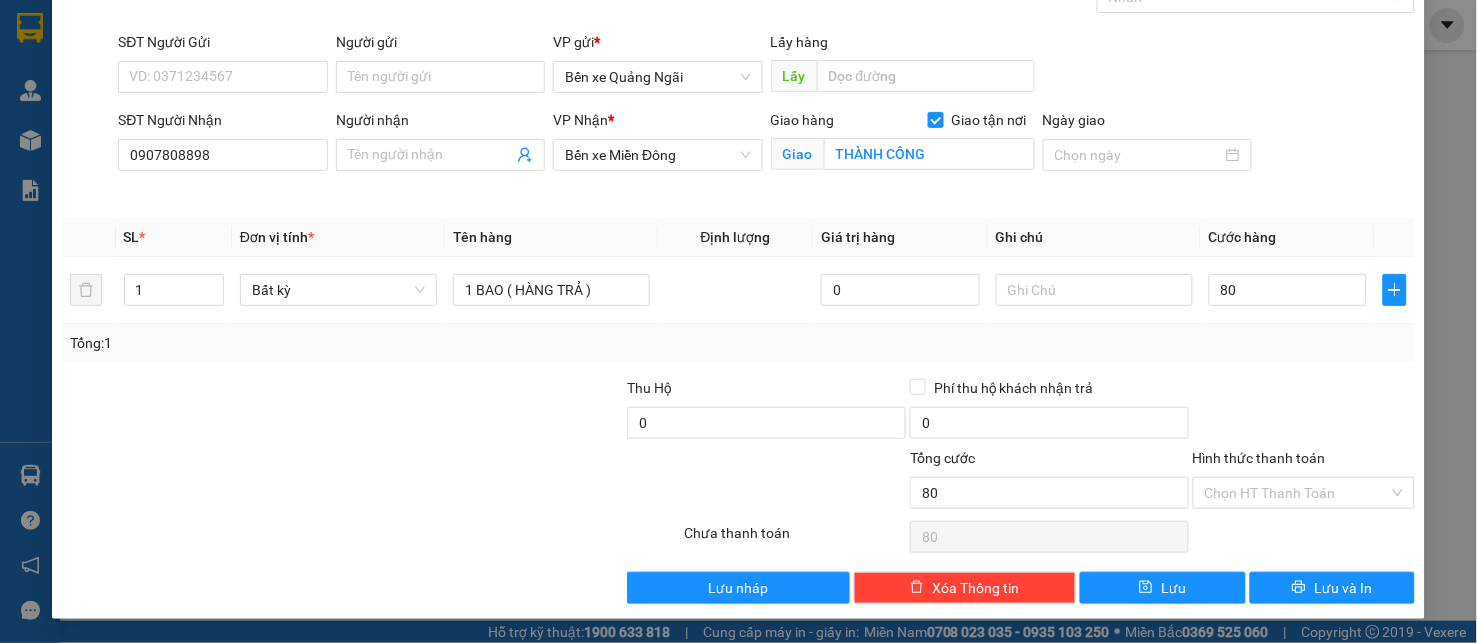 type on "80.000" 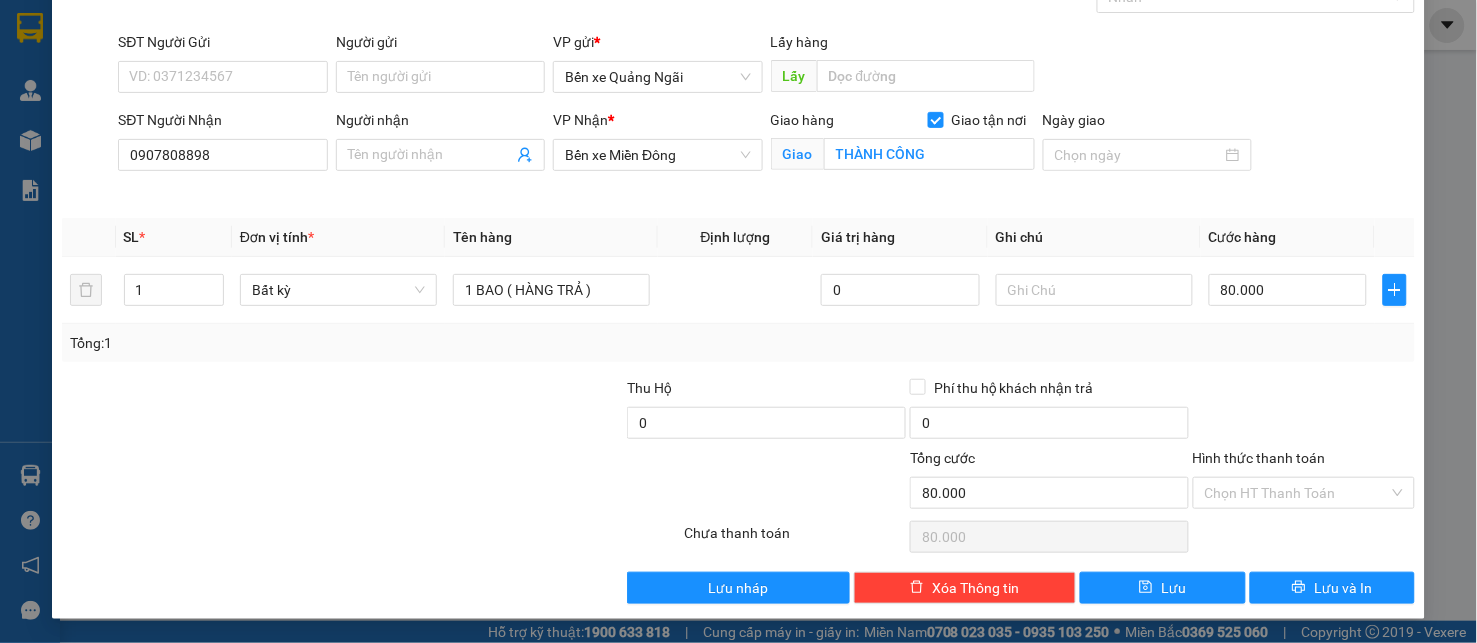 click on "Hình thức thanh toán" at bounding box center [1259, 458] 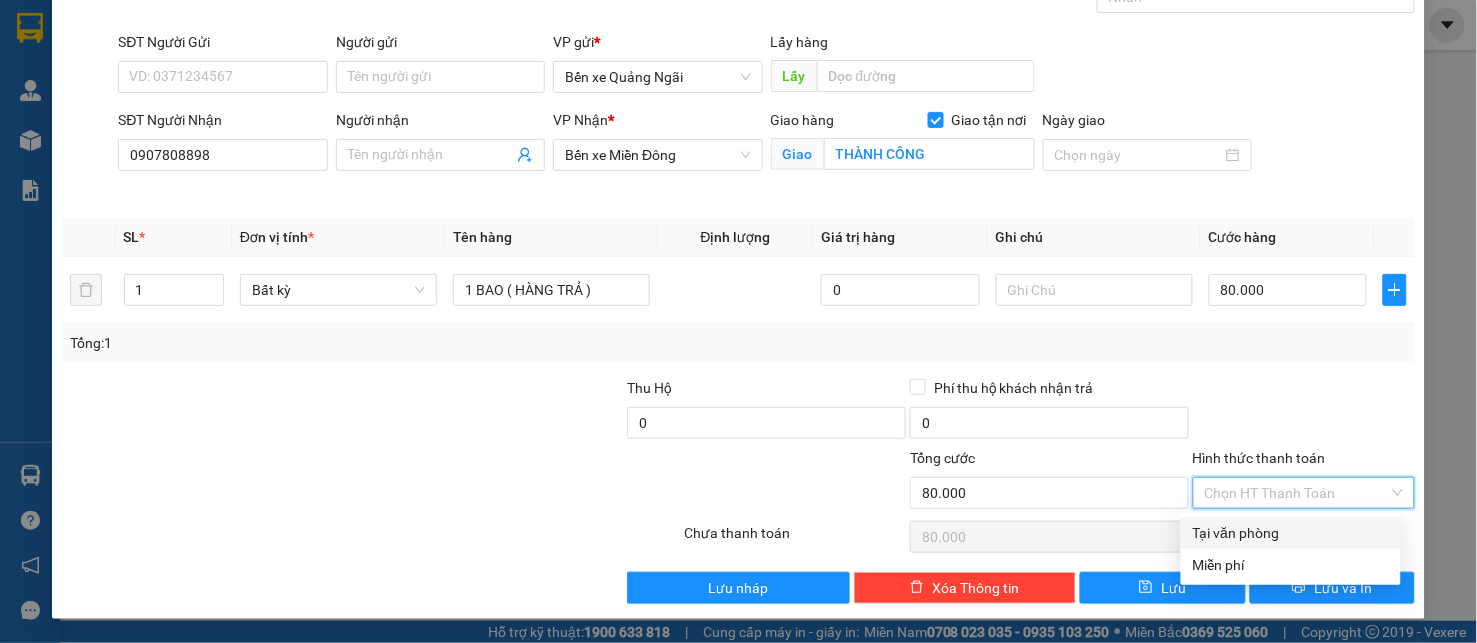click on "Tại văn phòng" at bounding box center [1291, 533] 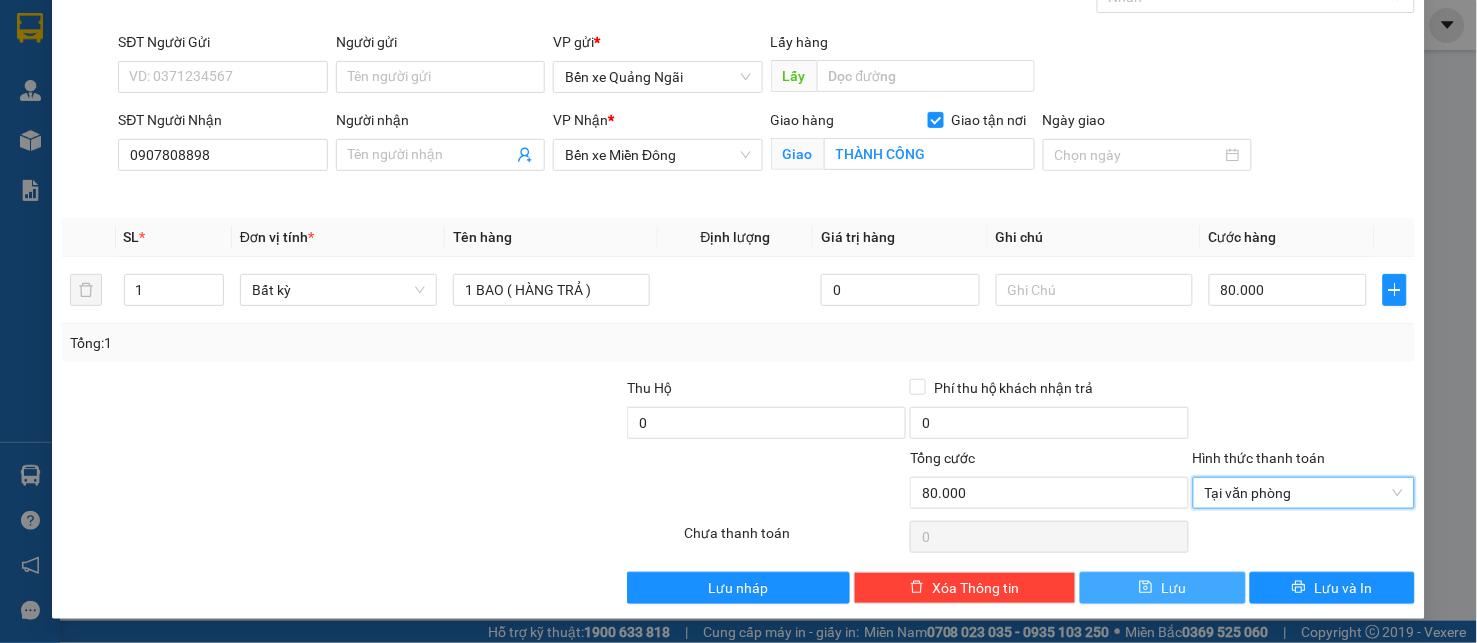 click on "Lưu" at bounding box center (1163, 588) 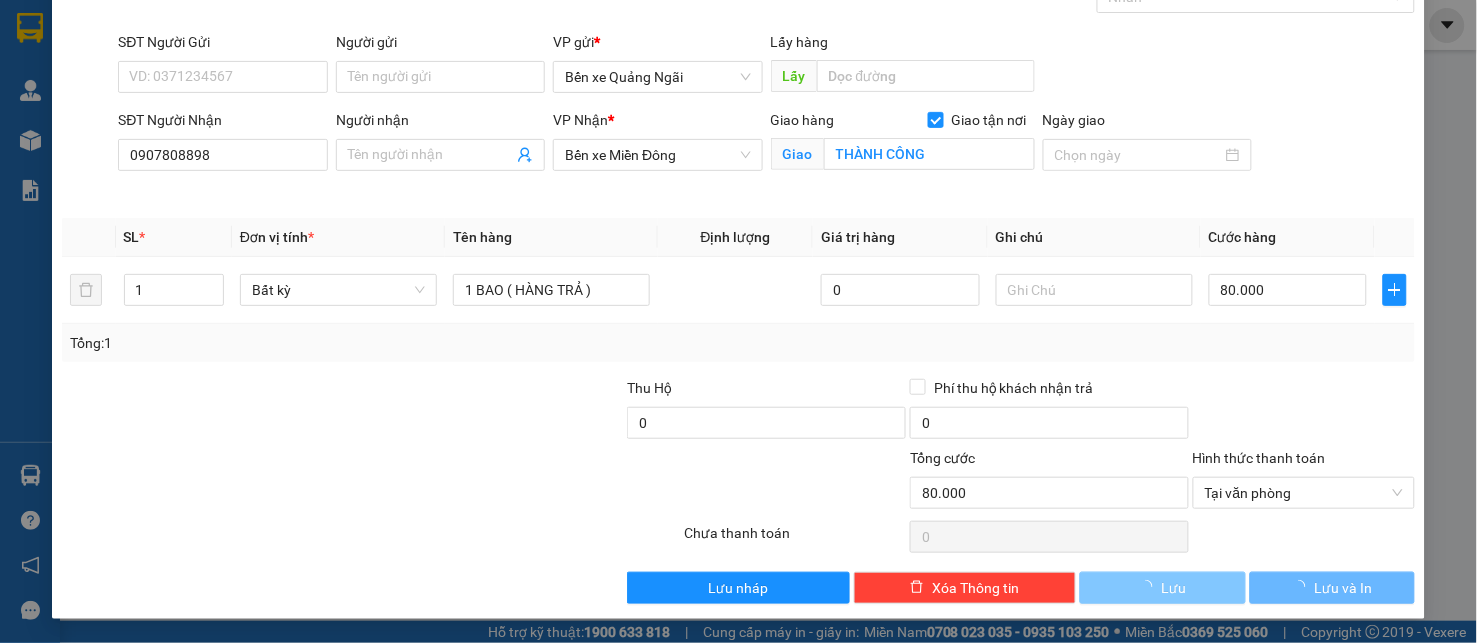 type 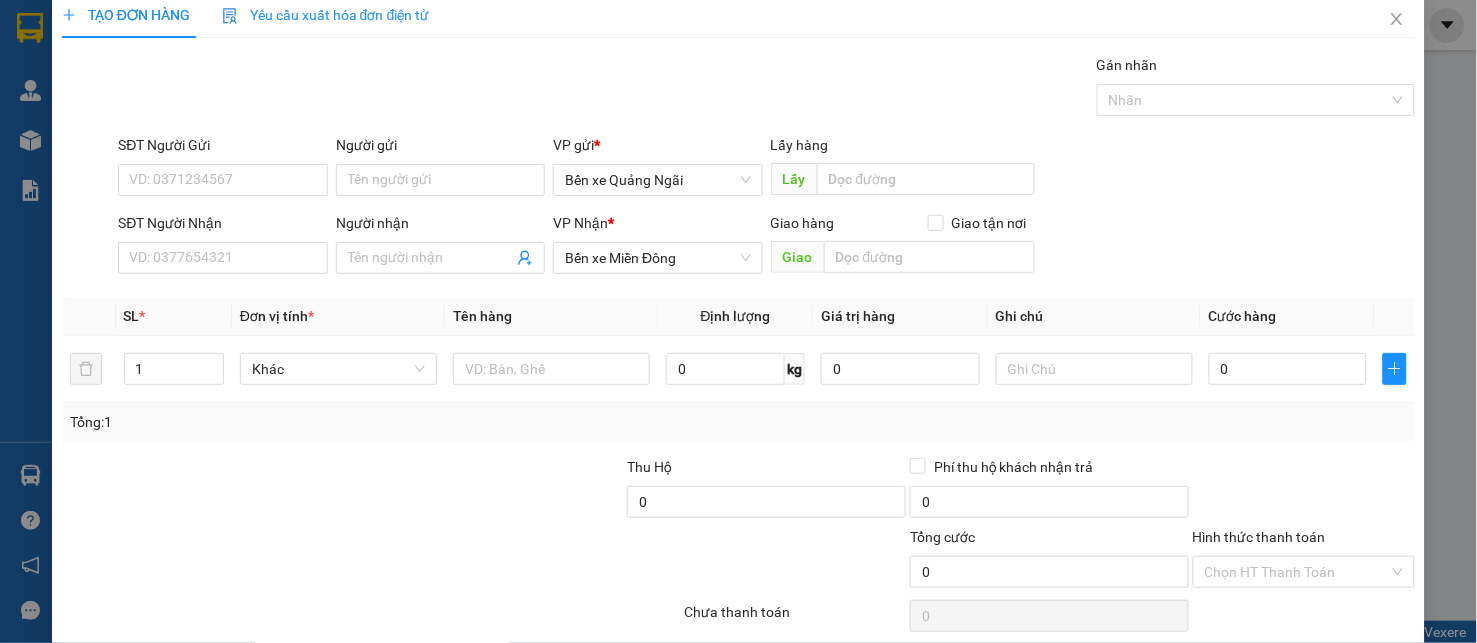 scroll, scrollTop: 0, scrollLeft: 0, axis: both 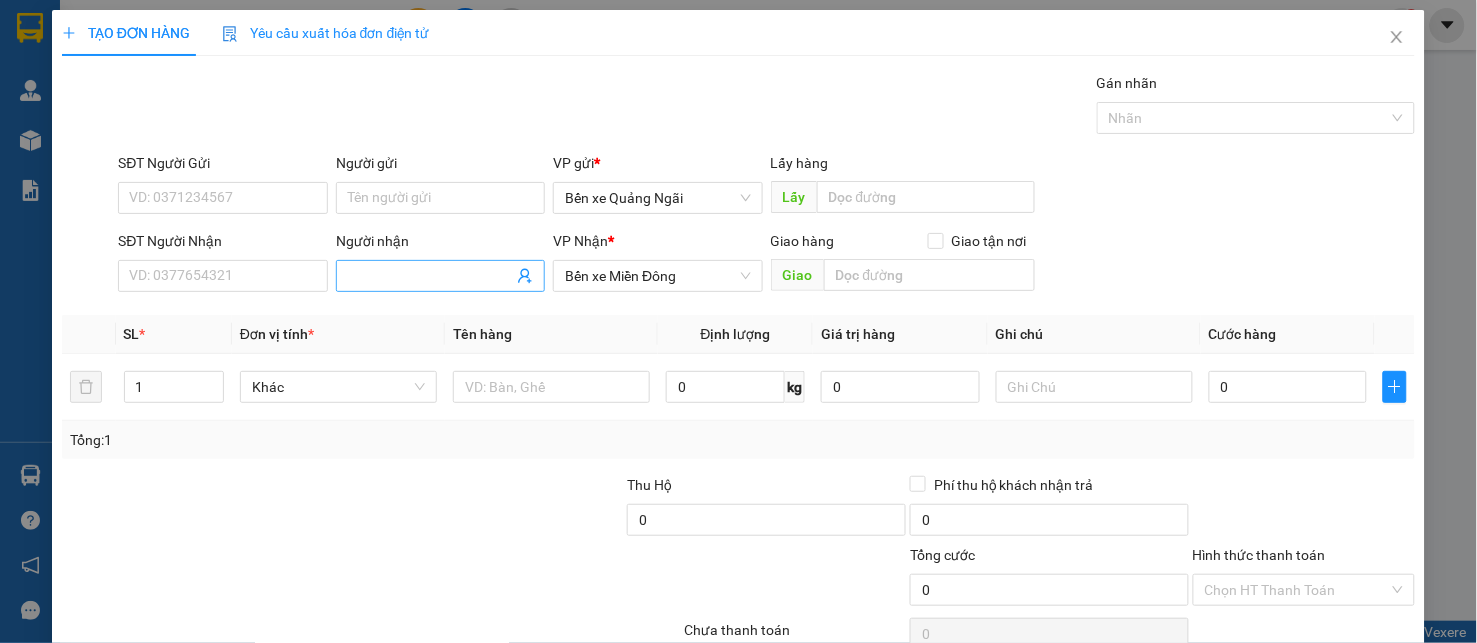 click on "Người nhận" at bounding box center [431, 276] 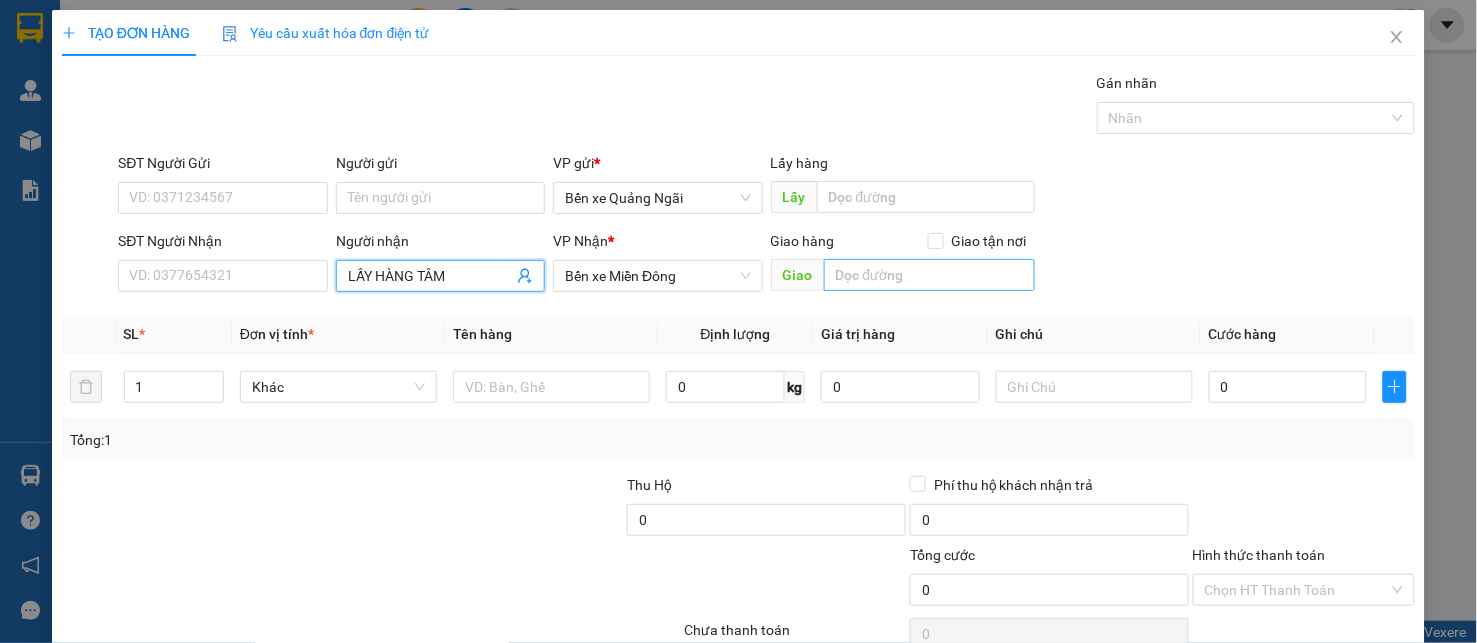 type on "LẤY HÀNG TÂM" 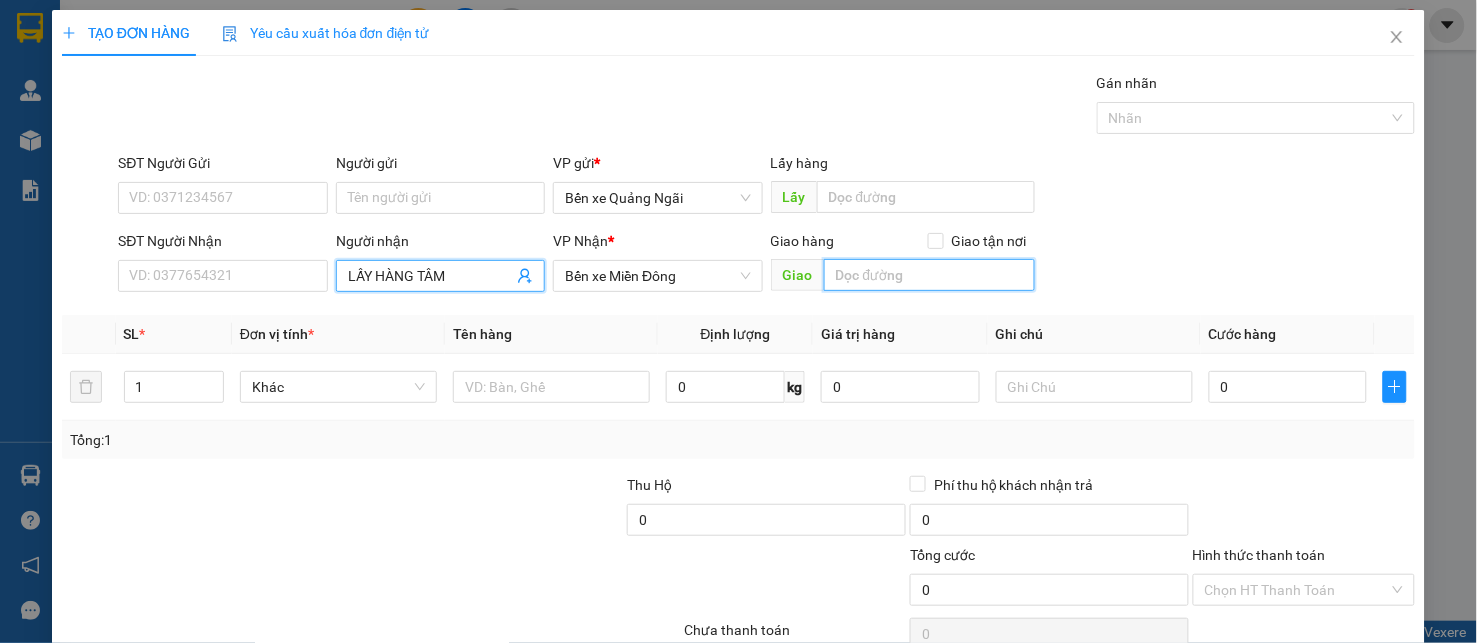 click at bounding box center [929, 275] 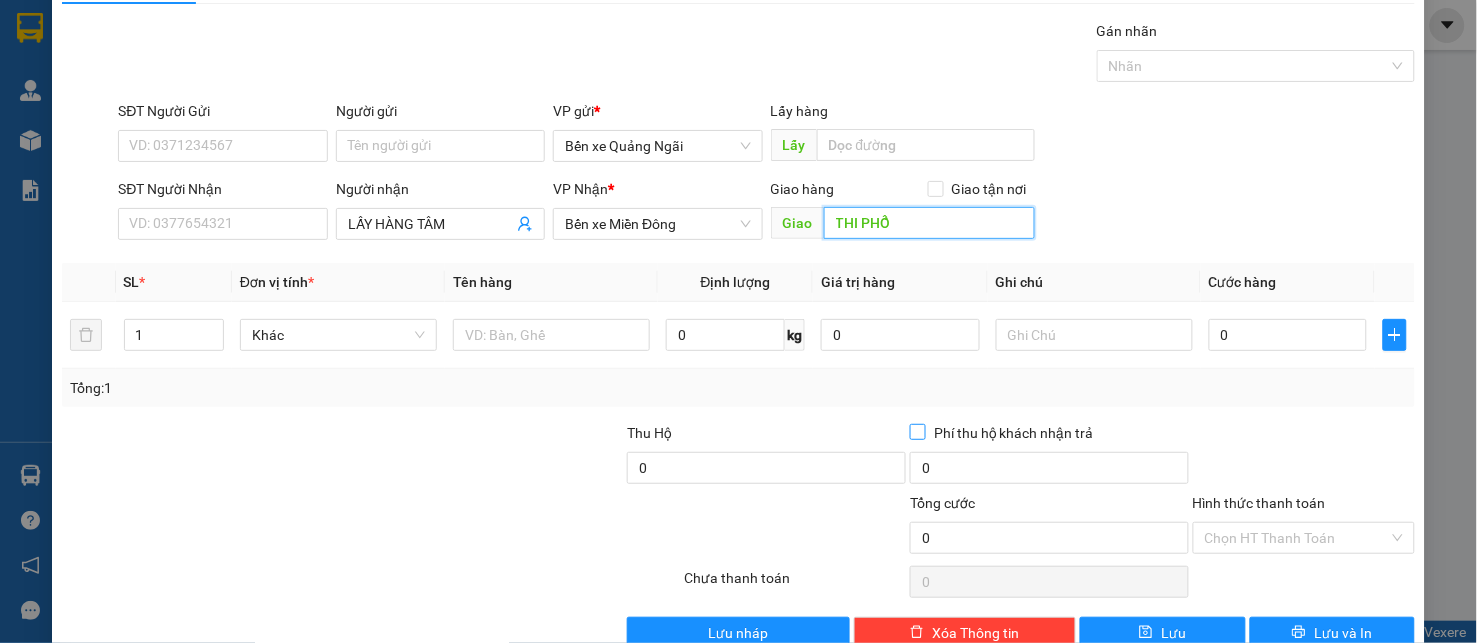 scroll, scrollTop: 96, scrollLeft: 0, axis: vertical 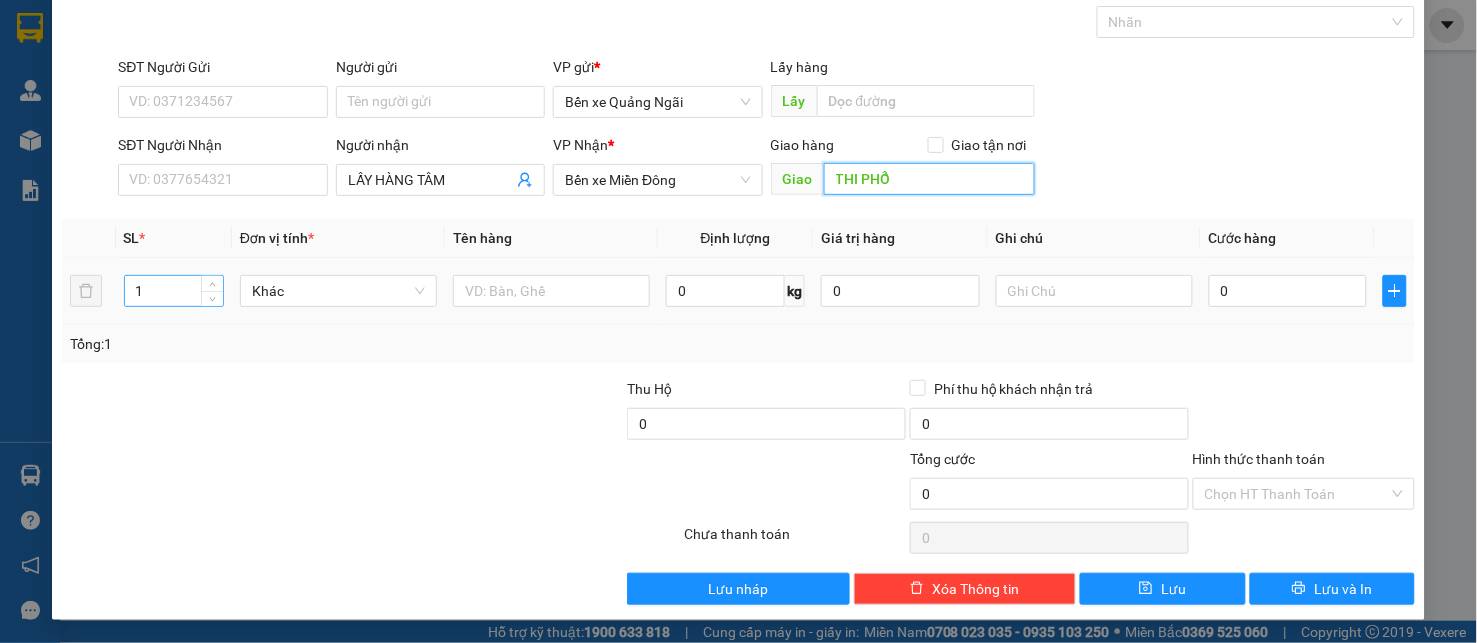 type on "THI PHỔ" 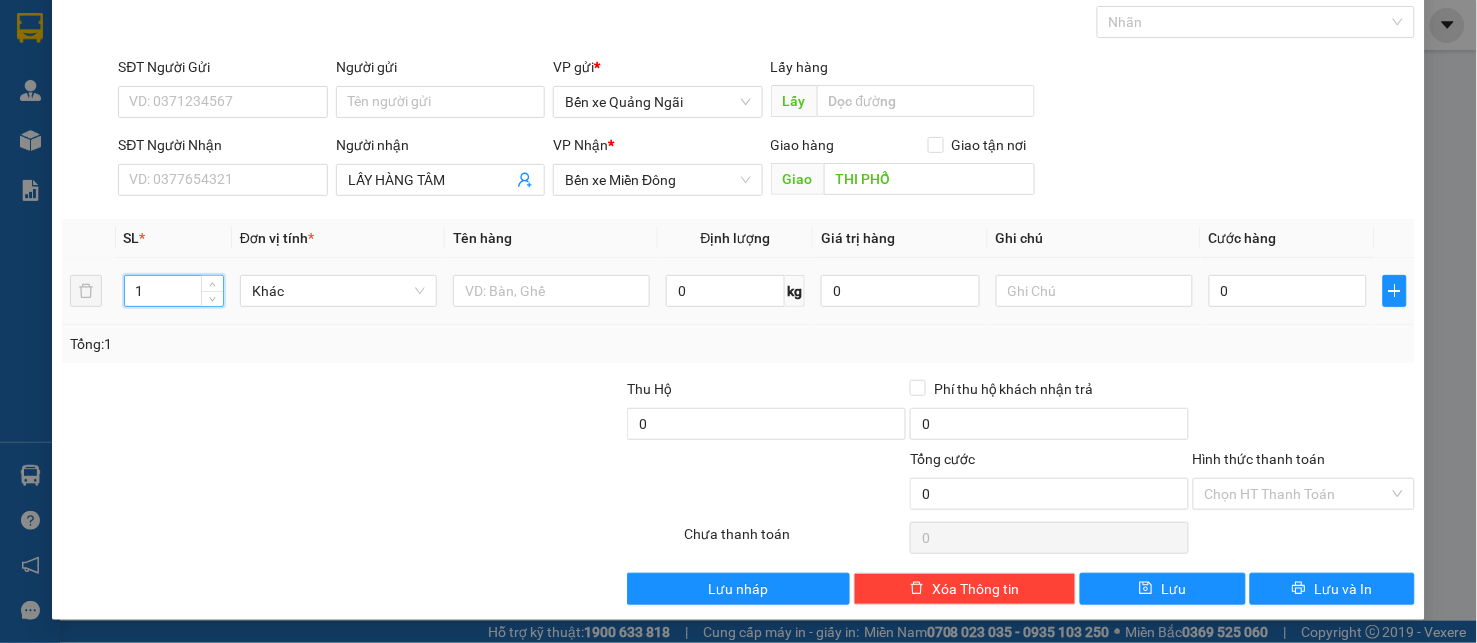 click on "1 Khác 0 kg 0 0" at bounding box center [739, 291] 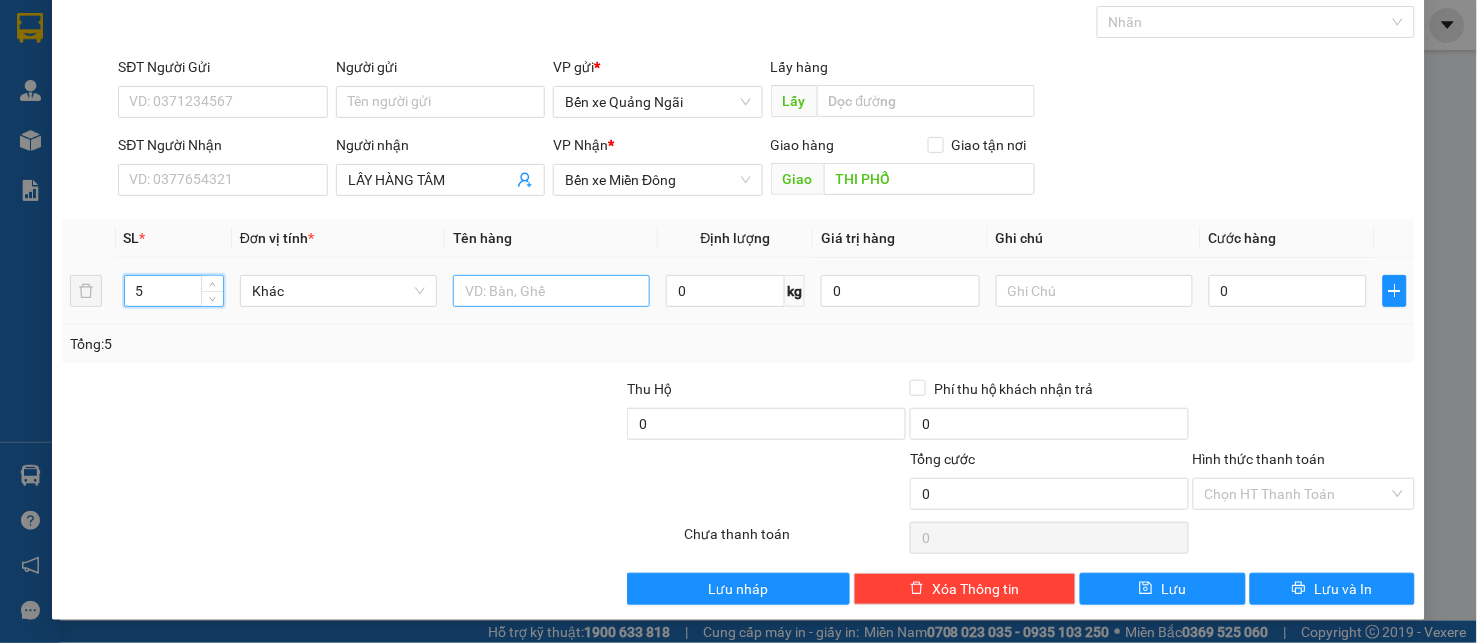 type on "5" 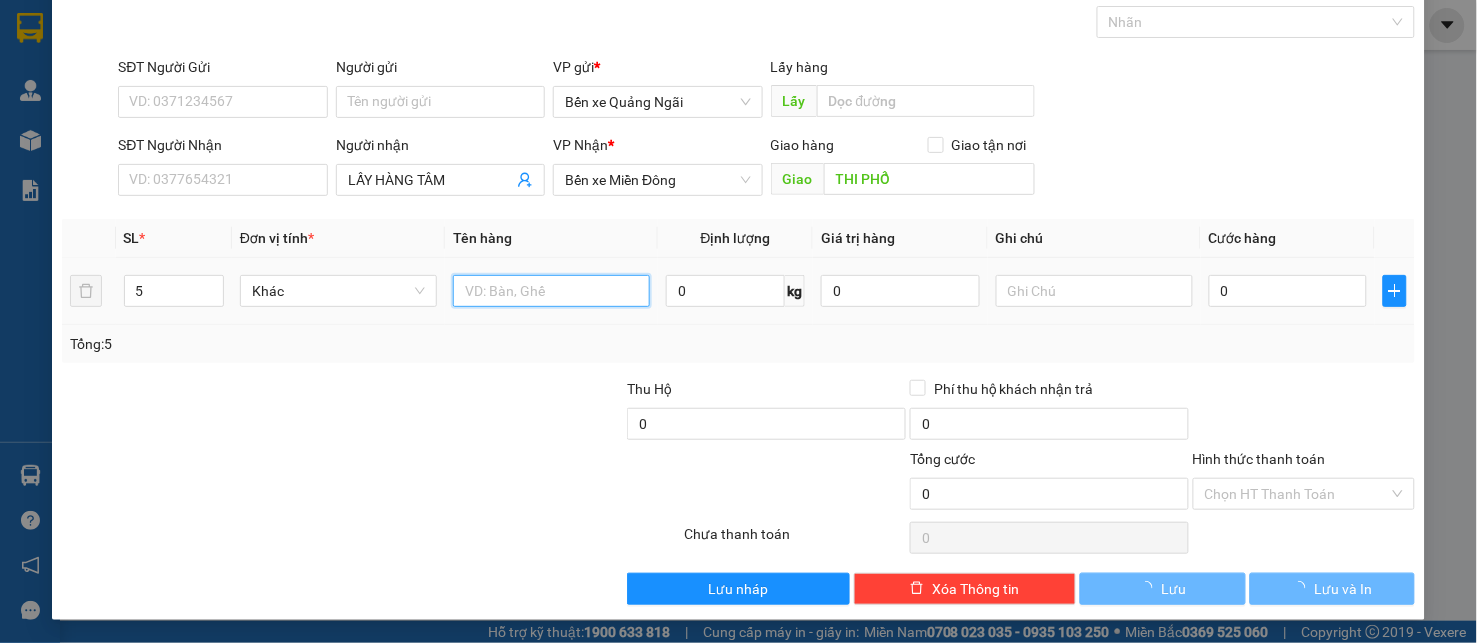 click at bounding box center [551, 291] 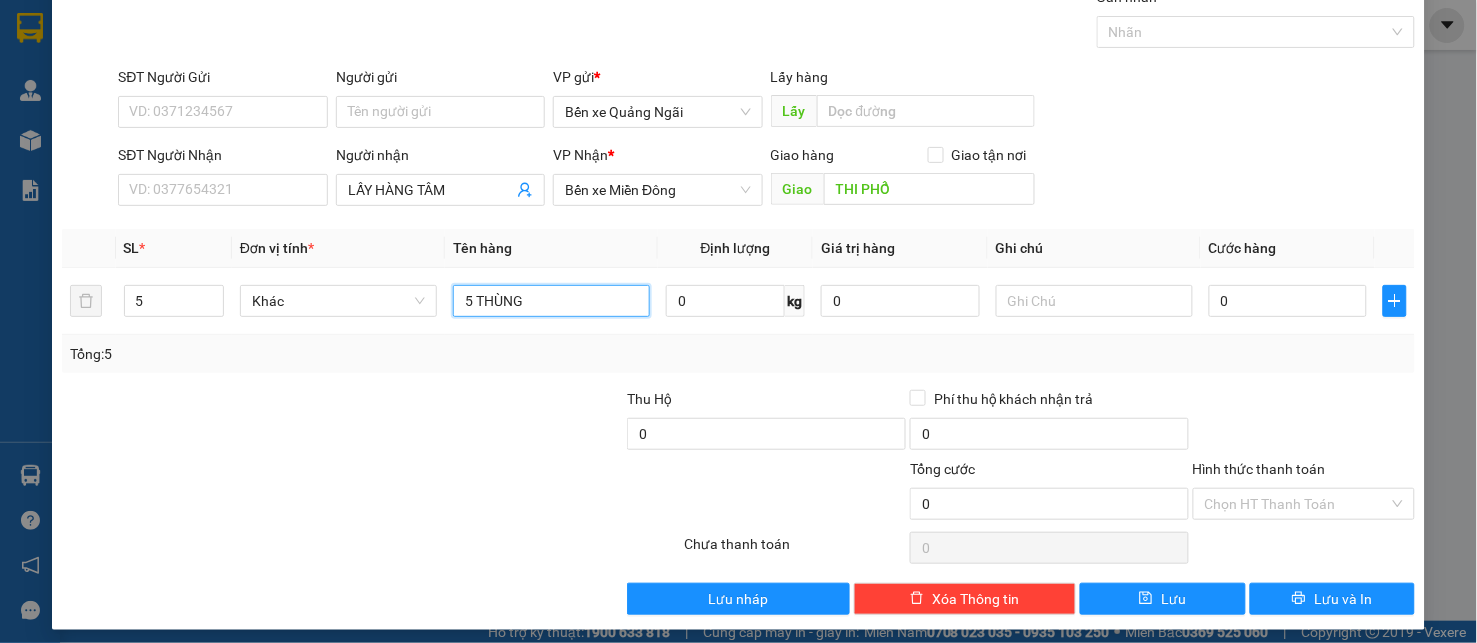 scroll, scrollTop: 96, scrollLeft: 0, axis: vertical 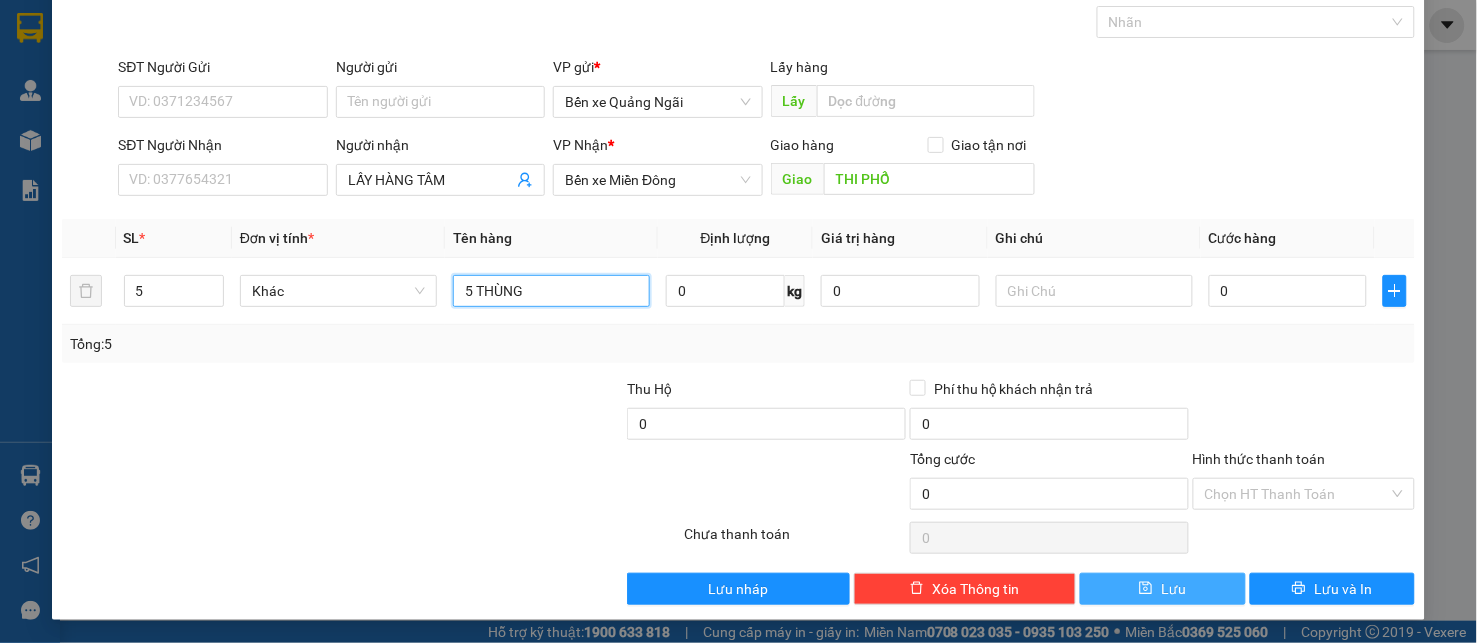 type on "5 THÙNG" 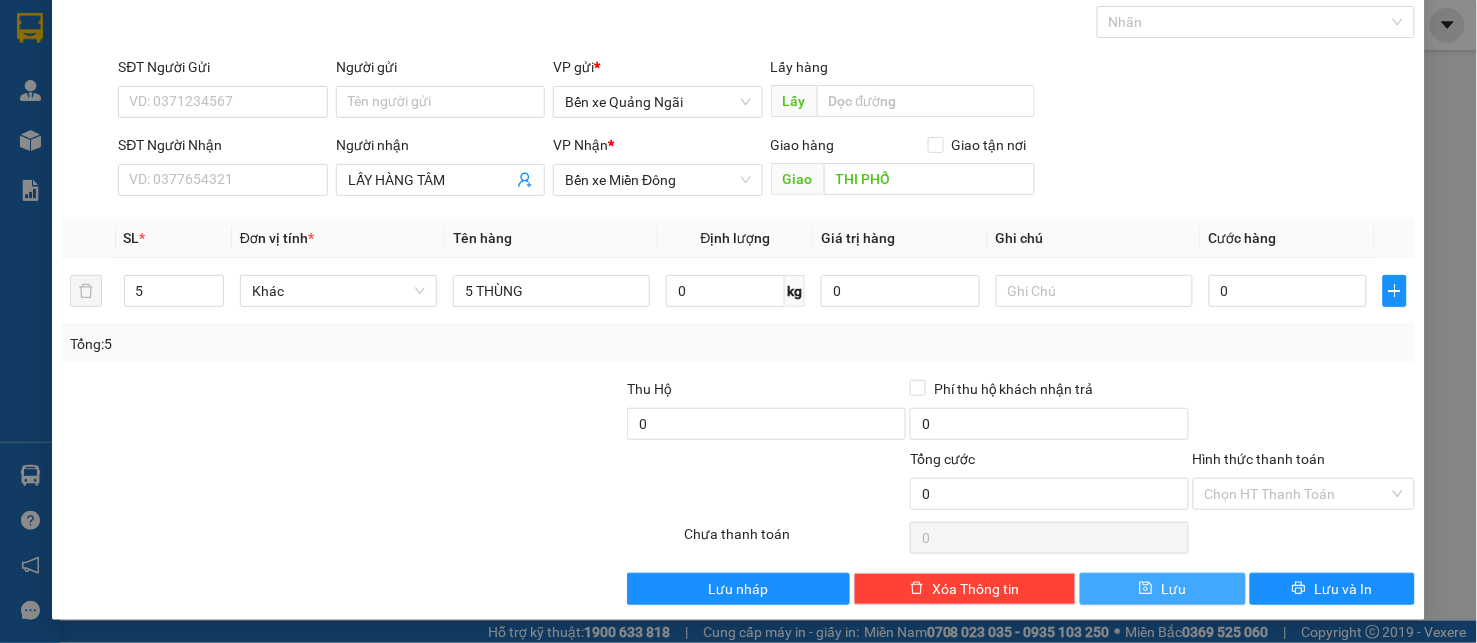 click at bounding box center [1146, 589] 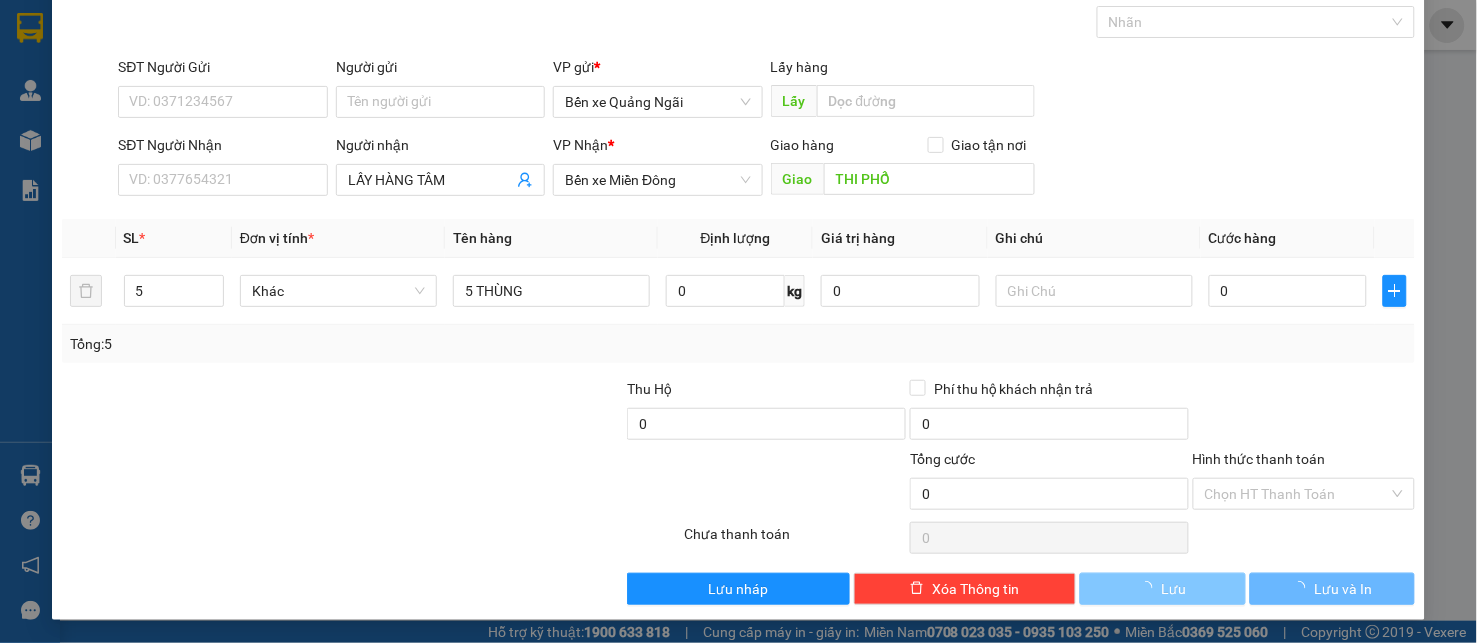 type 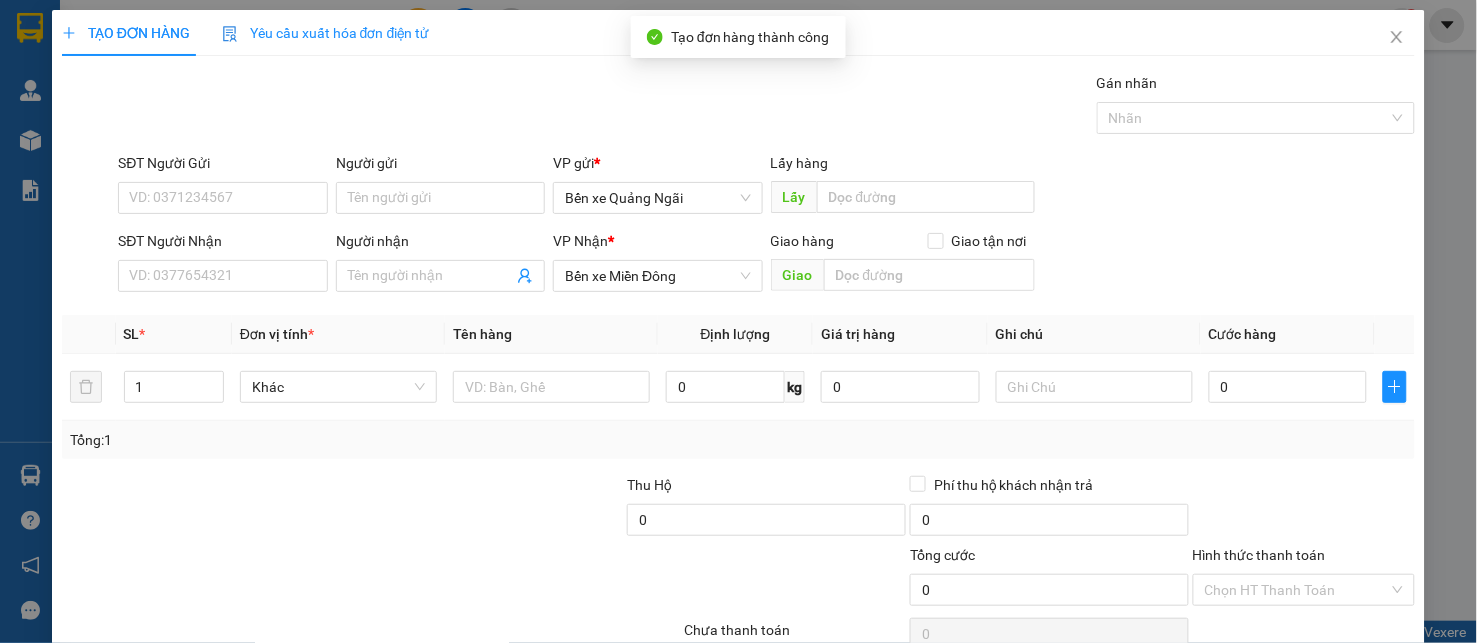 scroll, scrollTop: 0, scrollLeft: 0, axis: both 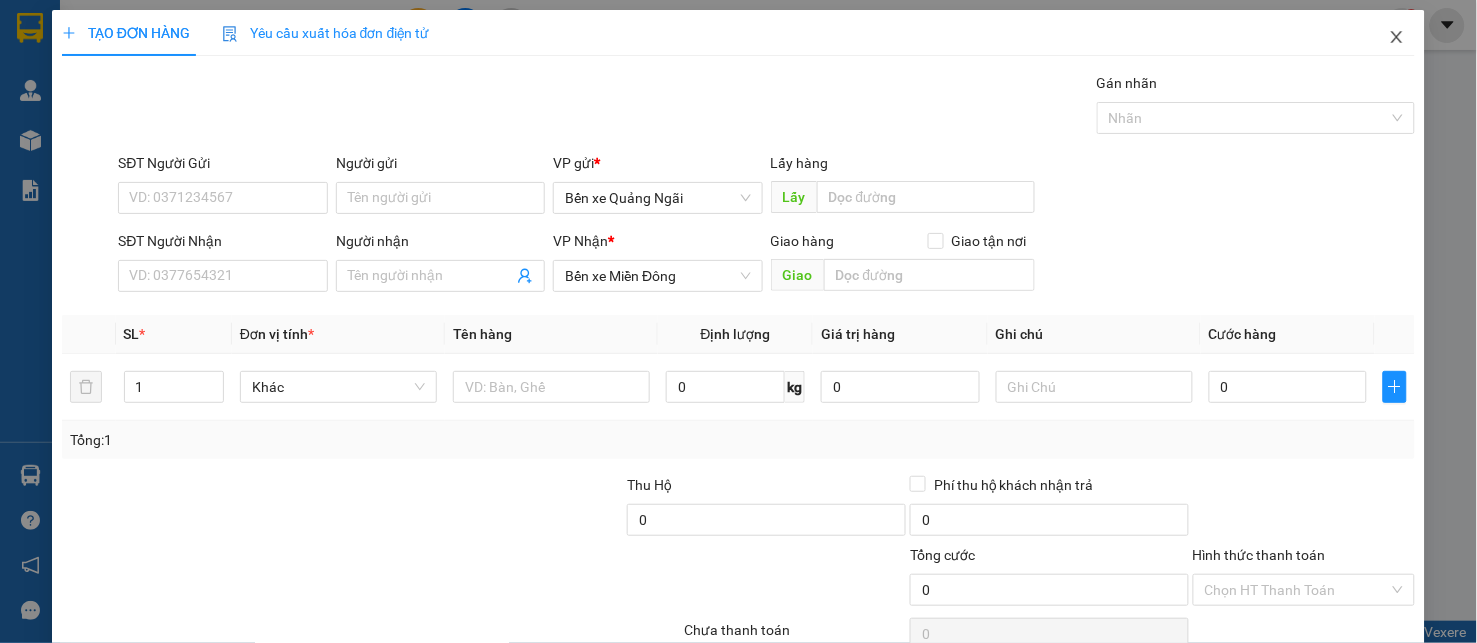 click 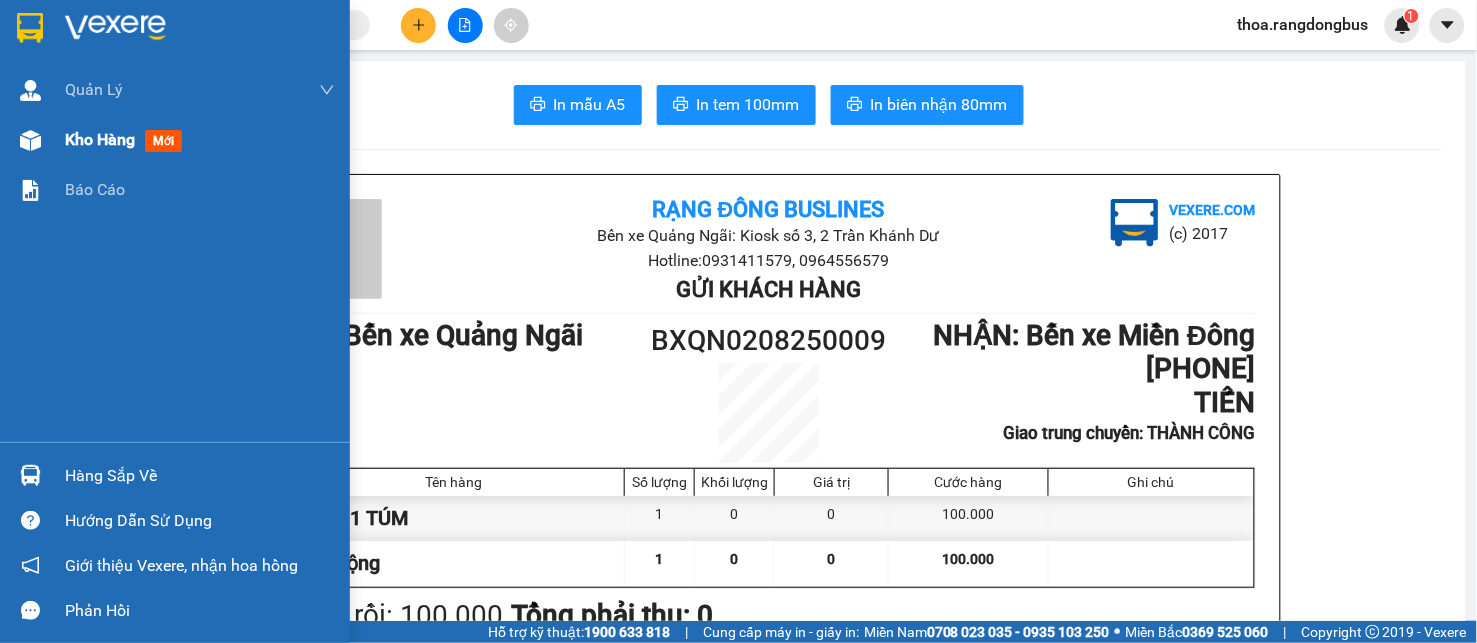 click on "Kho hàng" at bounding box center [100, 139] 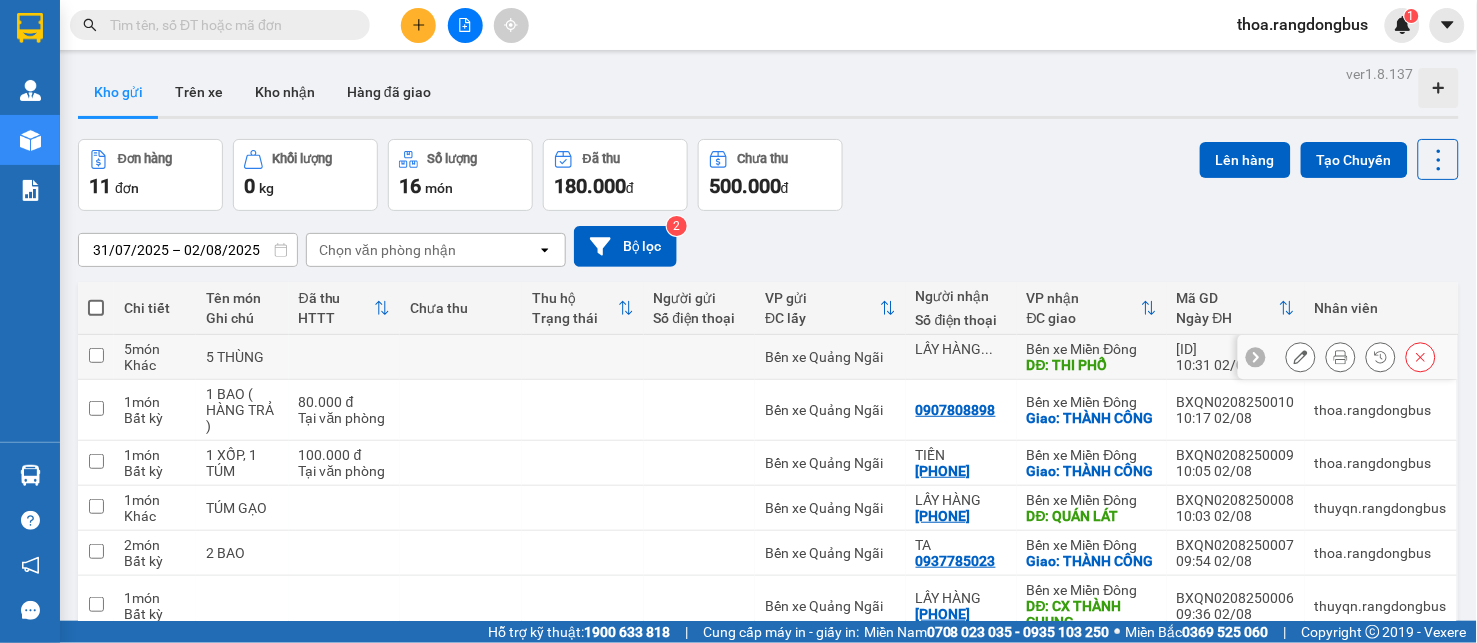 click at bounding box center [96, 355] 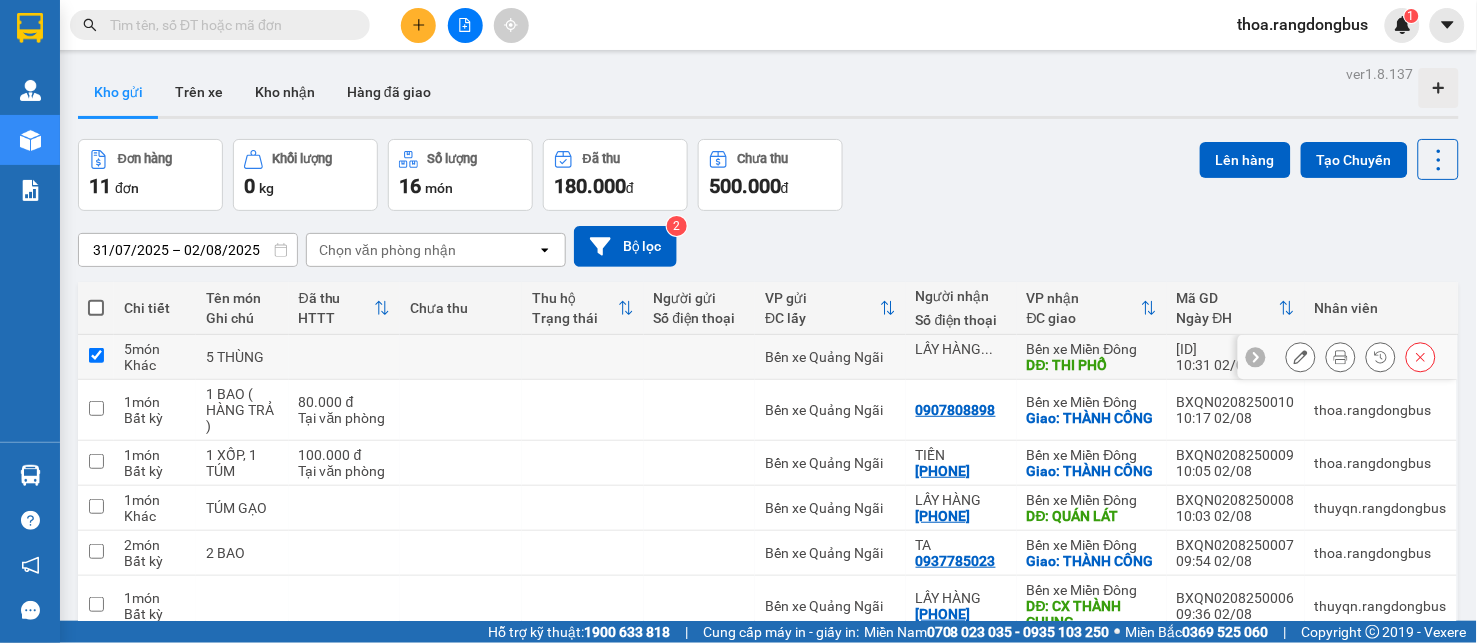 checkbox on "true" 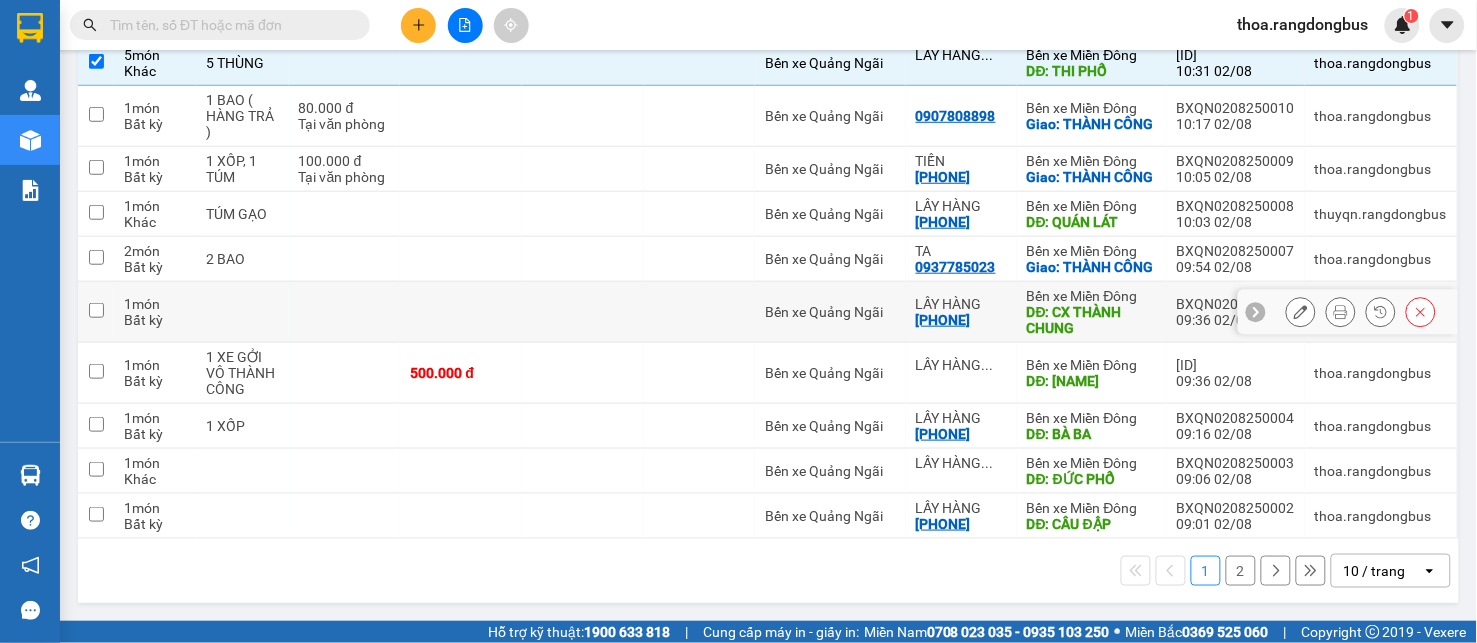 scroll, scrollTop: 327, scrollLeft: 0, axis: vertical 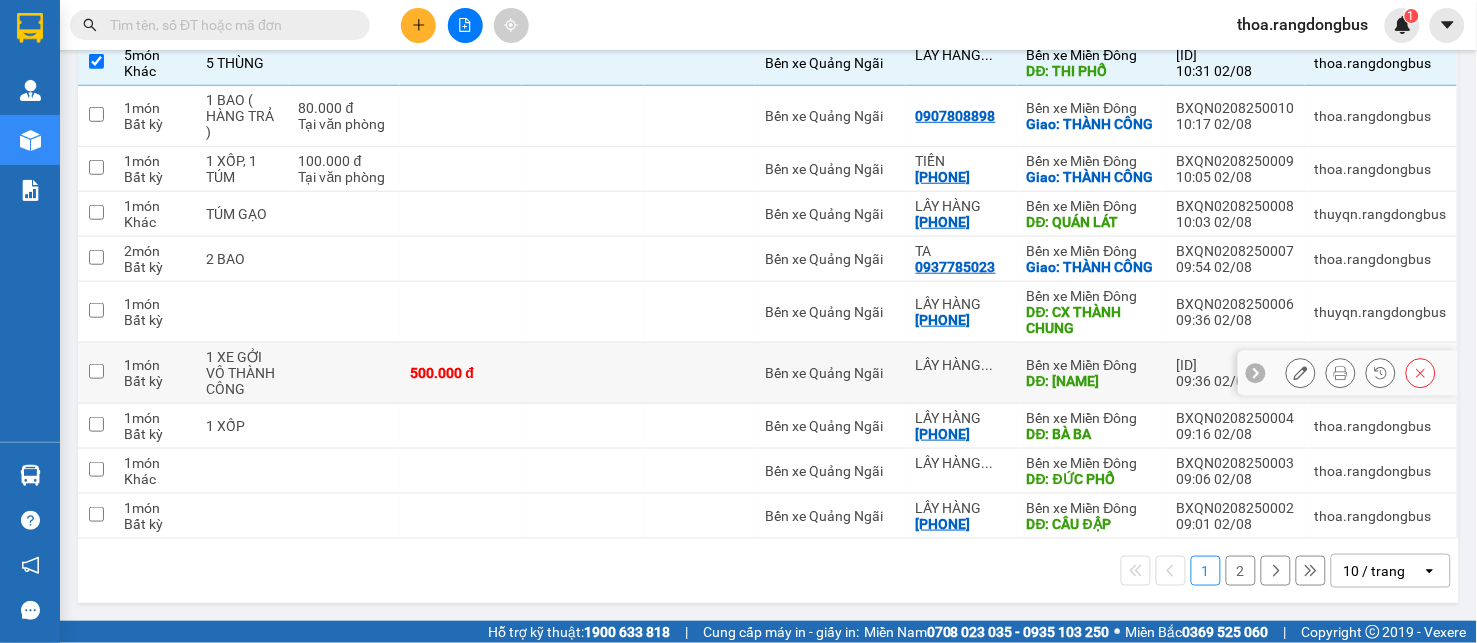 click at bounding box center [96, 371] 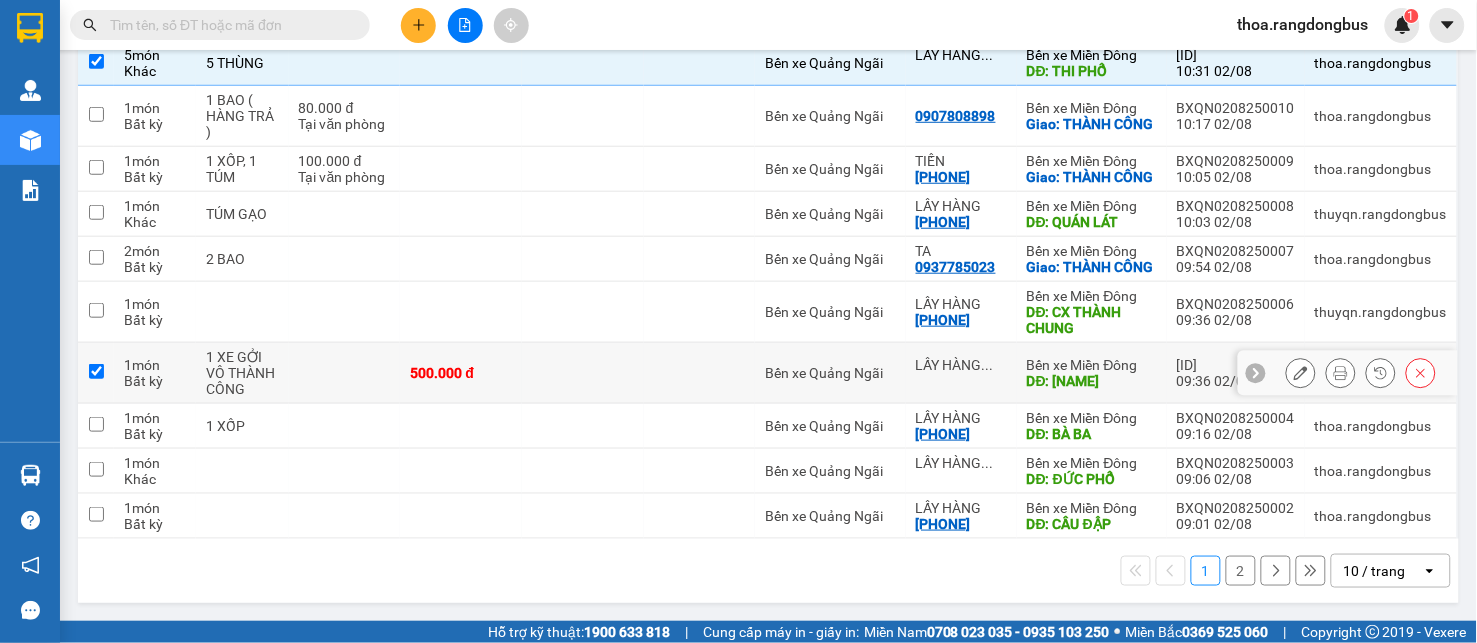 checkbox on "true" 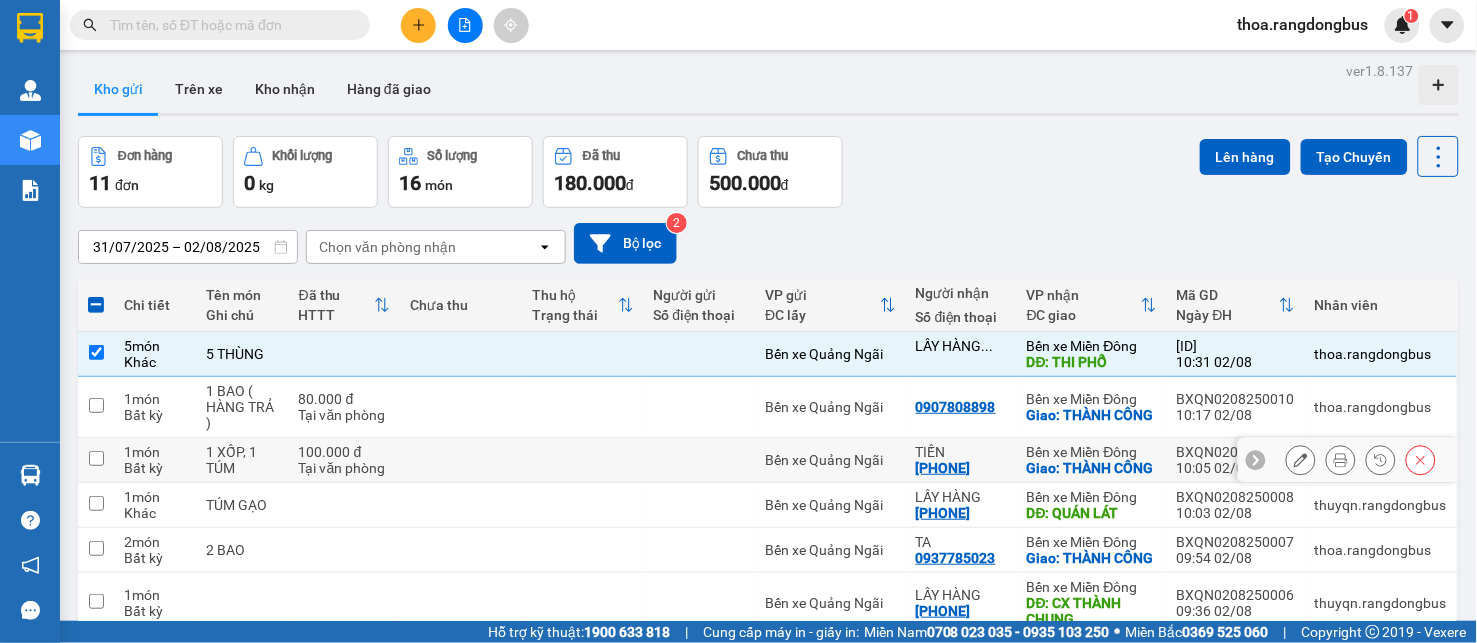 scroll, scrollTop: 0, scrollLeft: 0, axis: both 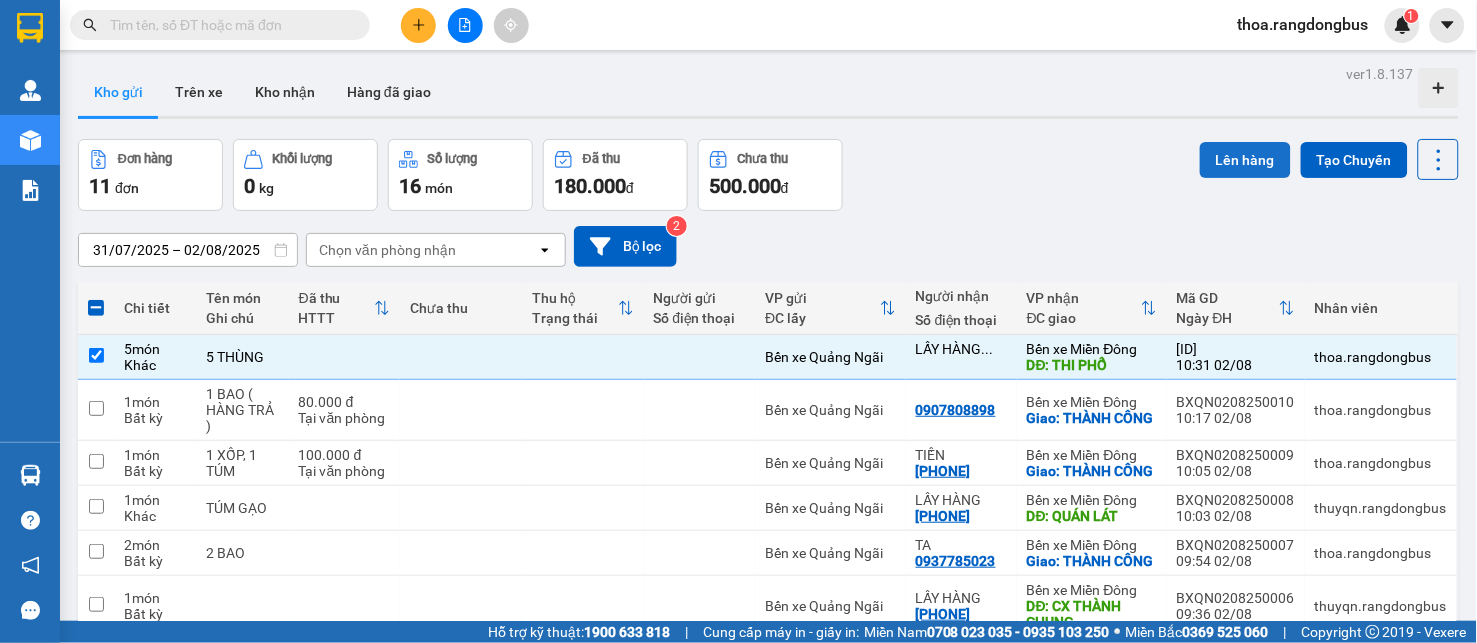 click on "Lên hàng" at bounding box center [1245, 160] 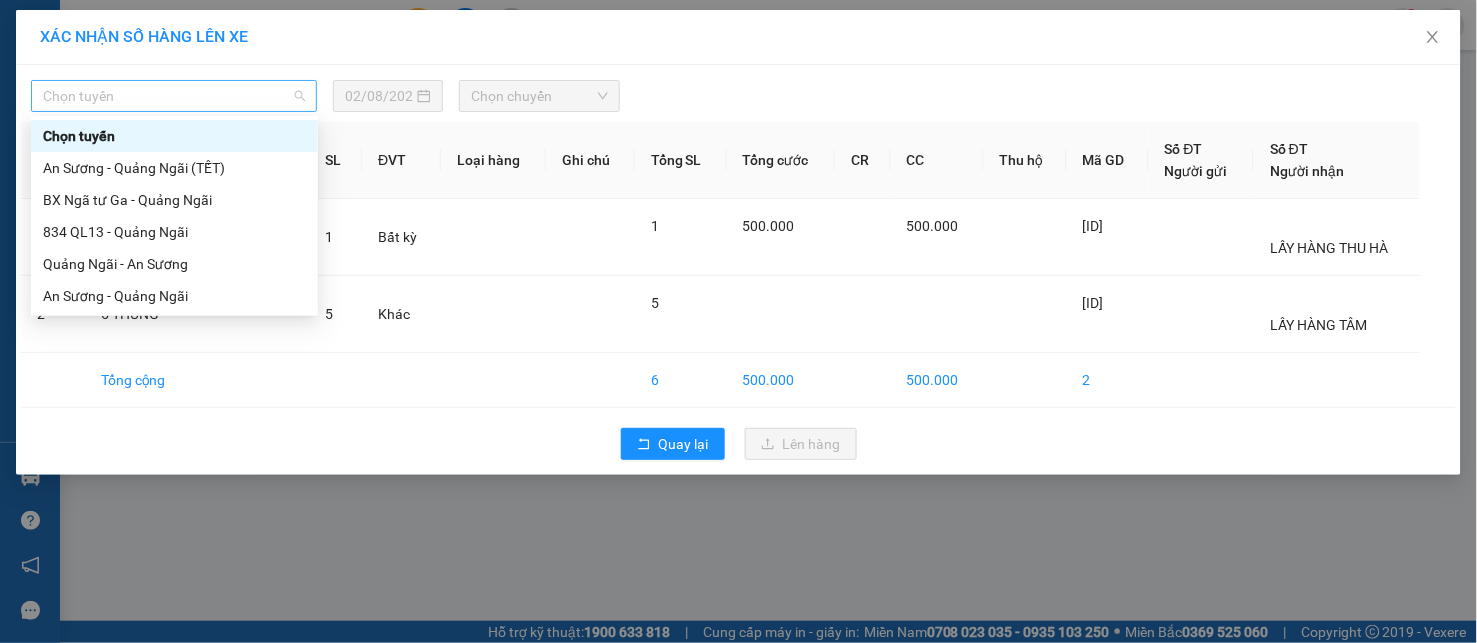 click on "Chọn tuyến" at bounding box center (174, 96) 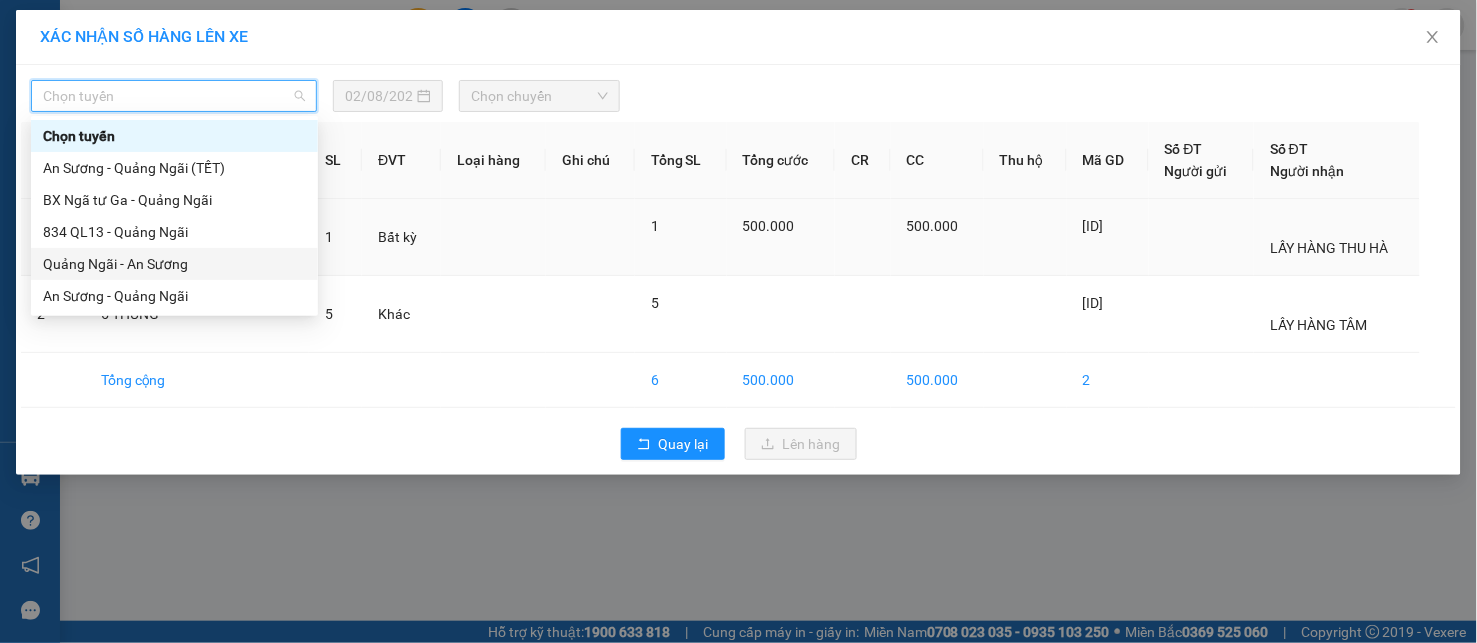 drag, startPoint x: 85, startPoint y: 264, endPoint x: 81, endPoint y: 252, distance: 12.649111 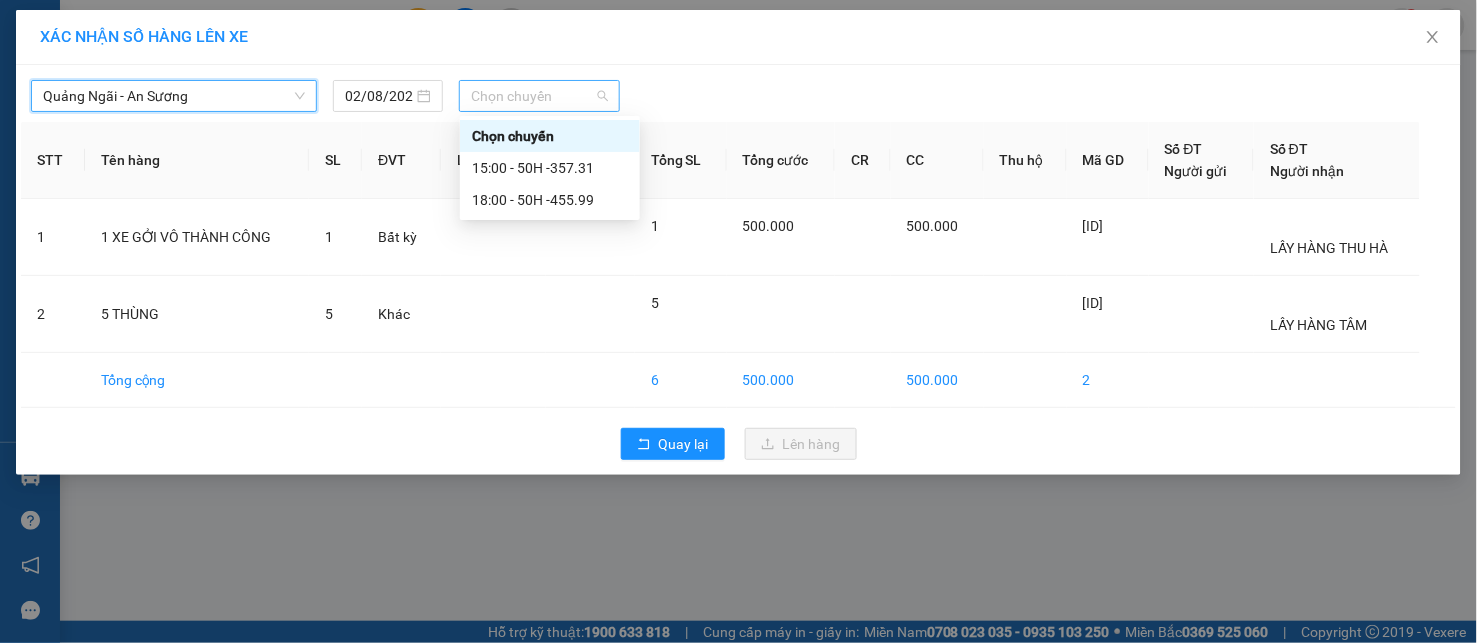 click on "Chọn chuyến" at bounding box center (539, 96) 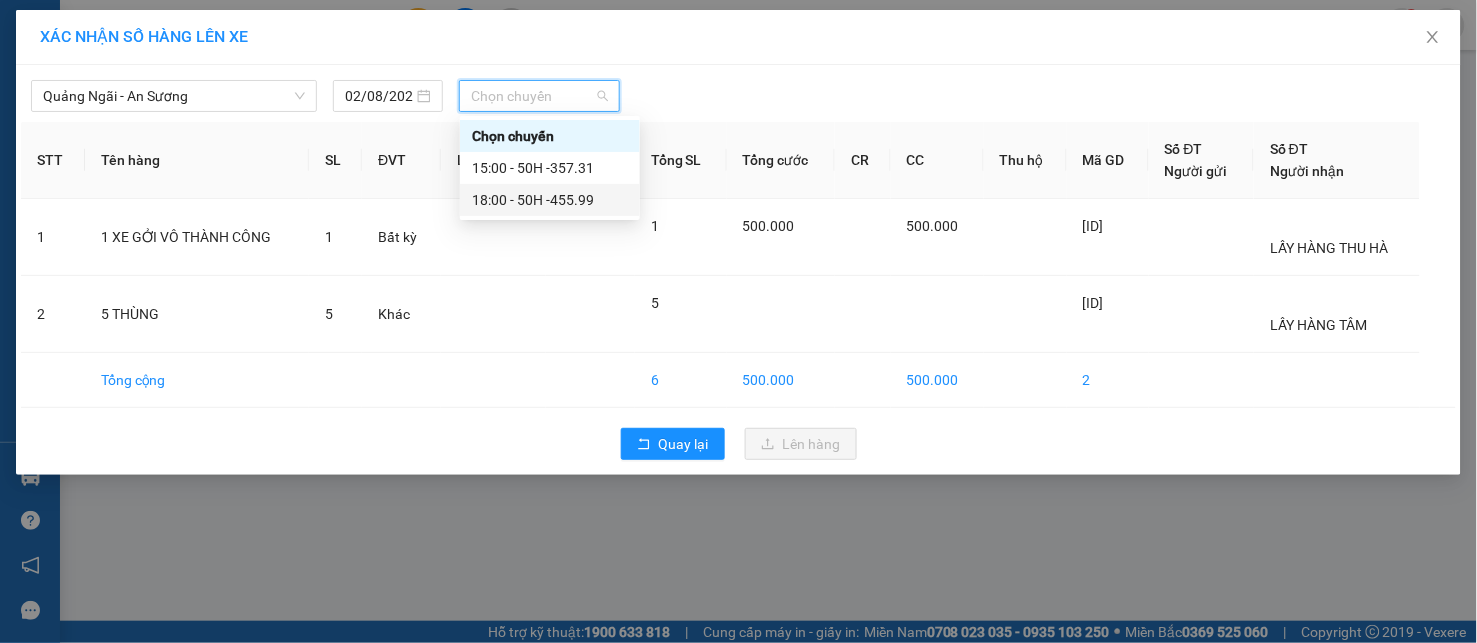 click on "18:00     - 50H -455.99" at bounding box center [550, 200] 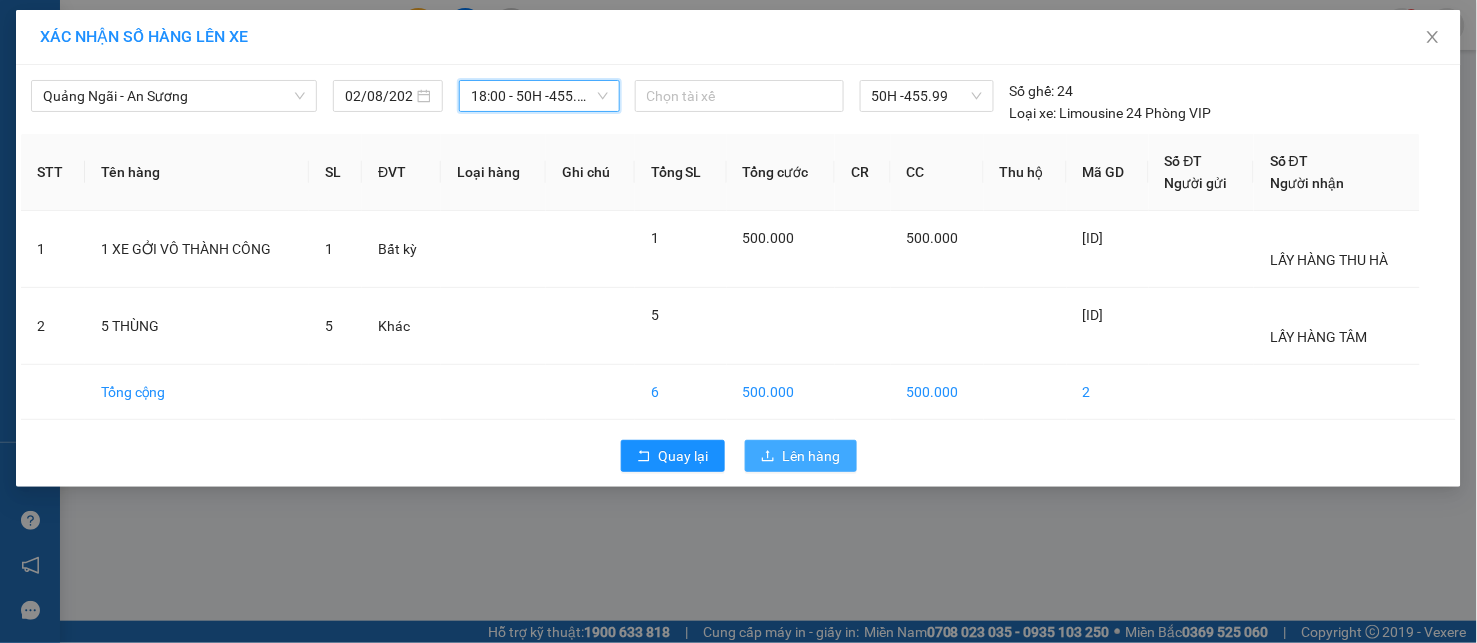 click on "Lên hàng" at bounding box center (812, 456) 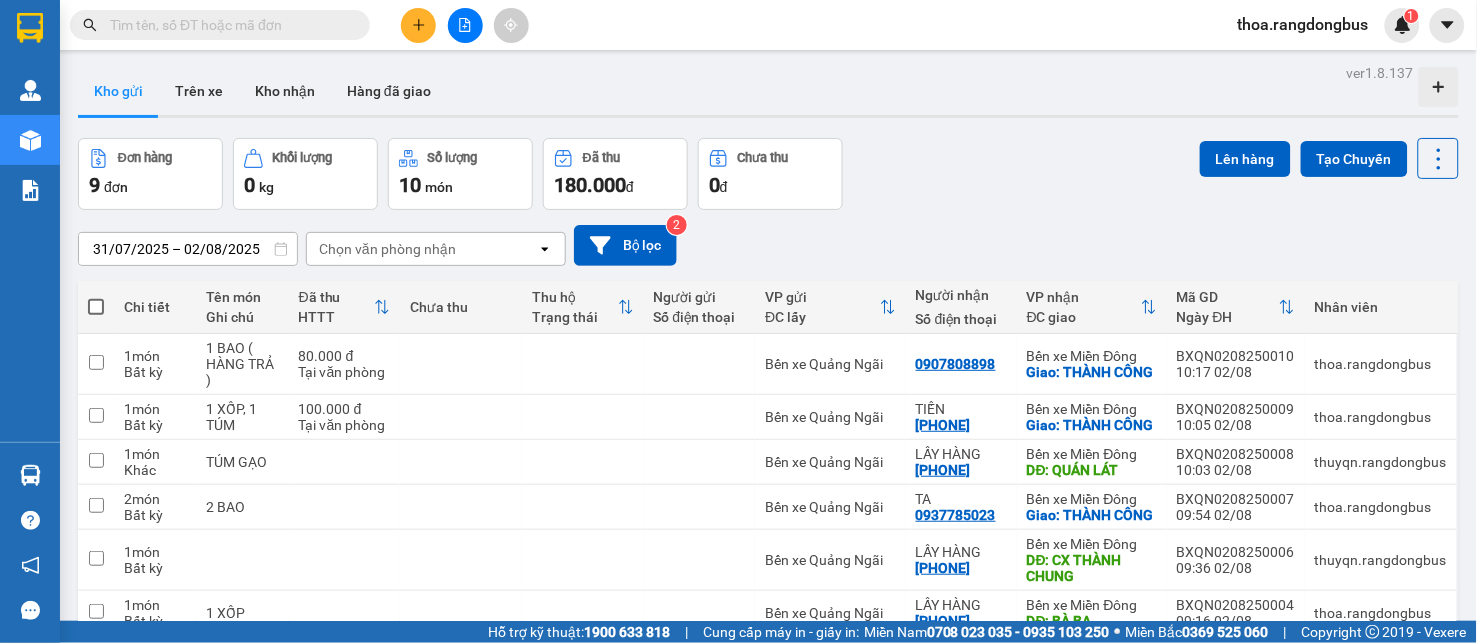 scroll, scrollTop: 0, scrollLeft: 0, axis: both 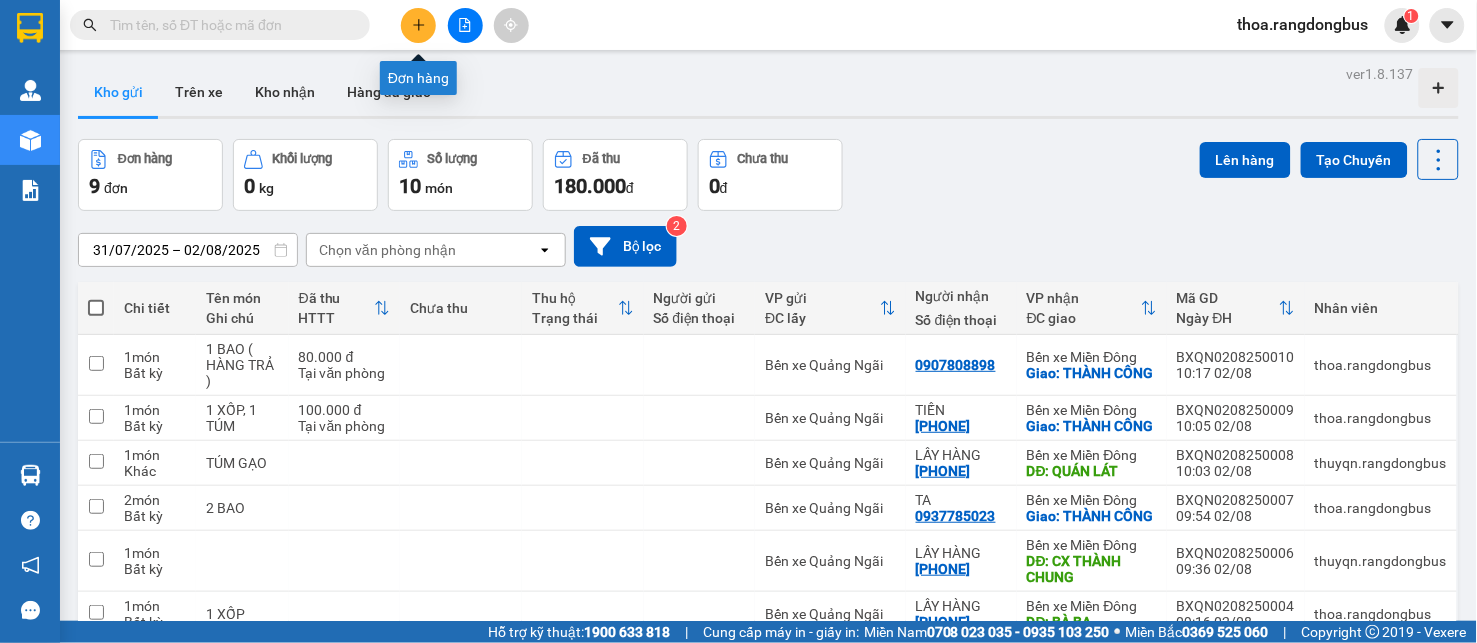click 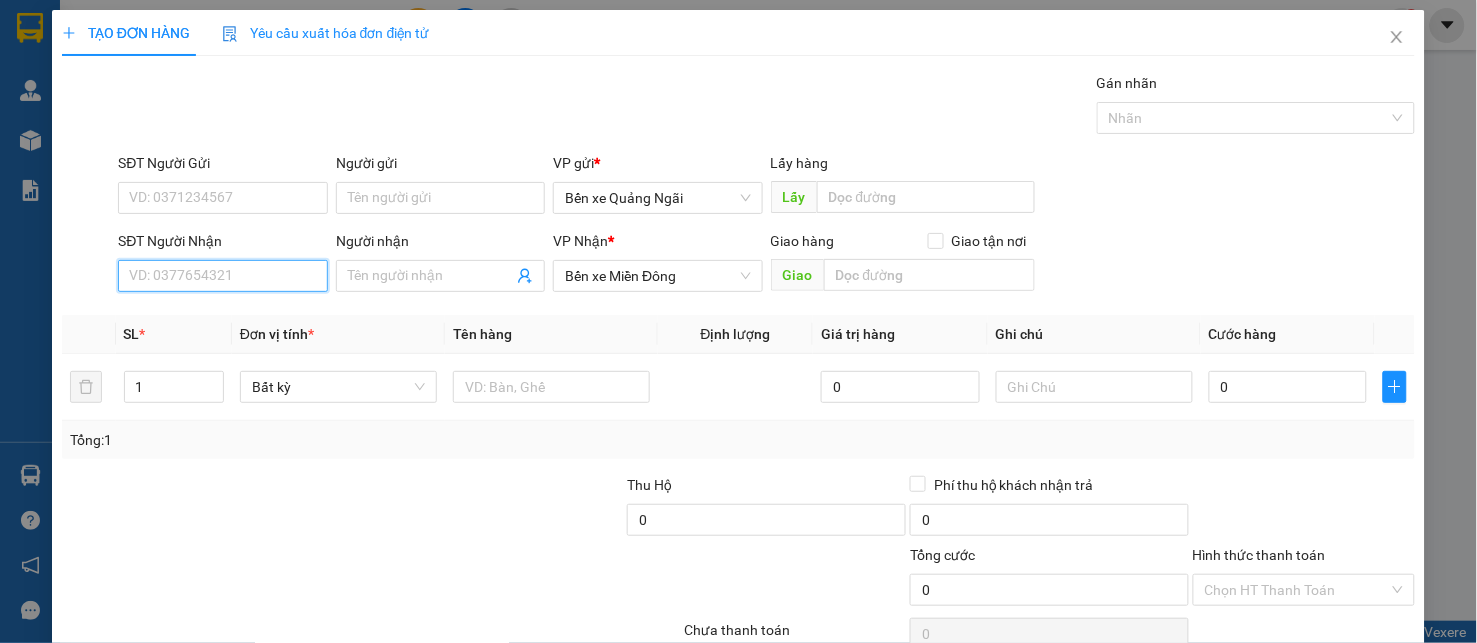 click on "SĐT Người Nhận" at bounding box center [223, 276] 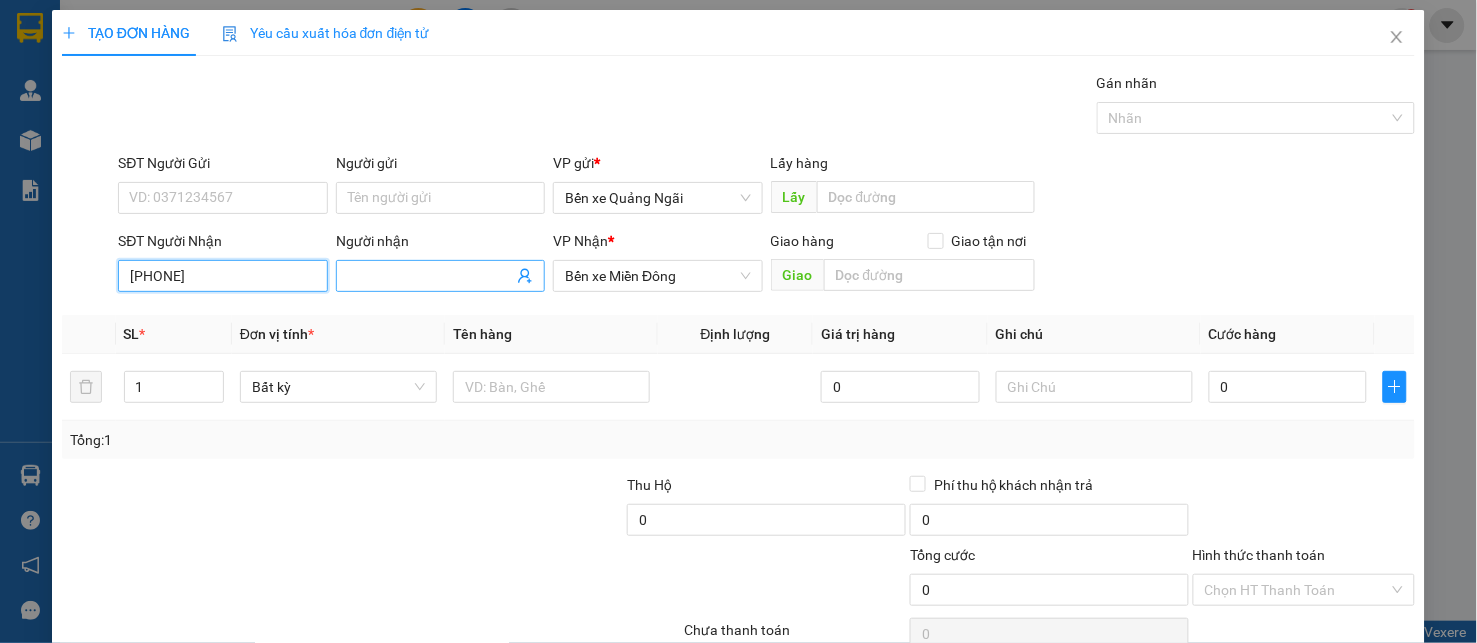 type on "[PHONE]" 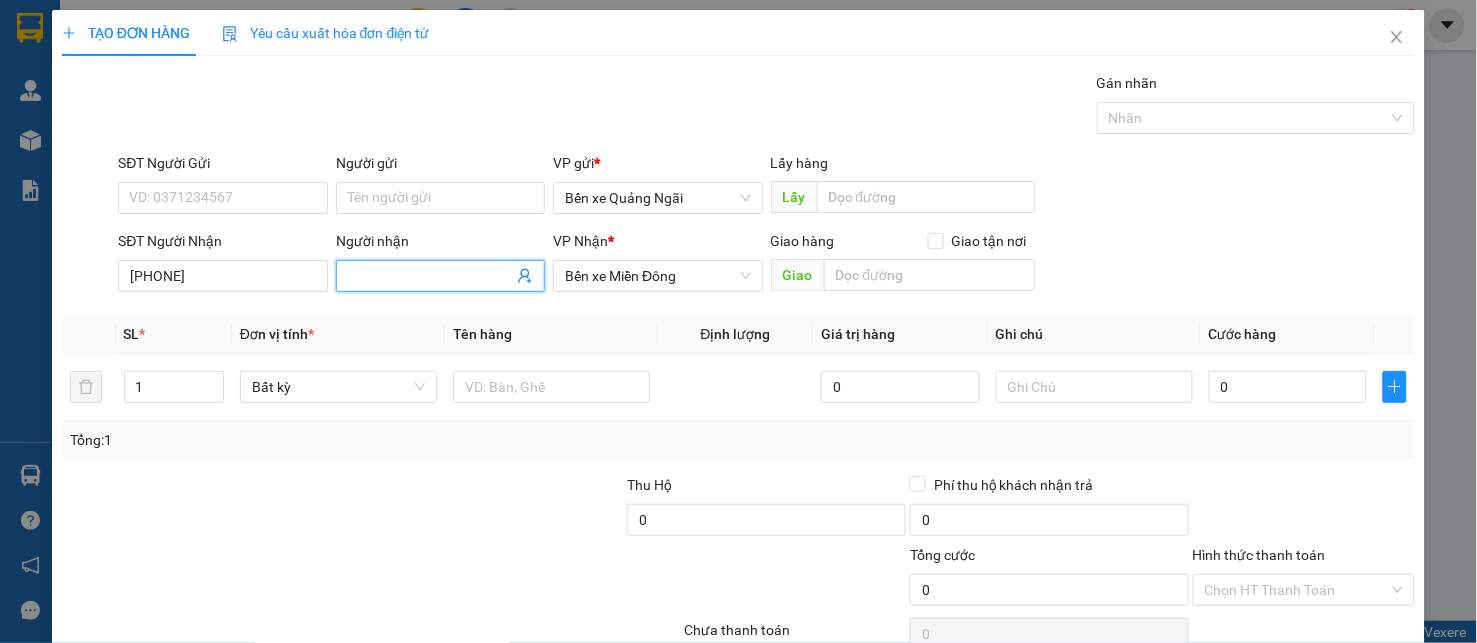 click at bounding box center [441, 276] 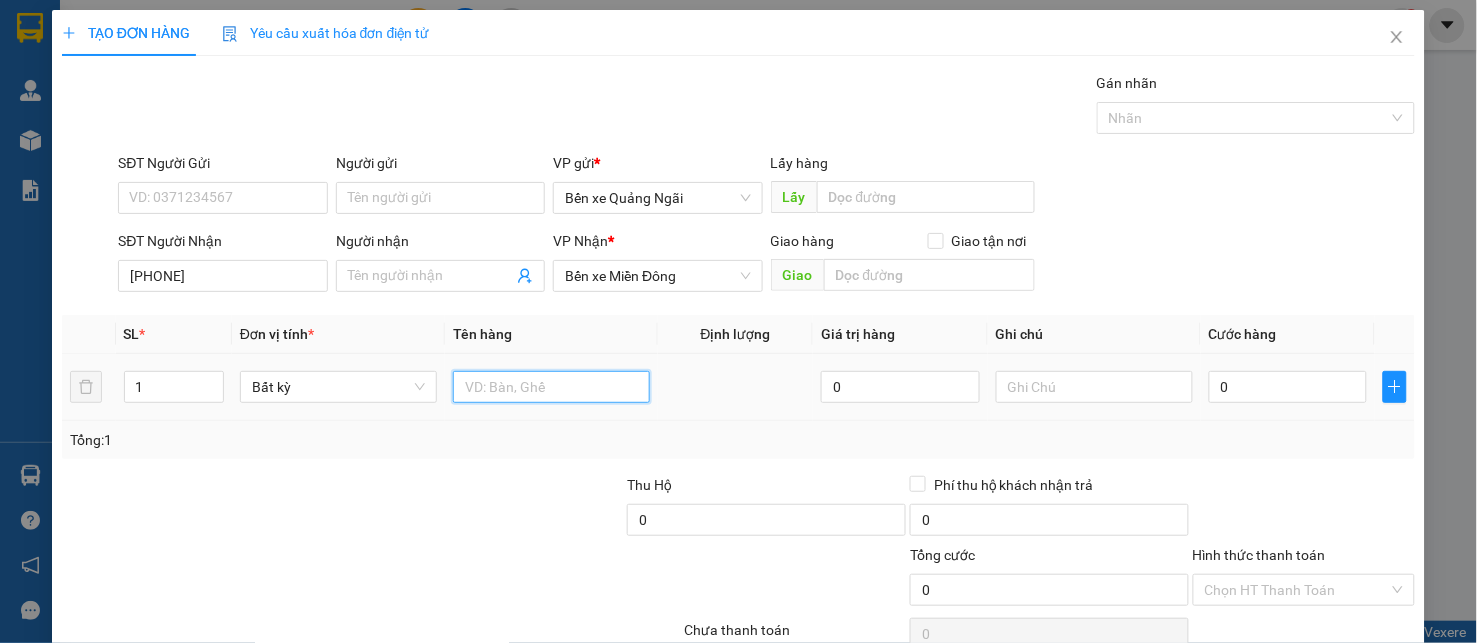 click at bounding box center [551, 387] 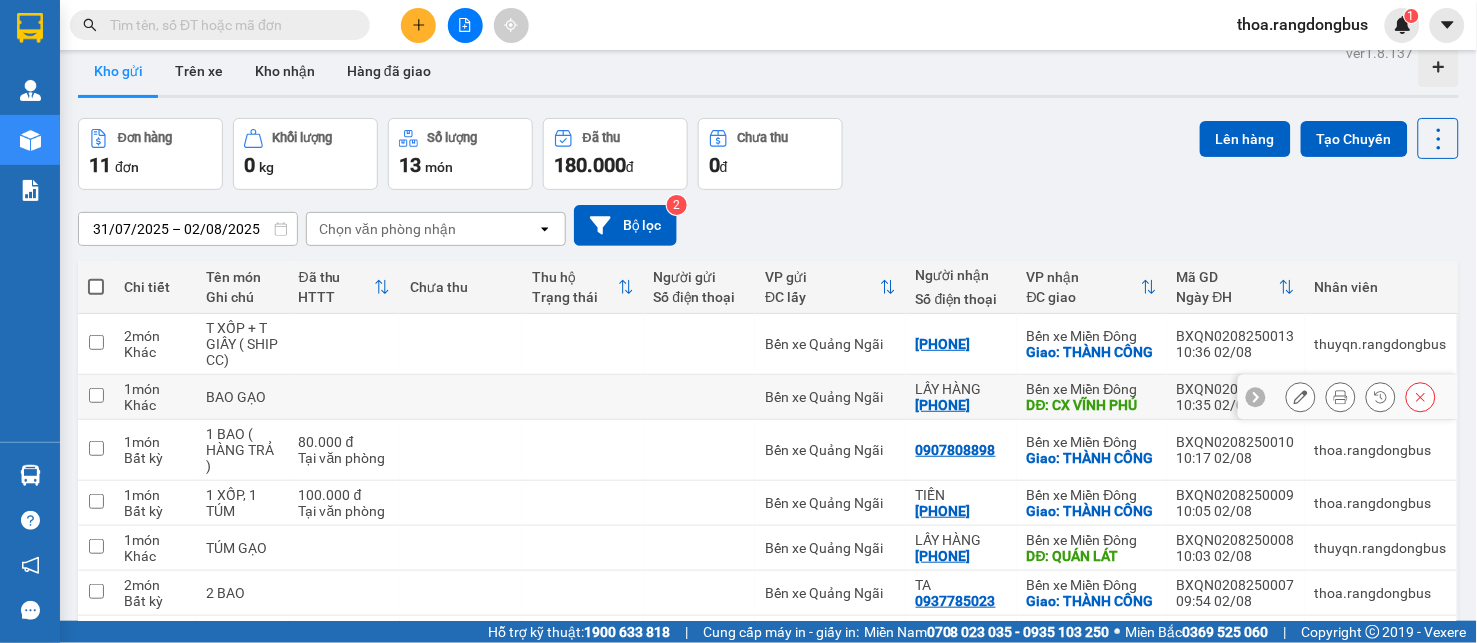 scroll, scrollTop: 0, scrollLeft: 0, axis: both 